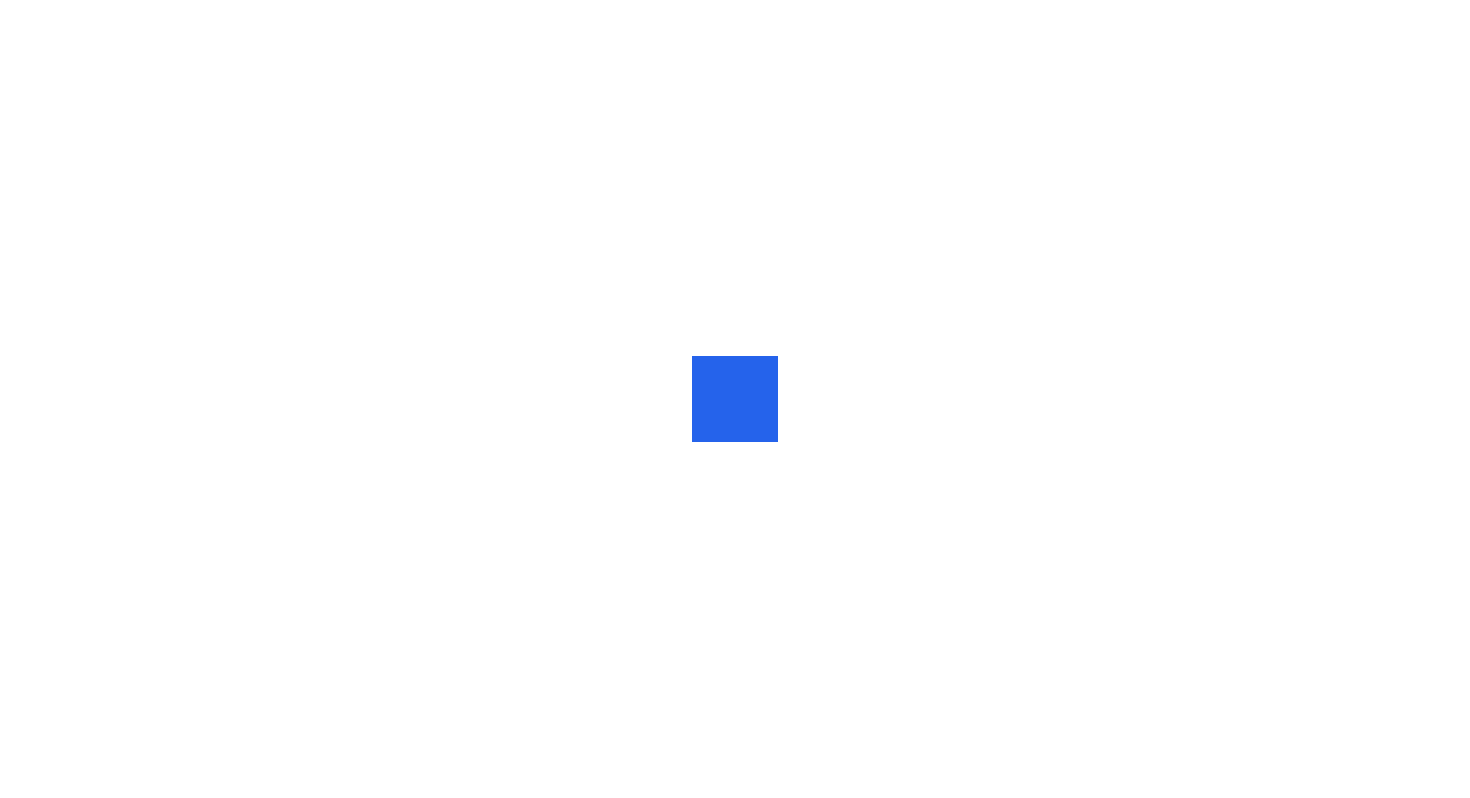 scroll, scrollTop: 0, scrollLeft: 0, axis: both 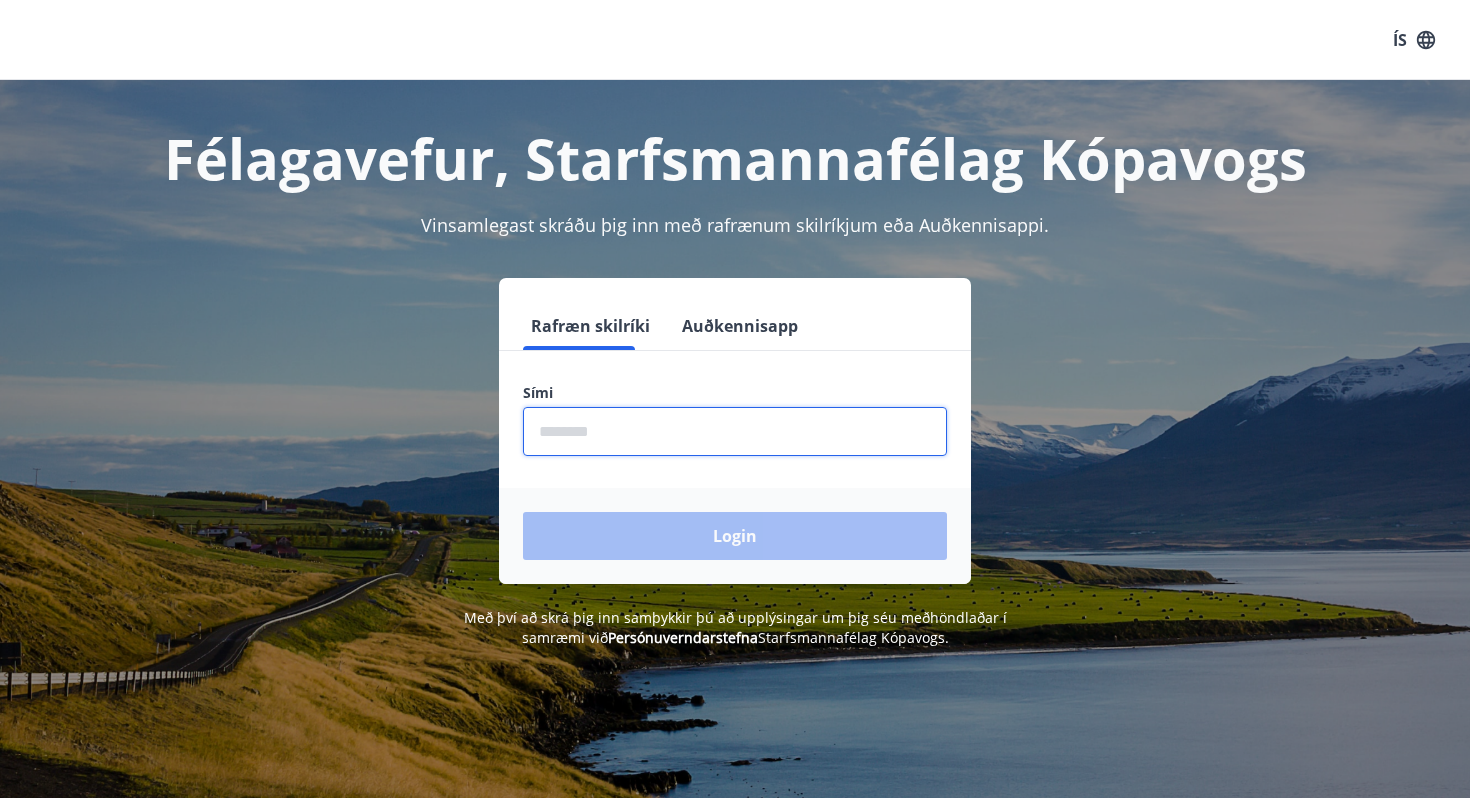 click at bounding box center (735, 431) 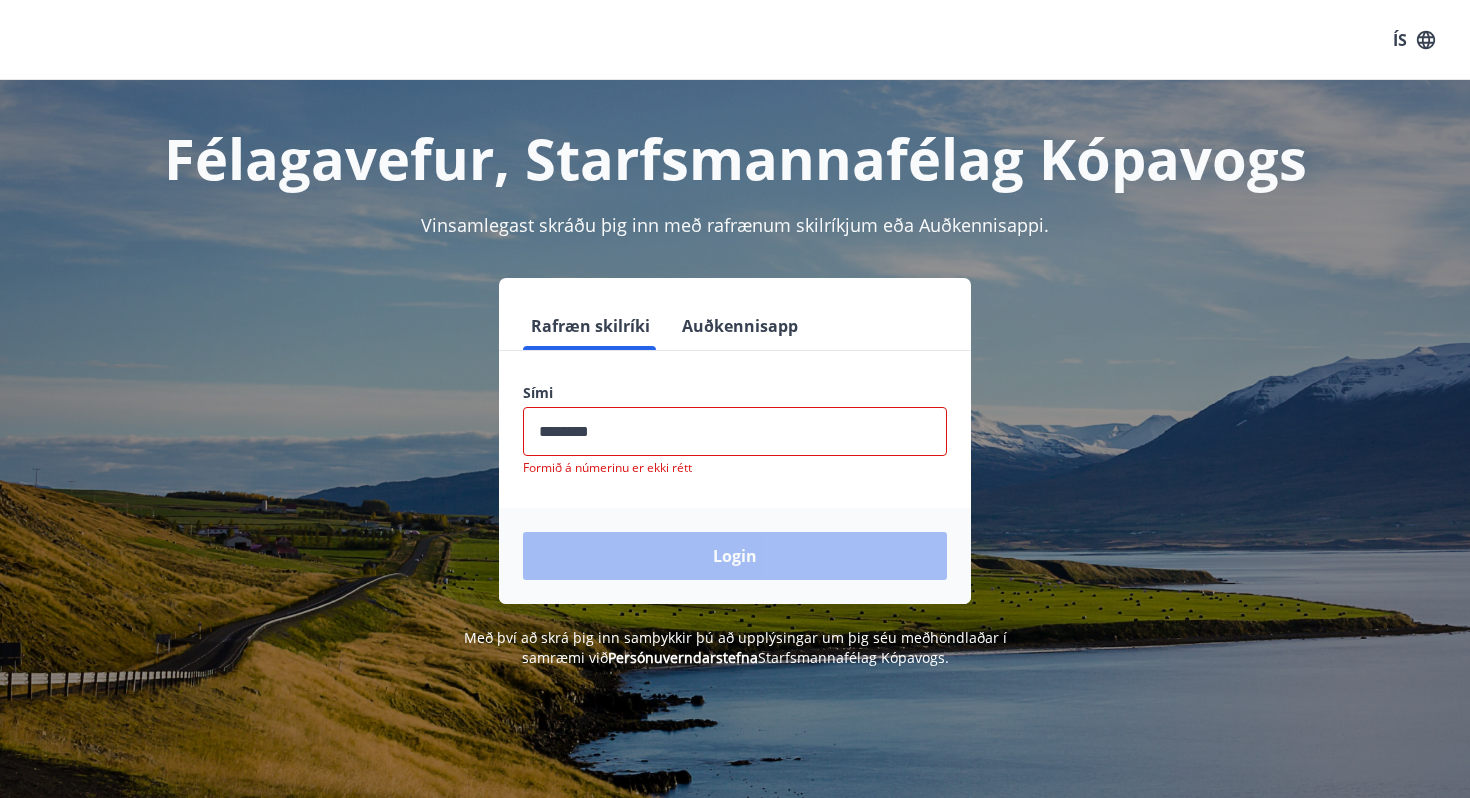 click on "Login" at bounding box center (735, 556) 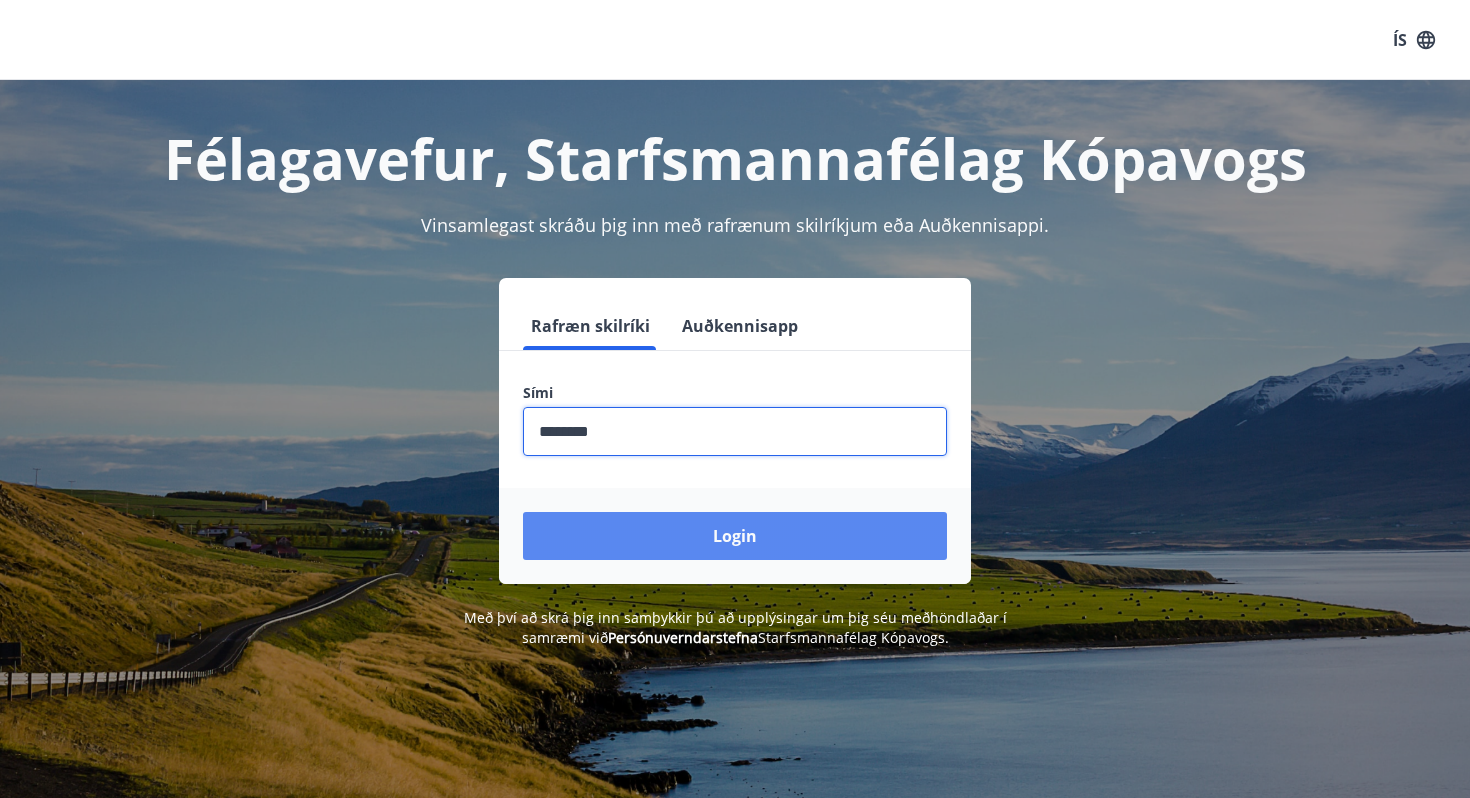 type on "********" 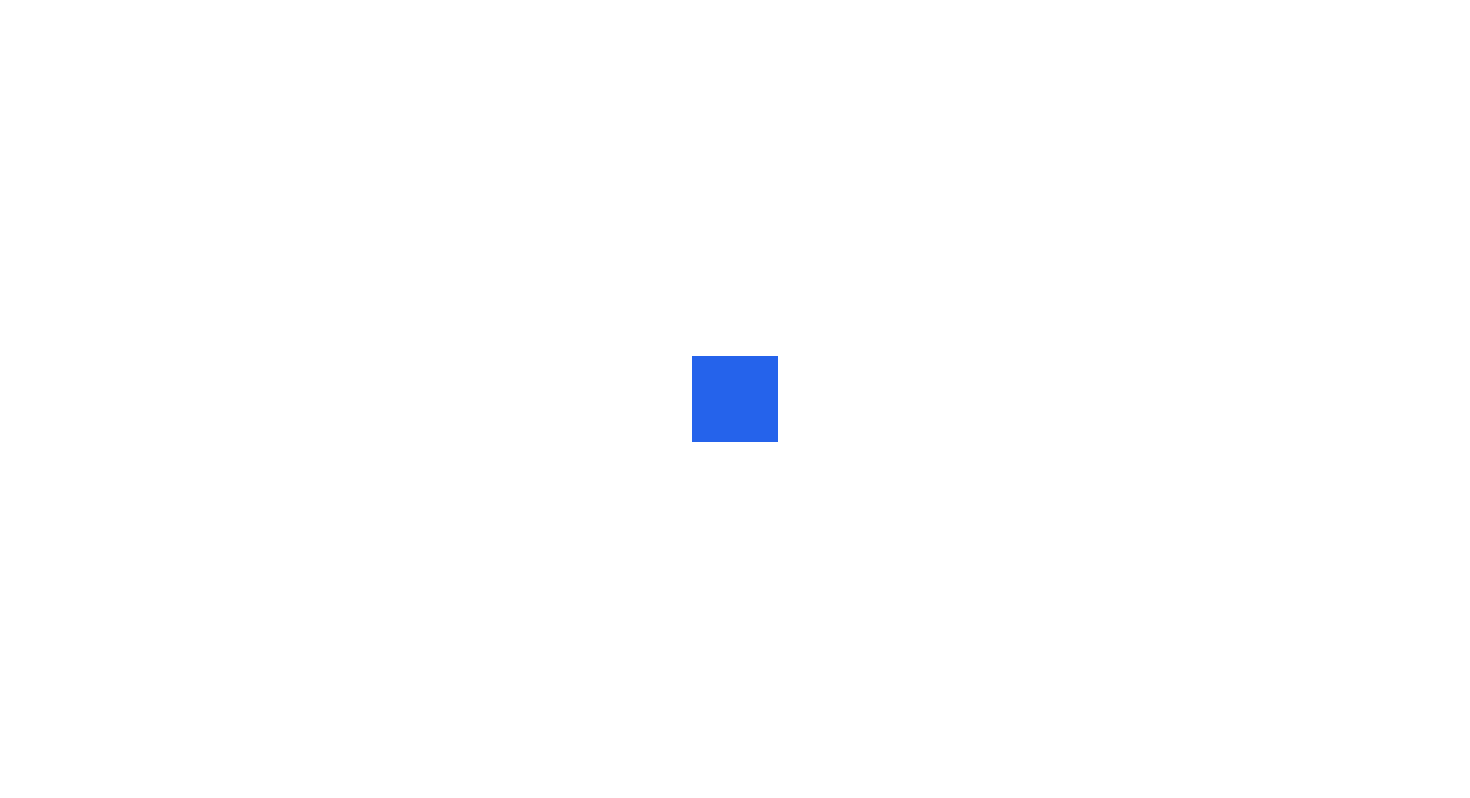 scroll, scrollTop: 0, scrollLeft: 0, axis: both 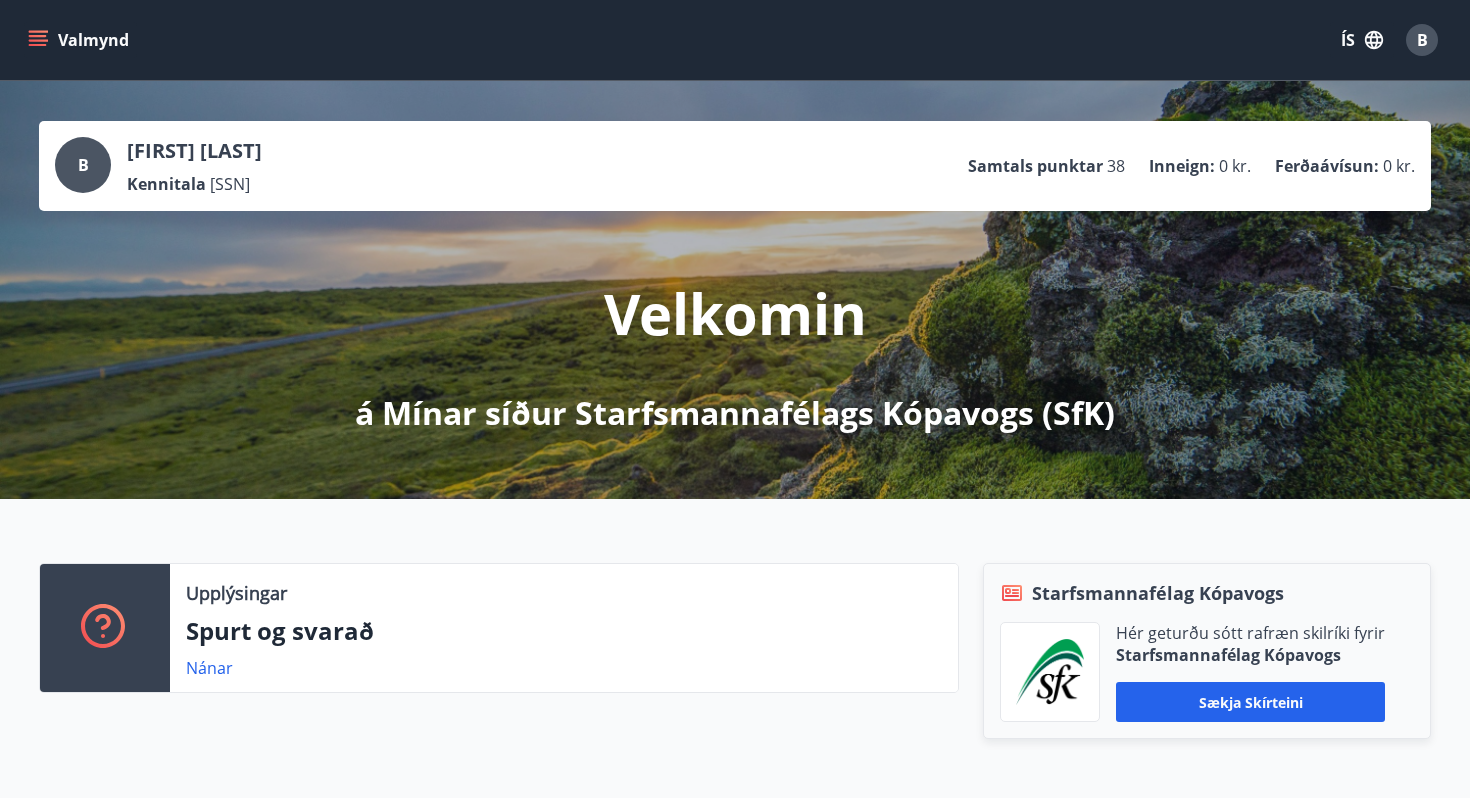 click on "Samtals punktar 38" at bounding box center (1046, 166) 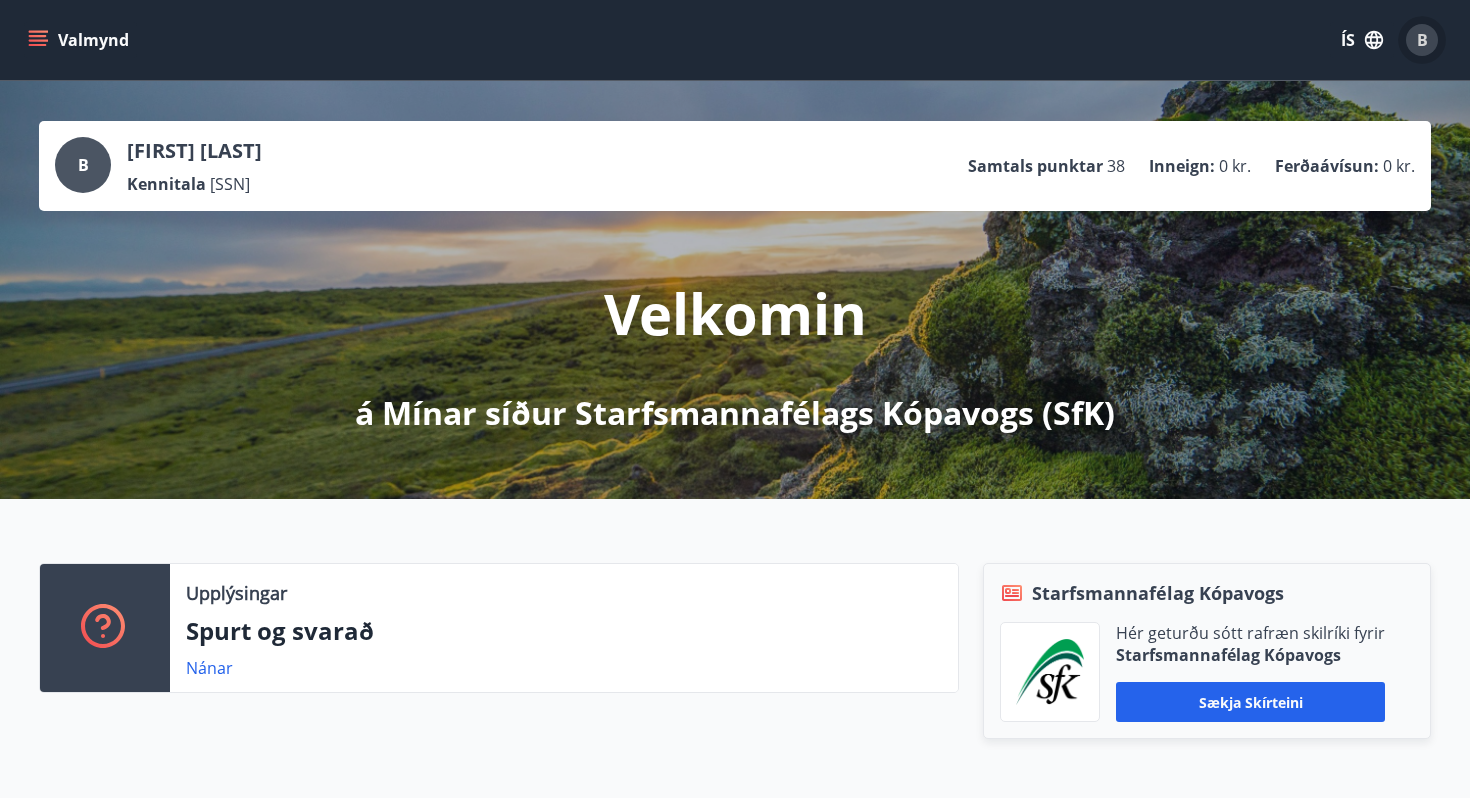 click on "B" at bounding box center [1422, 40] 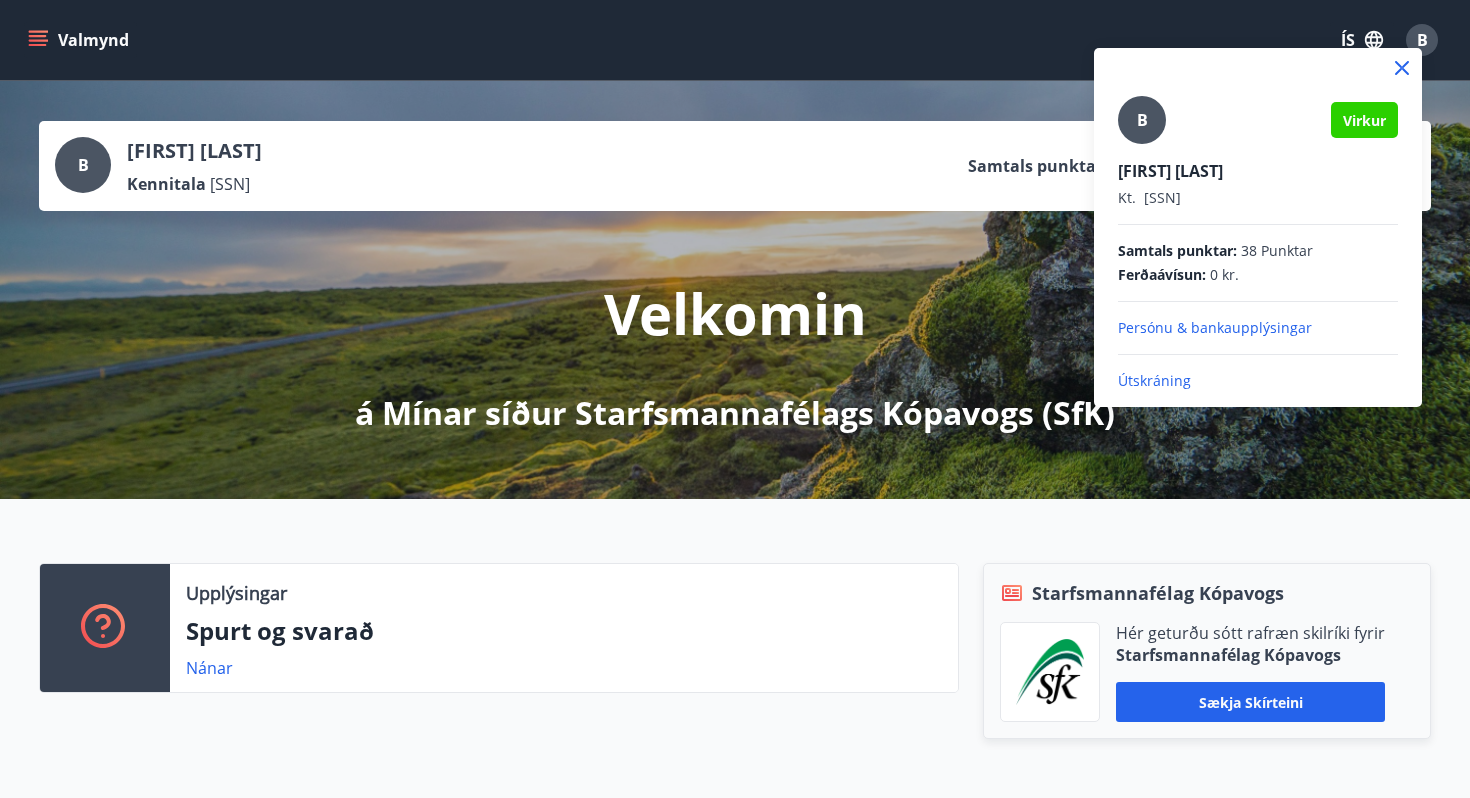 click at bounding box center [1258, 68] 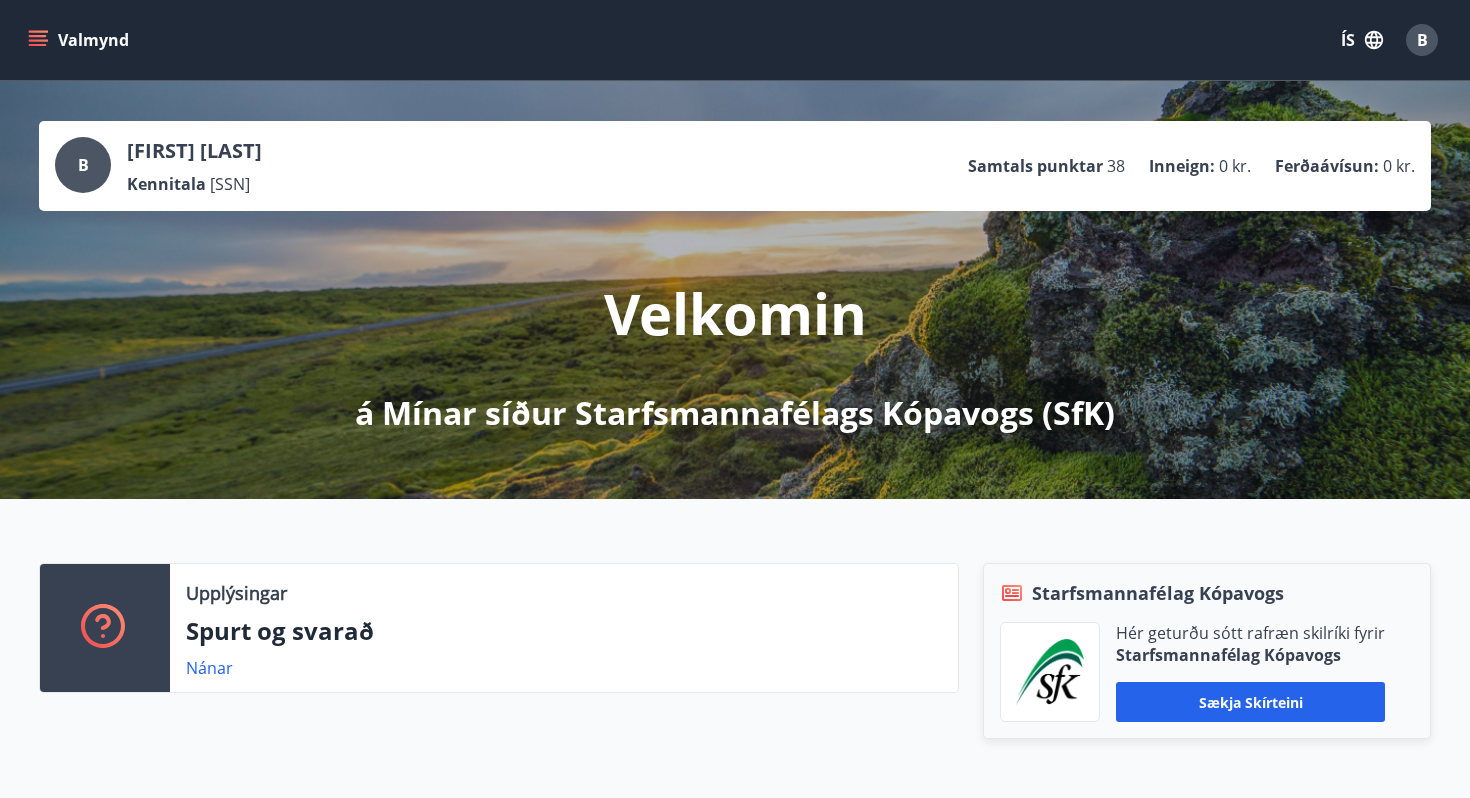 scroll, scrollTop: 204, scrollLeft: 0, axis: vertical 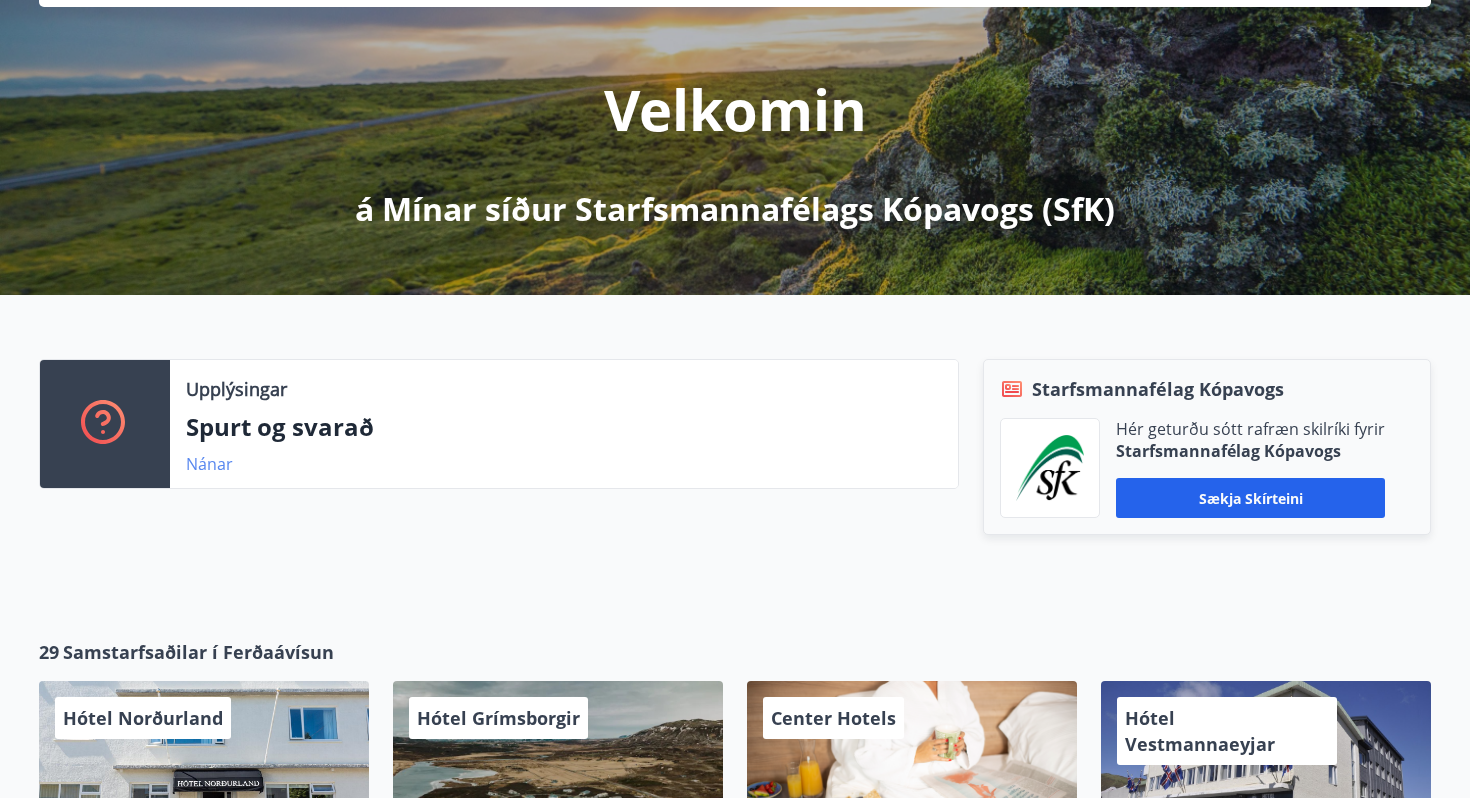 click on "Nánar" at bounding box center (209, 464) 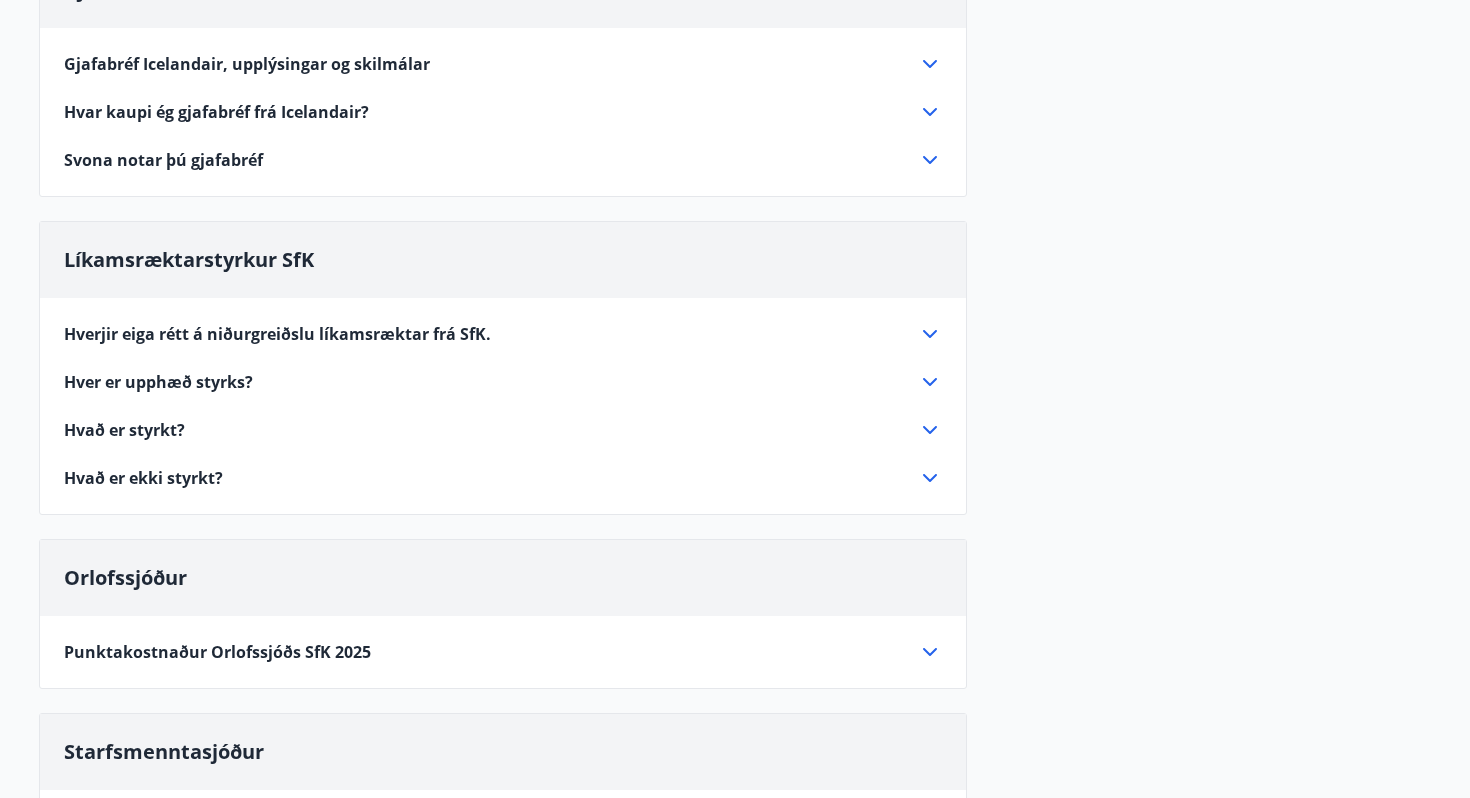scroll, scrollTop: 311, scrollLeft: 0, axis: vertical 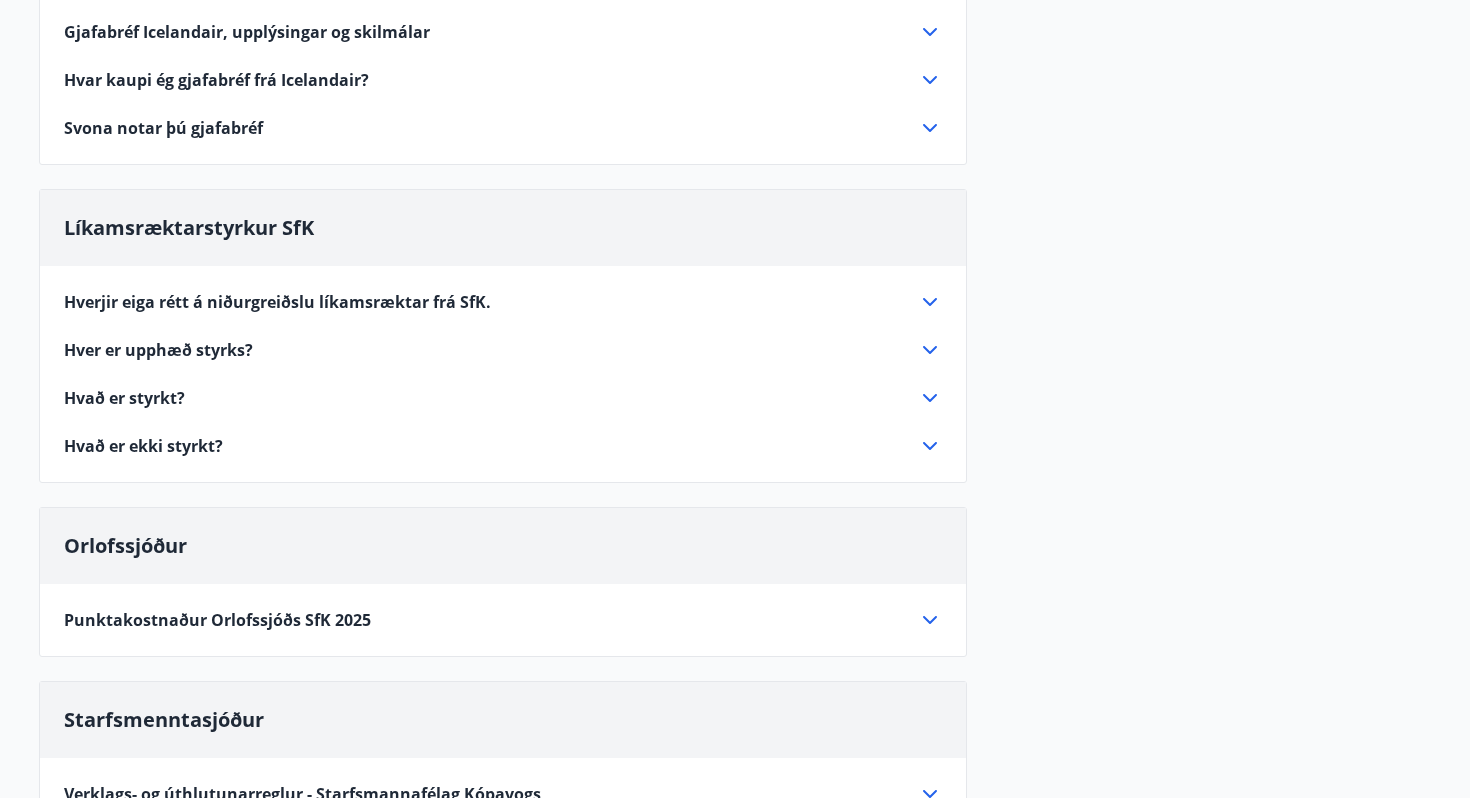 click on "Orlofssjóður Punktakostnaður Orlofssjóðs SfK 2025 Punkta-frádráttur
Orlofseignir
Vika í orlofshúsi á sumarúthlutunartímabili = Punktakostnaður 20
Vika í orlofshúsi um páskana = Punktakostnaður 20
Úthlutun á Orlofi  að eigin vali = Punktakostnaður 20
Miðar, kort og Ferðaávísun
Gjafakort Icelandair (að andvirði 25.000 kr.) = Punktakostnaður 3
Ferðaávísun: Hámarks niðurgreiðsla á almanakasári: 35.000 kr. = Punktakostnaður 15
Veiðikort = Punktakostnaður 1
Útilegukort = Punktakostnaður 2" at bounding box center (503, 582) 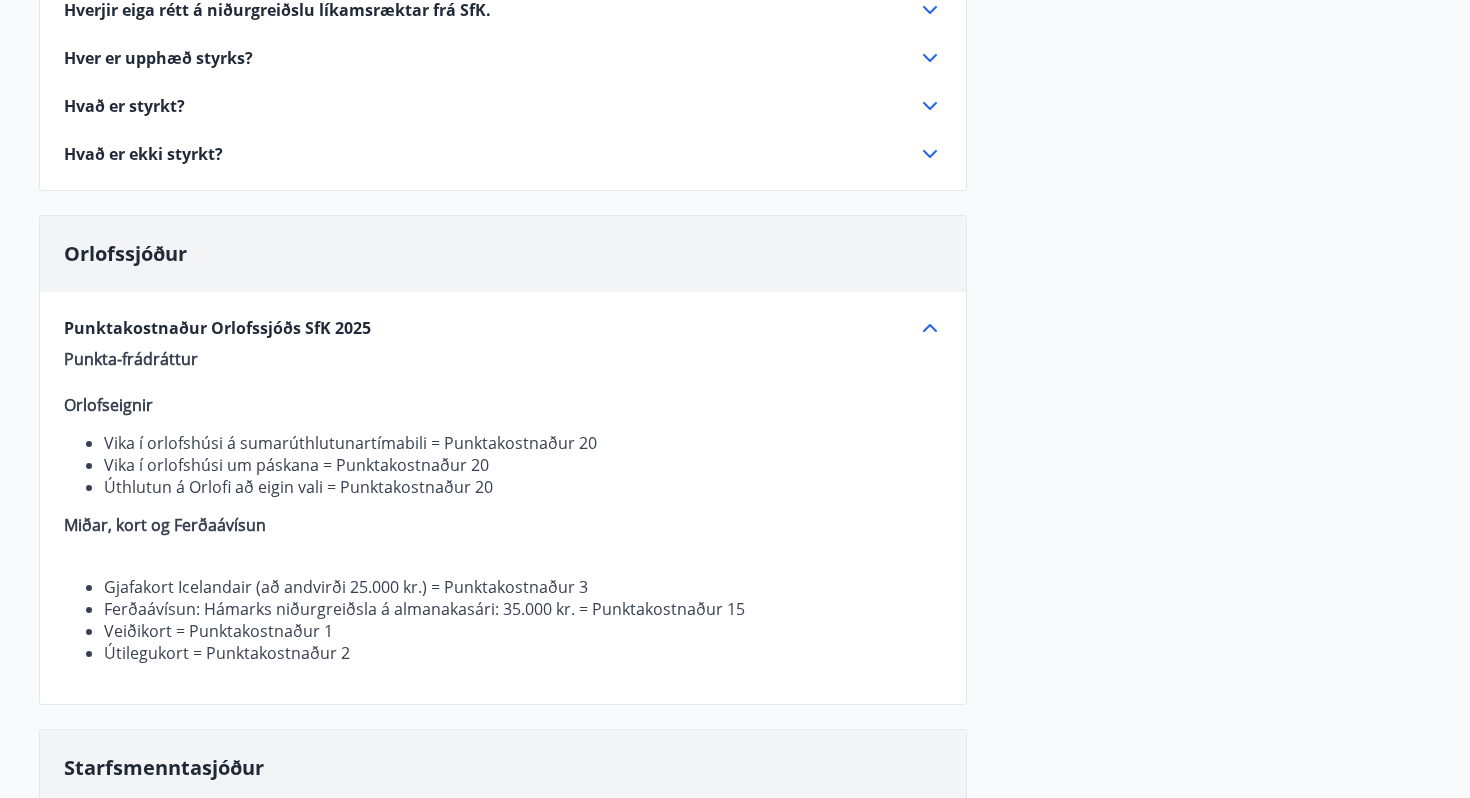 scroll, scrollTop: 606, scrollLeft: 0, axis: vertical 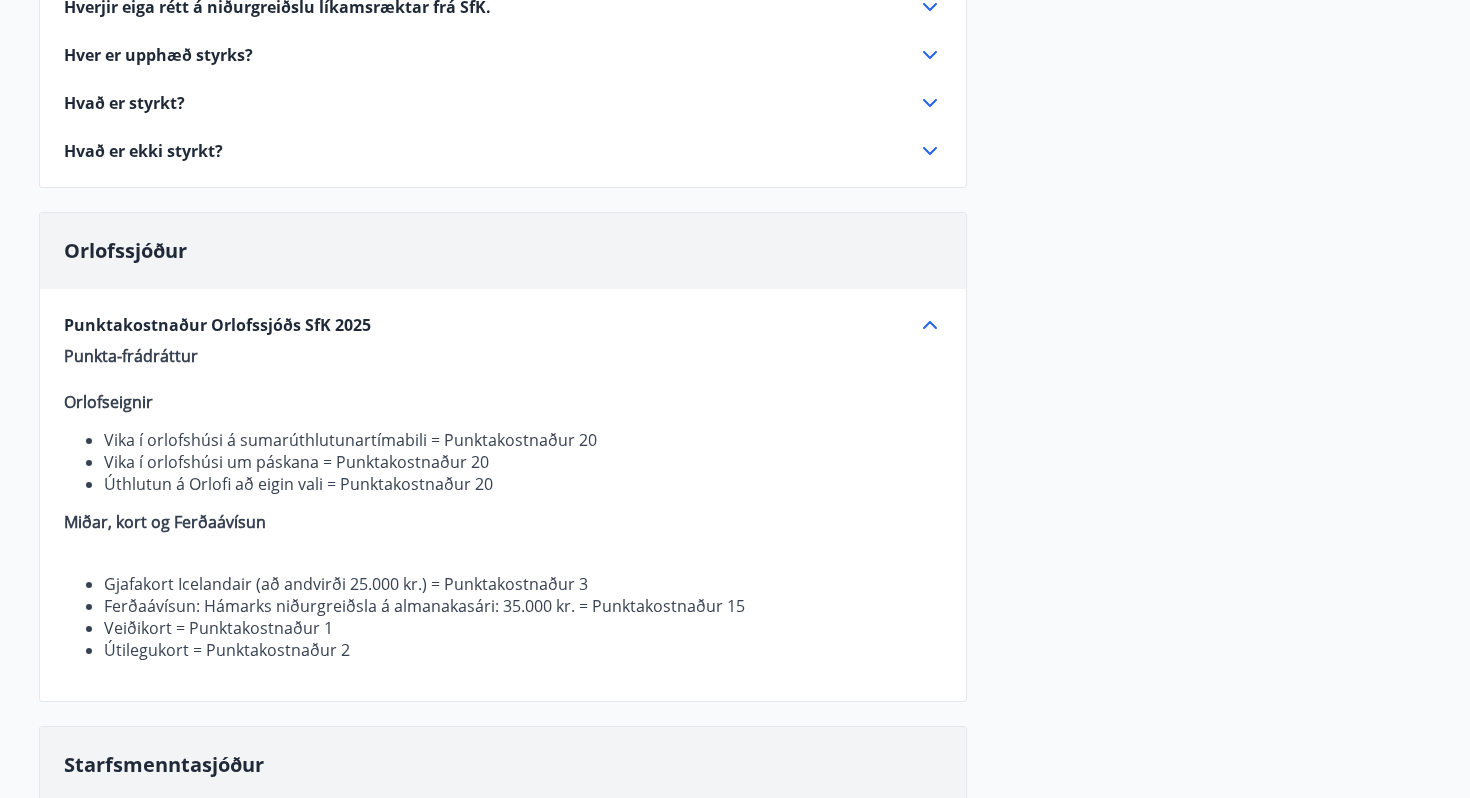 click on "Punktakostnaður Orlofssjóðs SfK 2025" at bounding box center (491, 325) 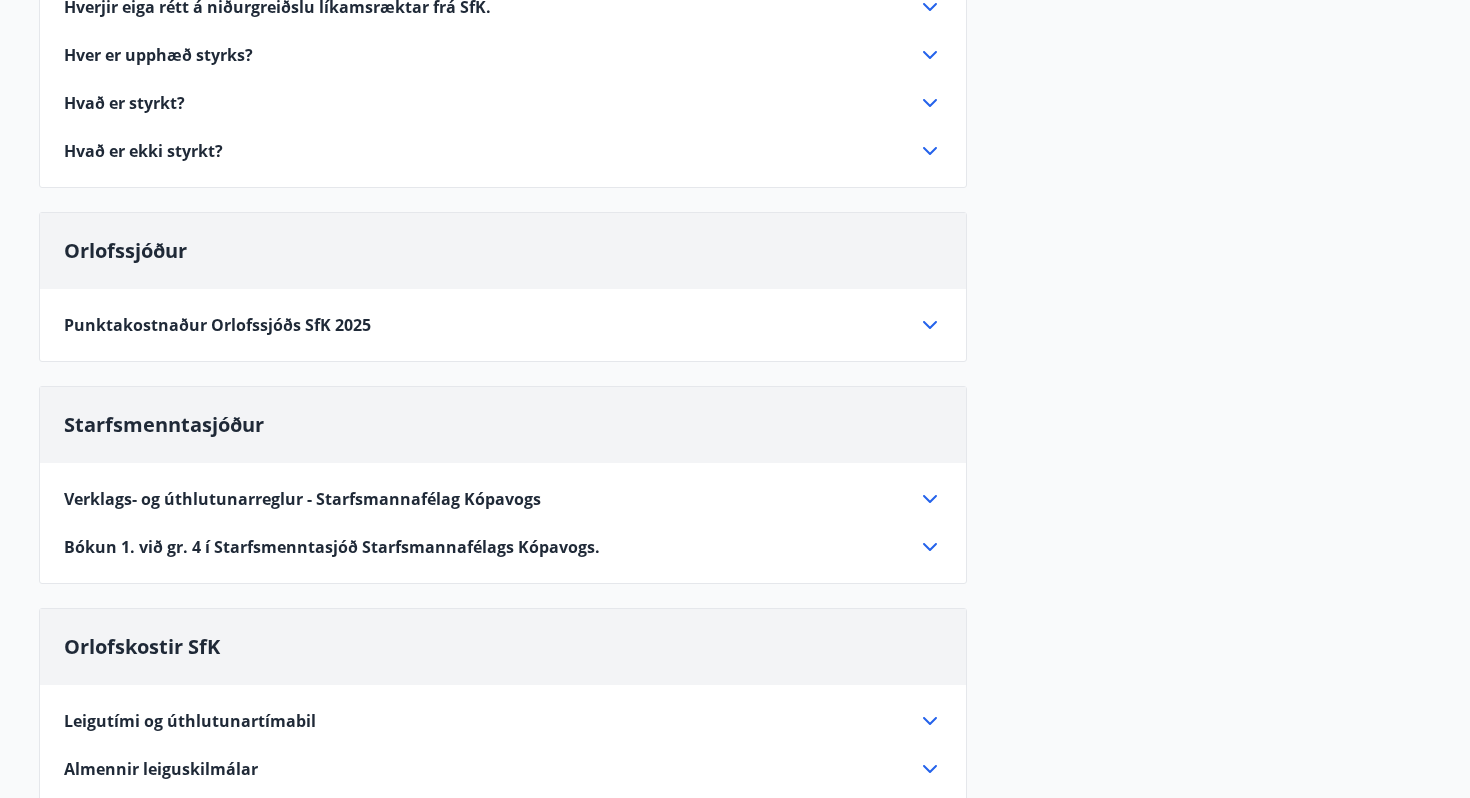 click on "Verklags- og úthlutunarreglur  -  Starfsmannafélag Kópavogs" at bounding box center [491, 499] 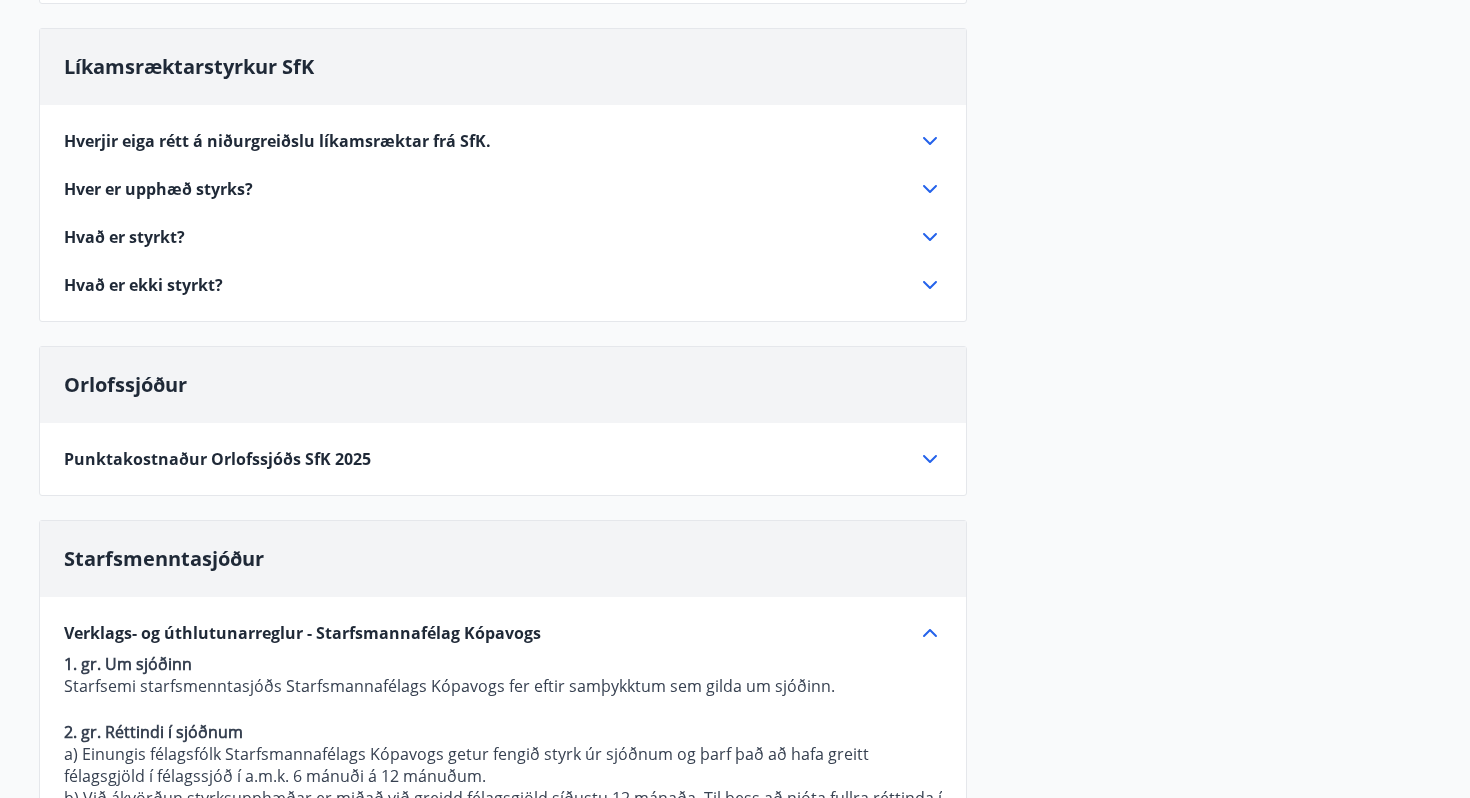 scroll, scrollTop: 413, scrollLeft: 0, axis: vertical 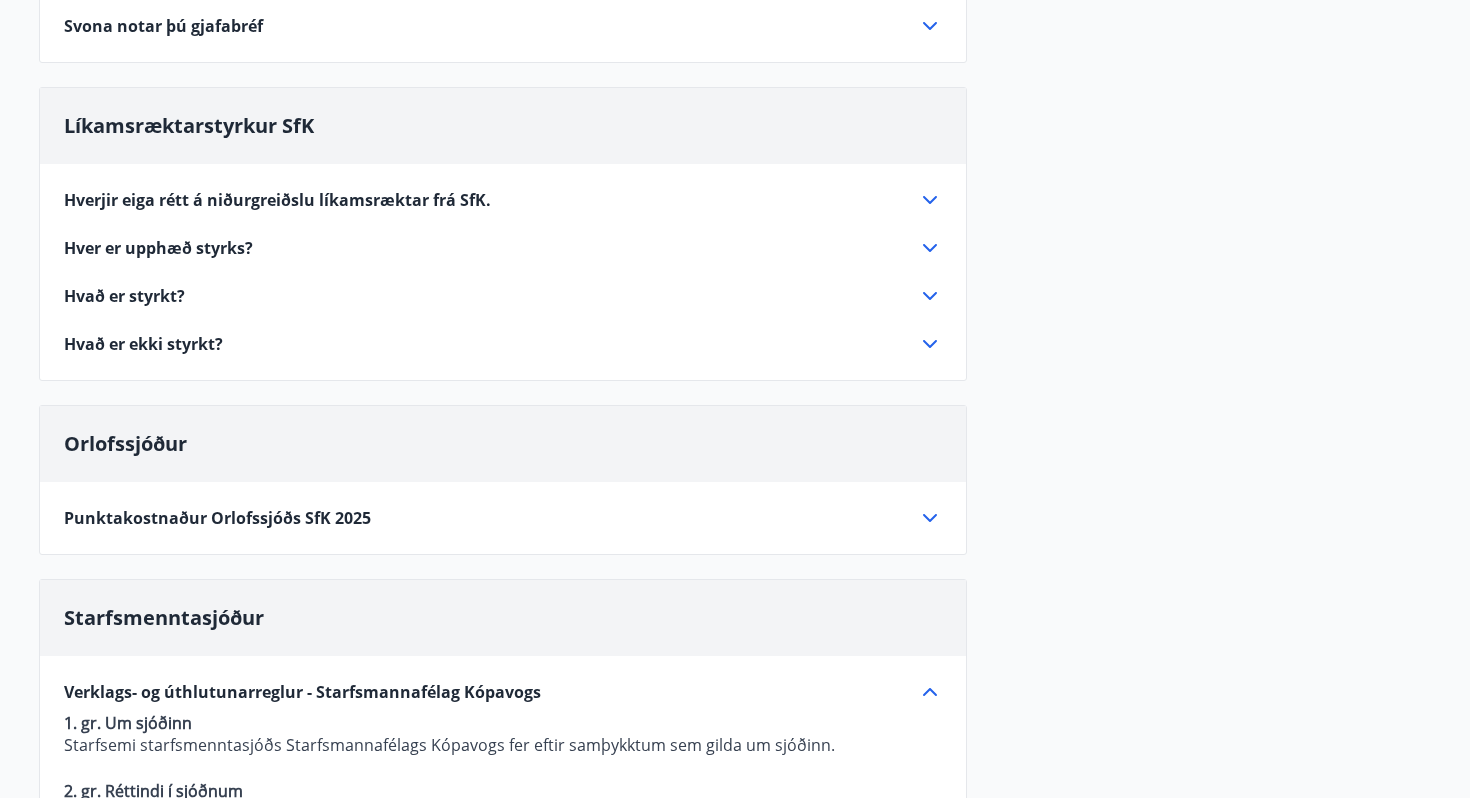click on "Starfsmenntasjóður" at bounding box center (164, 617) 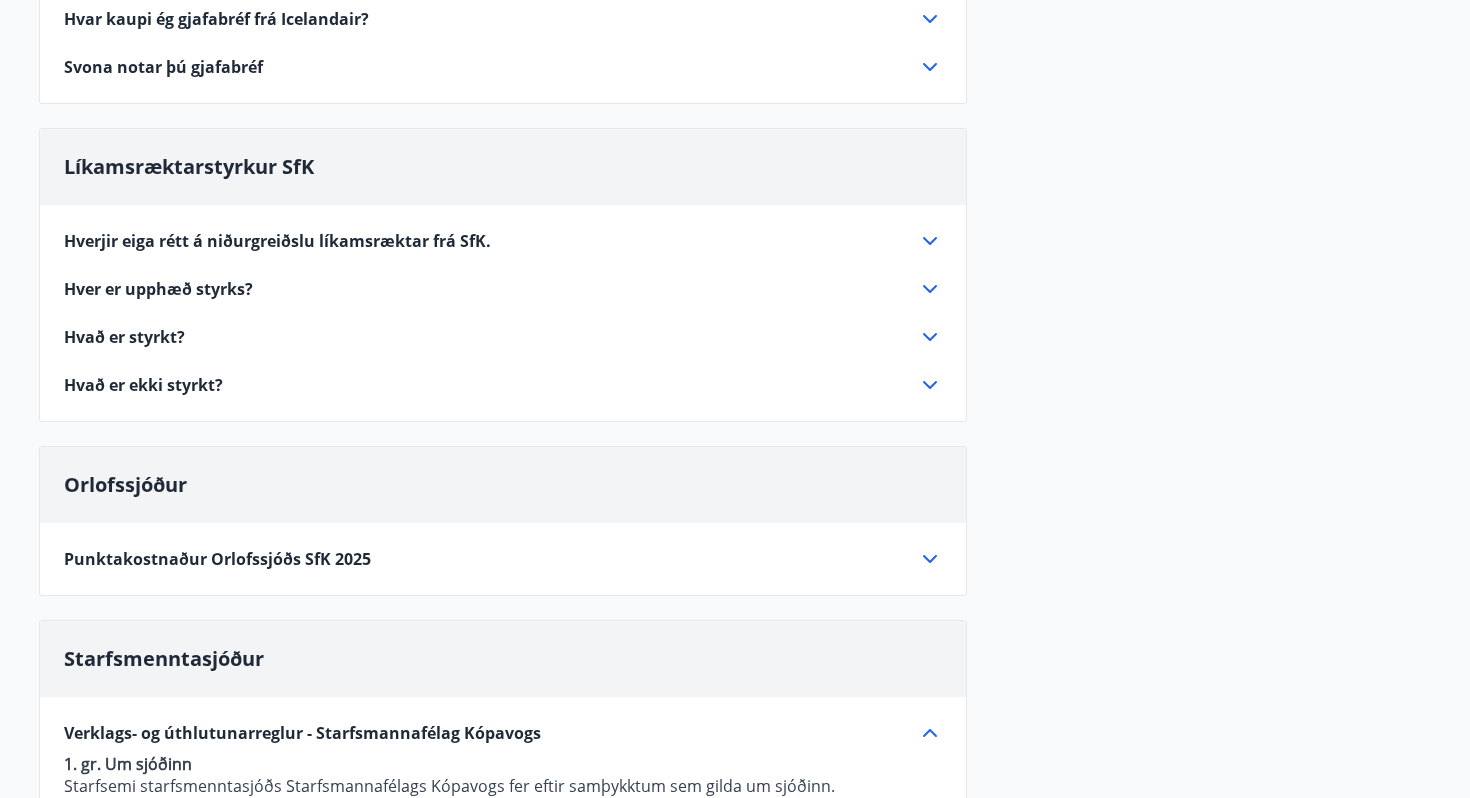 scroll, scrollTop: 376, scrollLeft: 0, axis: vertical 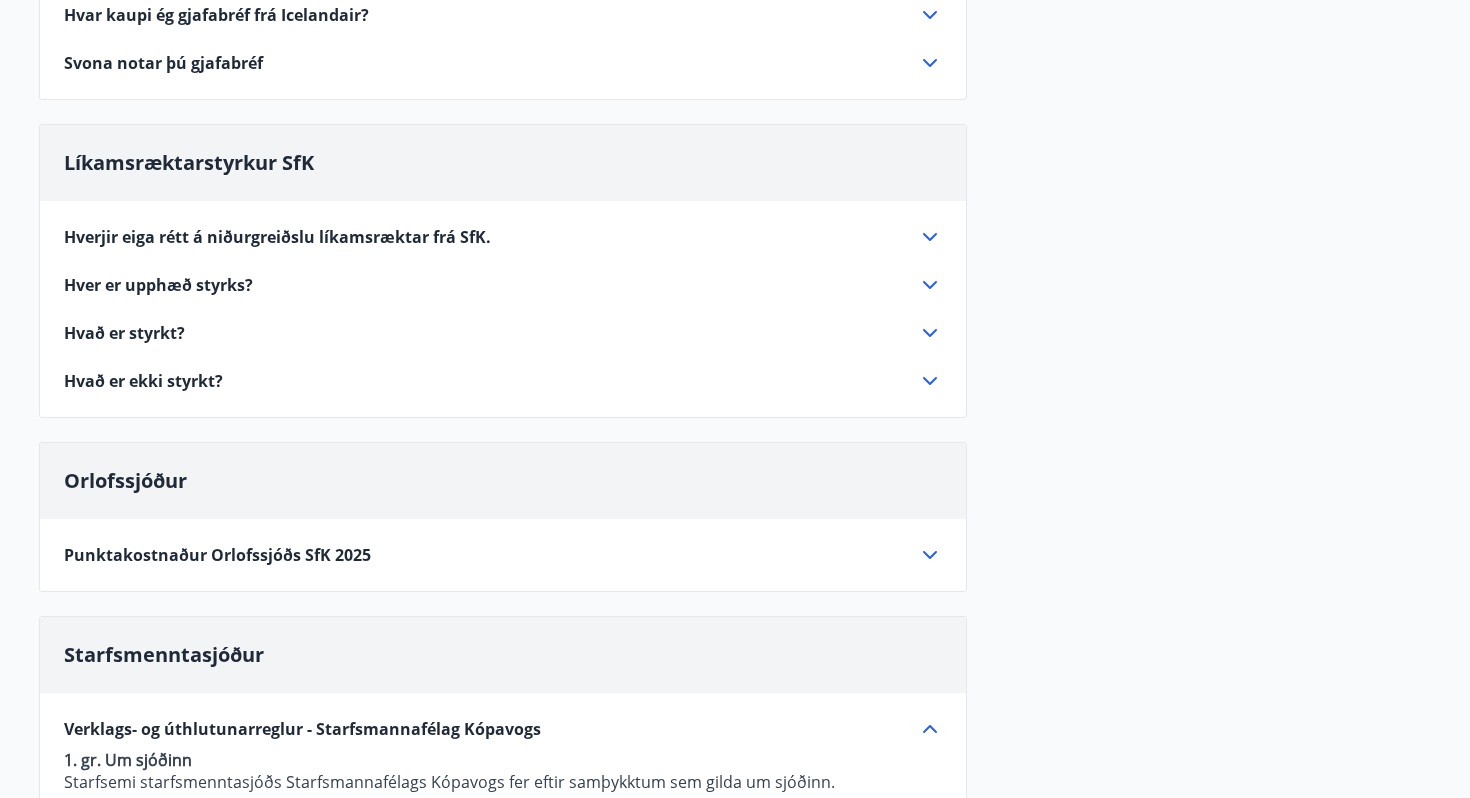click on "Starfsmenntasjóður" at bounding box center (164, 654) 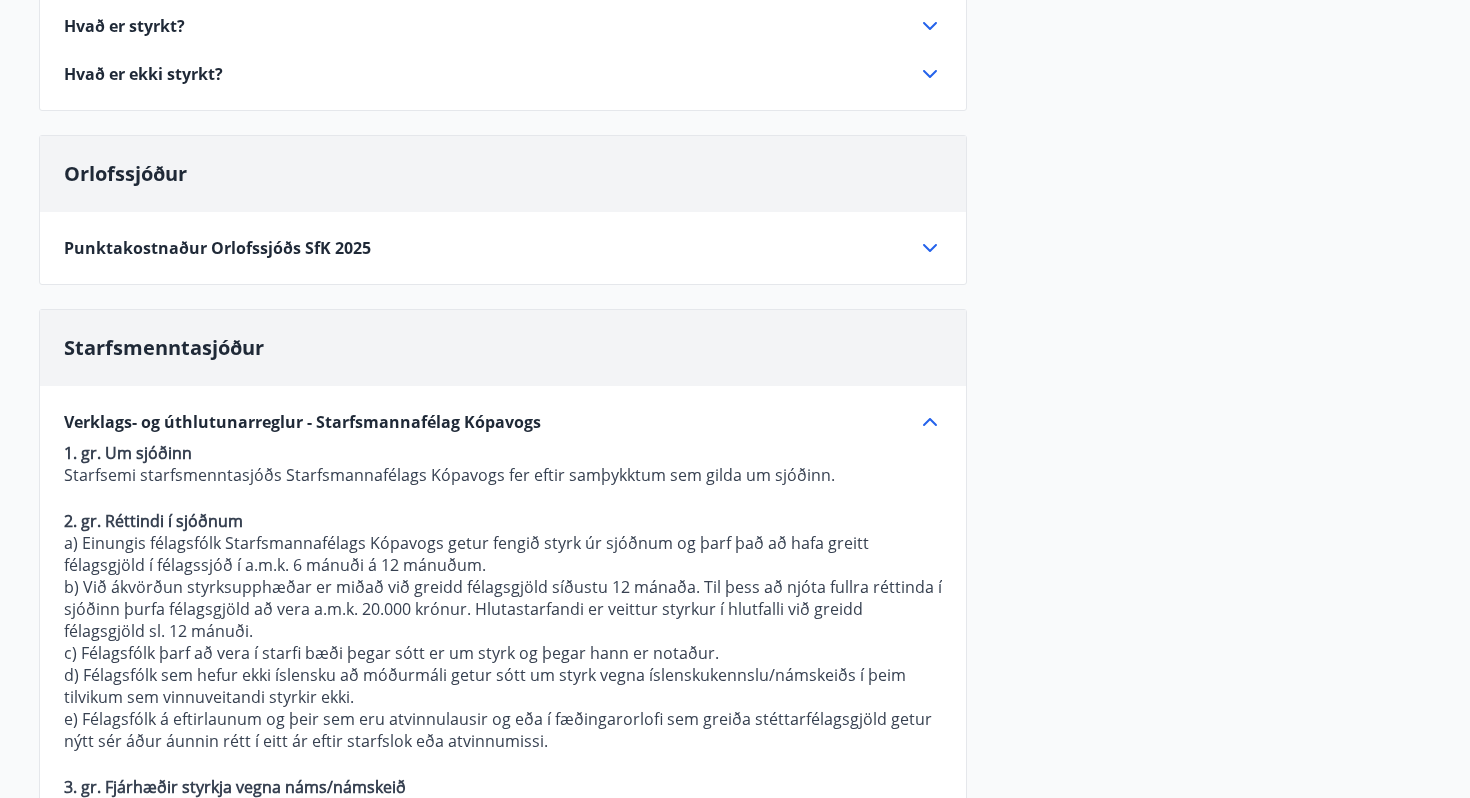 scroll, scrollTop: 688, scrollLeft: 0, axis: vertical 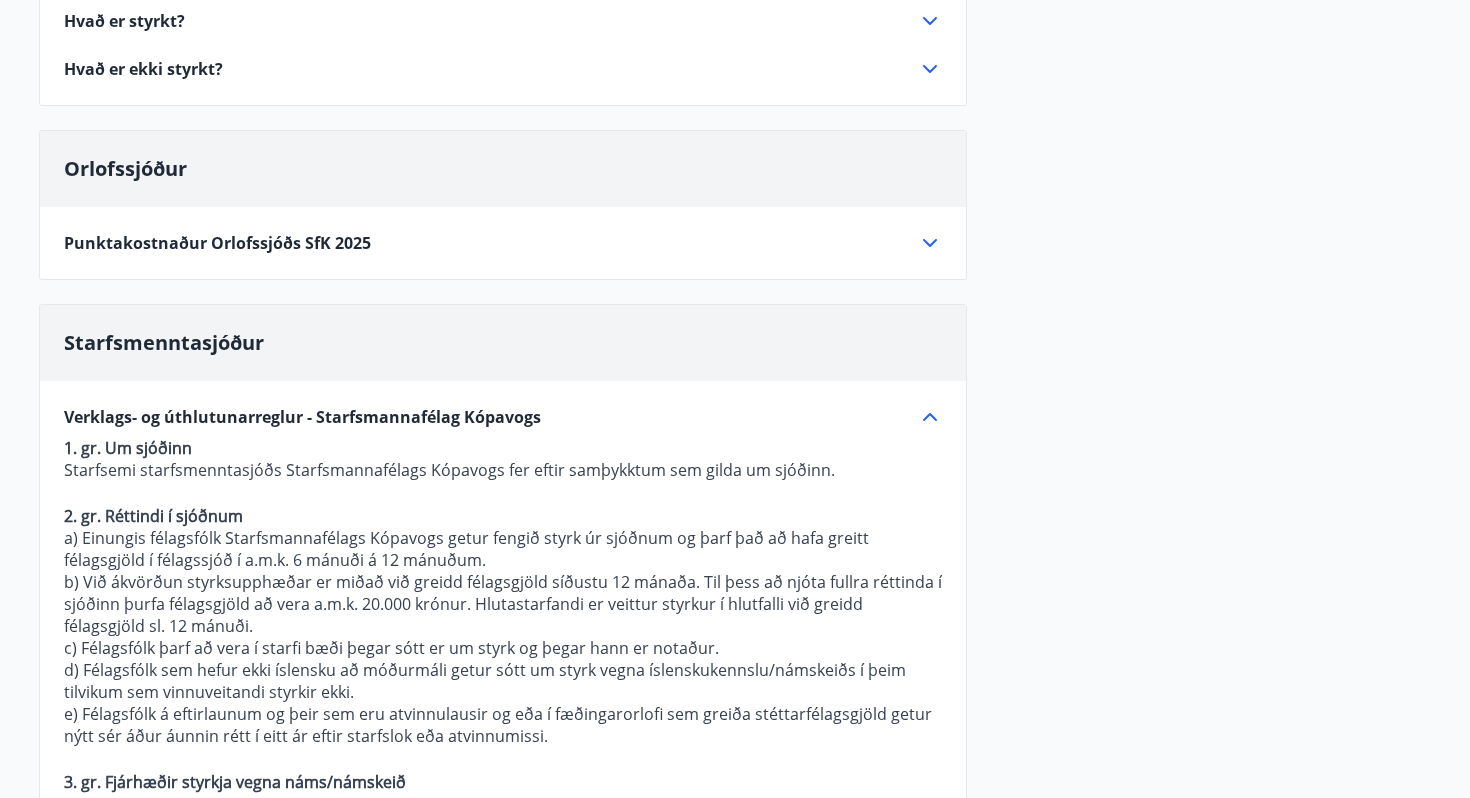 click 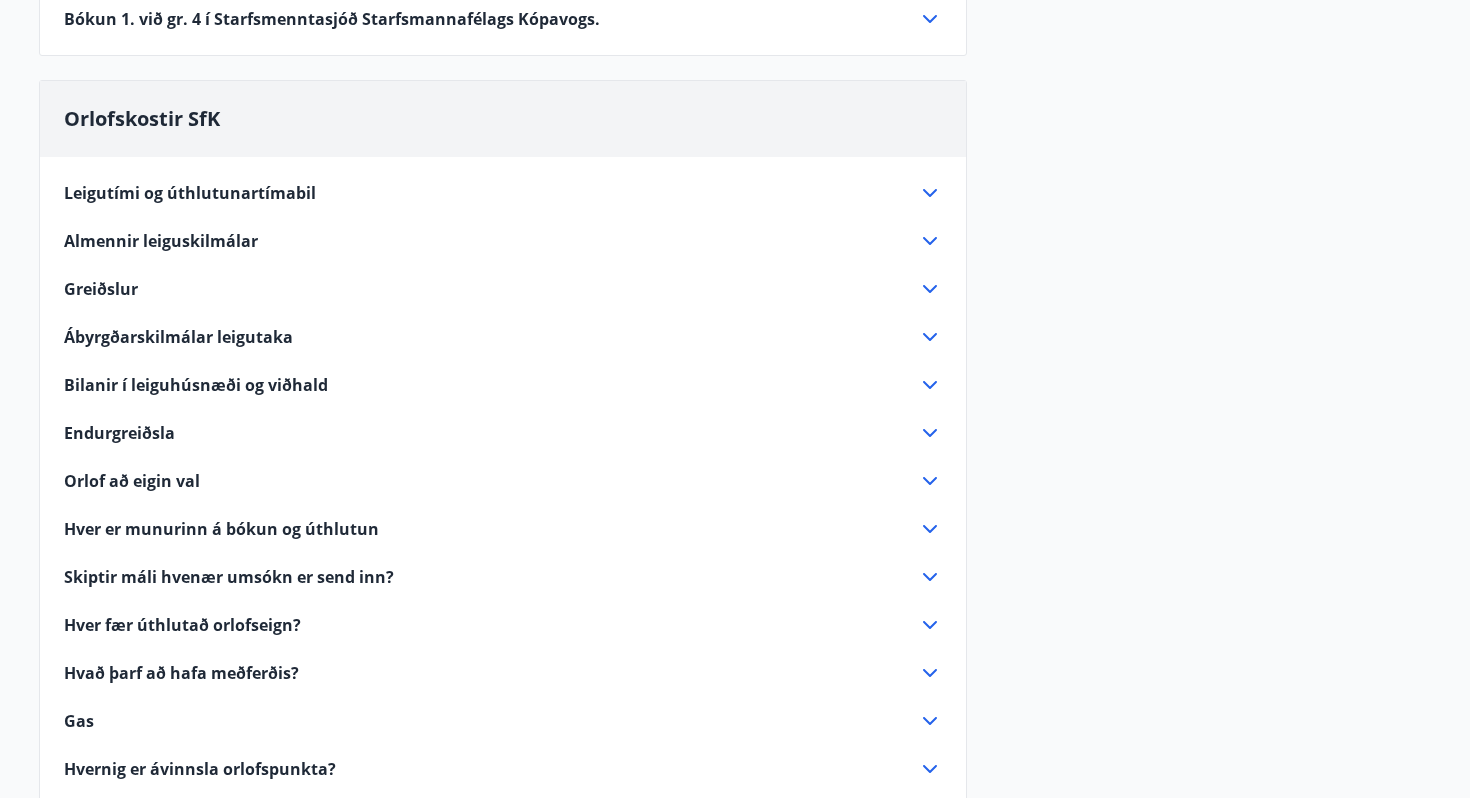 scroll, scrollTop: 1133, scrollLeft: 0, axis: vertical 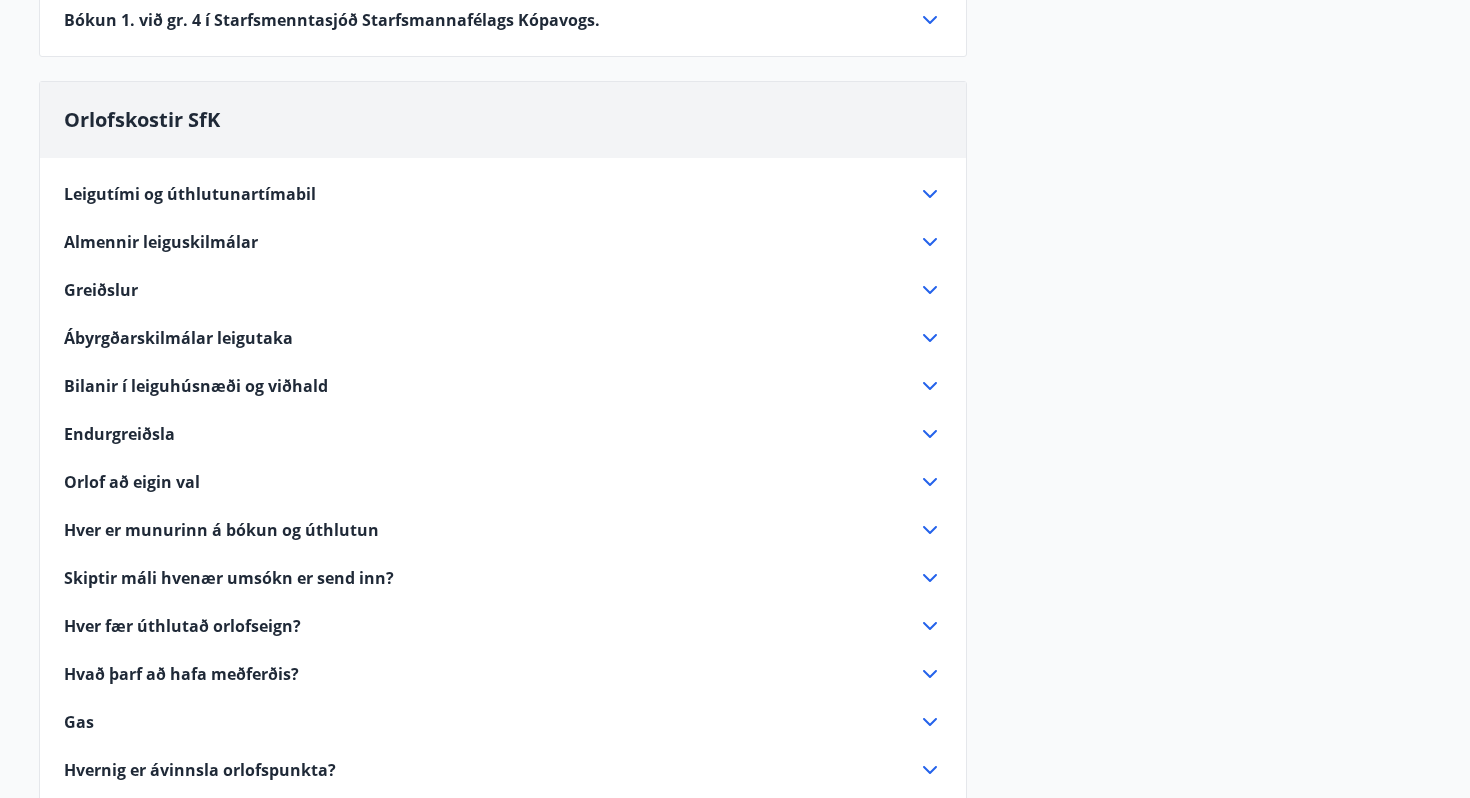 click on "Leigutími og úthlutunartímabil" at bounding box center (491, 194) 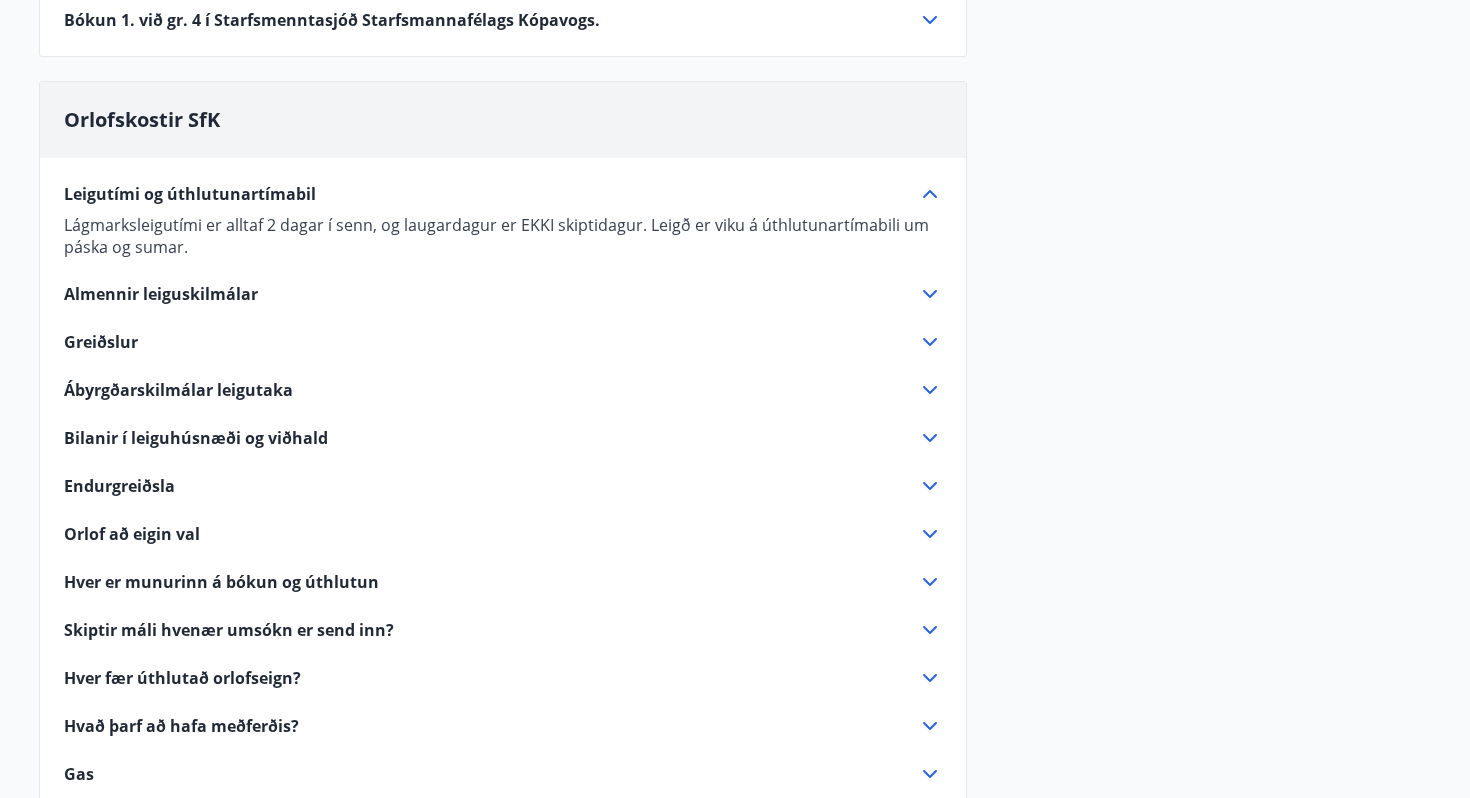 click on "Leigutími og úthlutunartímabil" at bounding box center [491, 194] 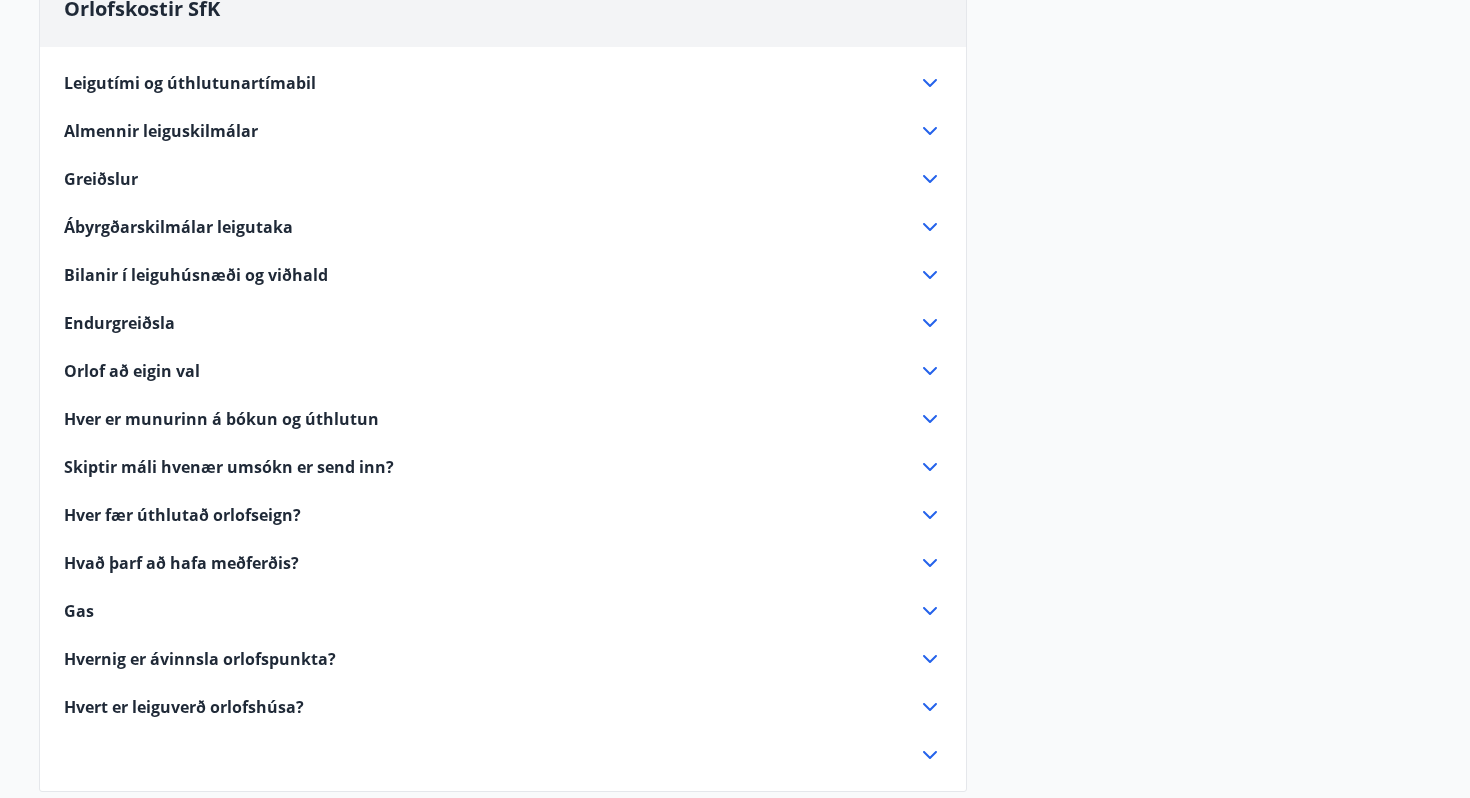 scroll, scrollTop: 1250, scrollLeft: 0, axis: vertical 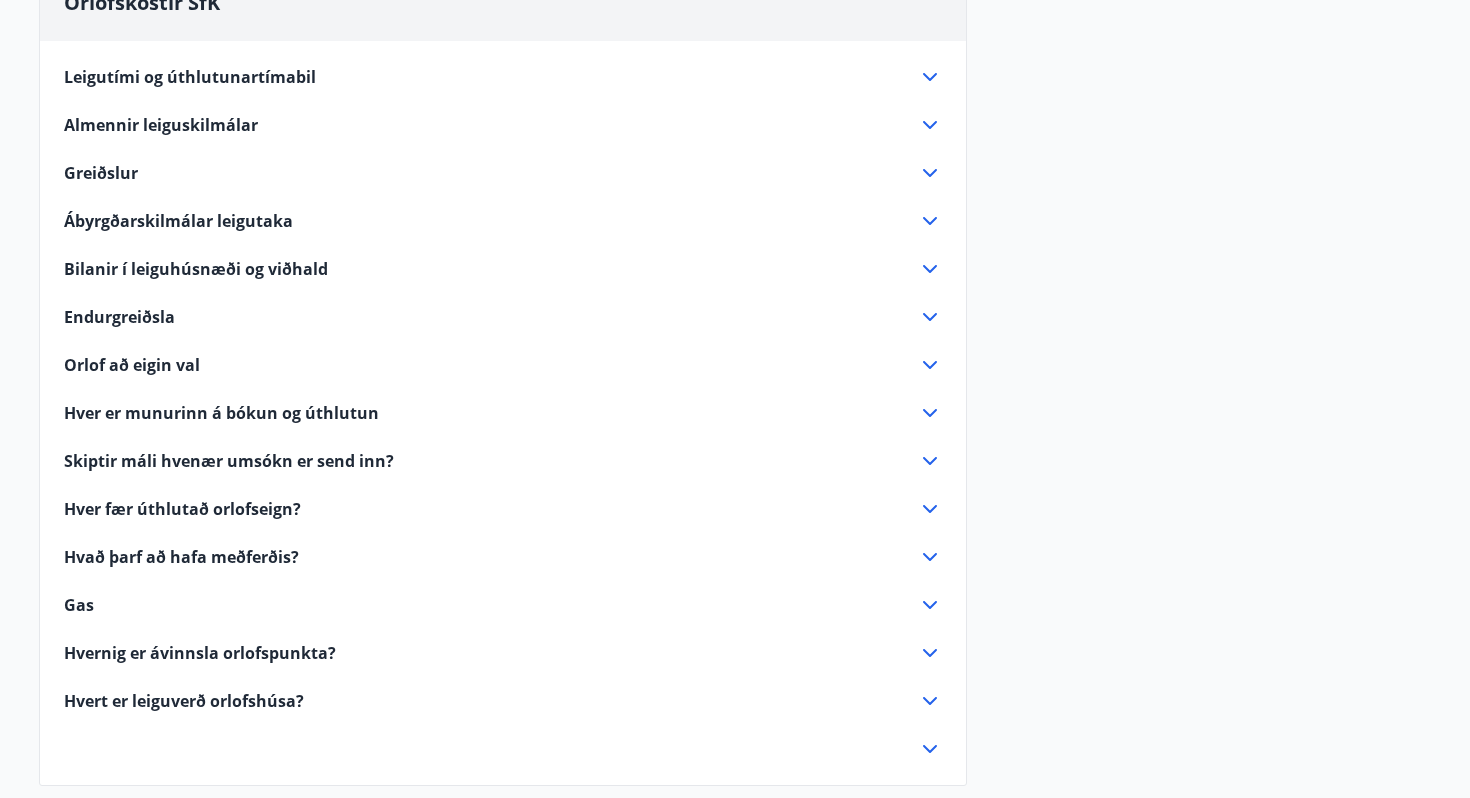 click on "Leigutími og úthlutunartímabil Lágmarksleigutími er alltaf 2 dagar í senn, og laugardagur er EKKI skiptidagur. Leigð er viku á úthlutunartímabili um páska og sumar.
Almennir leiguskilmálar Orlofshús félagsins standa félagsfólki til boða í dagleigu/helgarleigu eða vikuleigu, þó aldrei lengur en viku.
Það er með öll óheimilt að framselja leigusamning.
Eignin er leigð með húsgögnum, svefnstæðum, borðbúnaði og öðrum lausamunum sem ekki eru taldir upp í samningi.
Leigutaki ber ábyrgð á dvalarstað meðan á leigutíma stendur og skuldbindur sig til að bæta það tjón sem verða kann, samkvæmt reglum félagsins.
Leigjandi skal tilkynna tafarlaust til umsjónarmanns eða félagsins um allar skemmdir sem kunna að verða.
Takið fullt tillit til nágranna og virðið næturfrið.
Skiljið við húsið ykkar eins og að þið viljið koma að því. Gæti vel á þrifum á grilli, bakarofni og heitum potti.
Greiðslur" at bounding box center (503, 401) 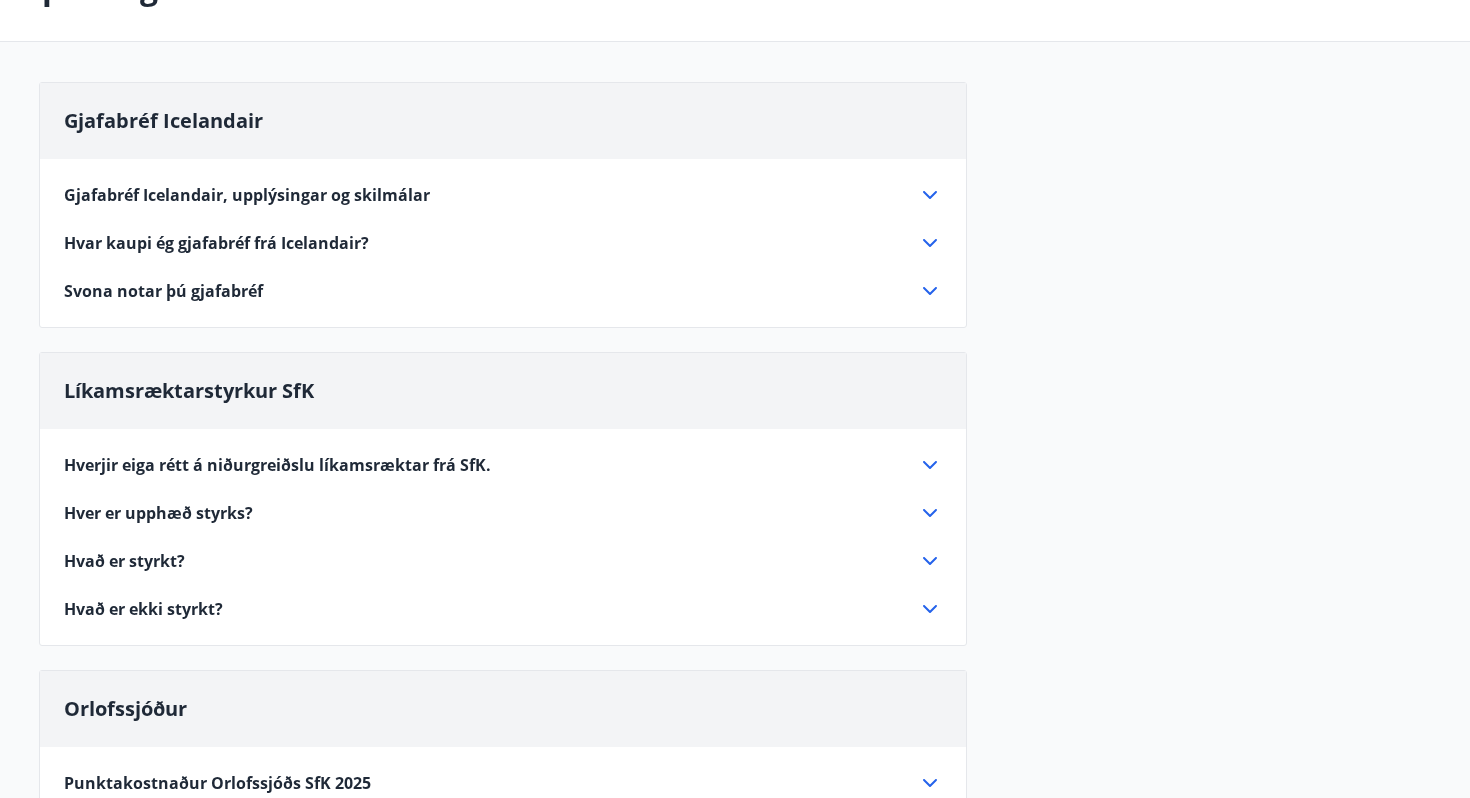 scroll, scrollTop: 0, scrollLeft: 0, axis: both 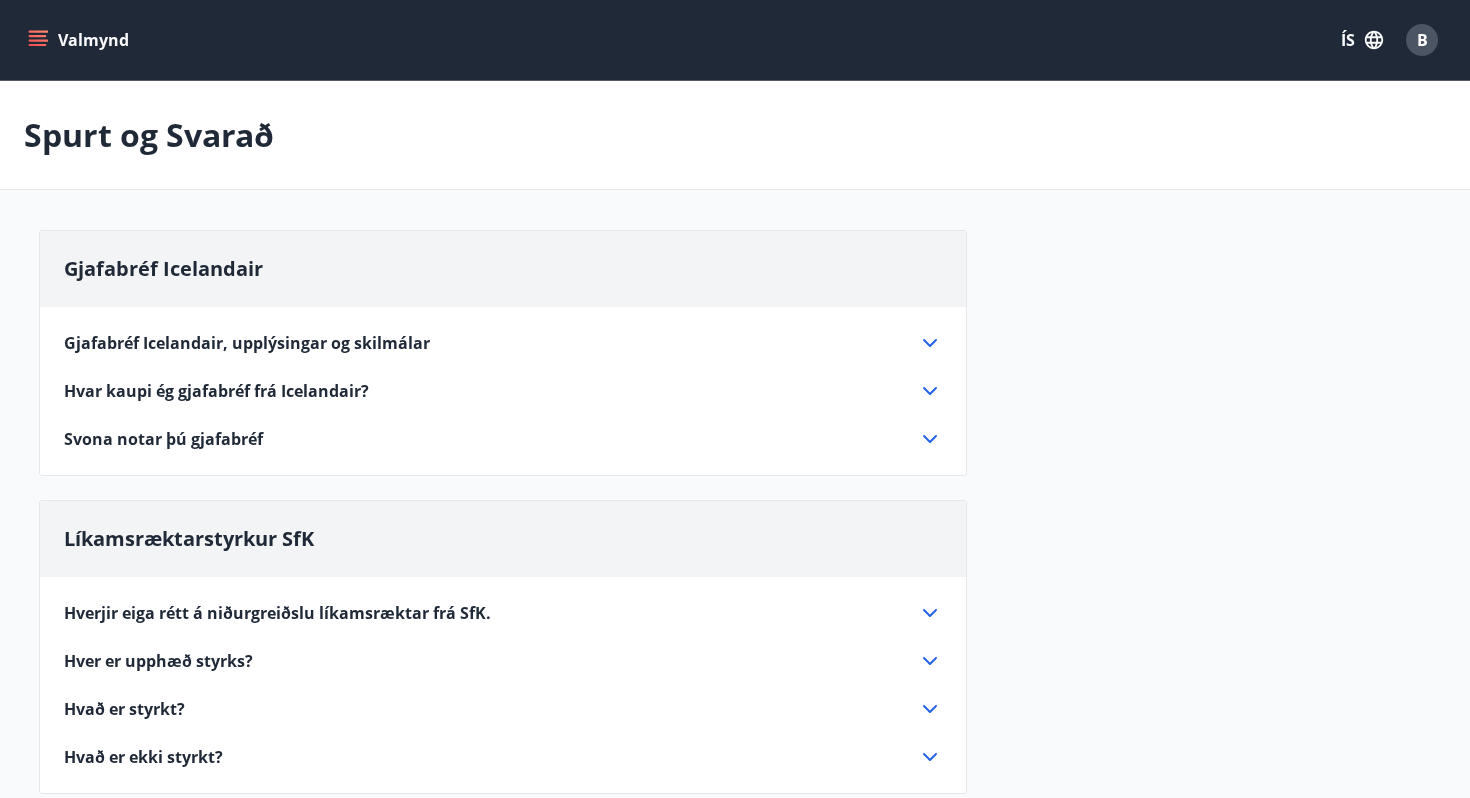 click on "Valmynd" at bounding box center [80, 40] 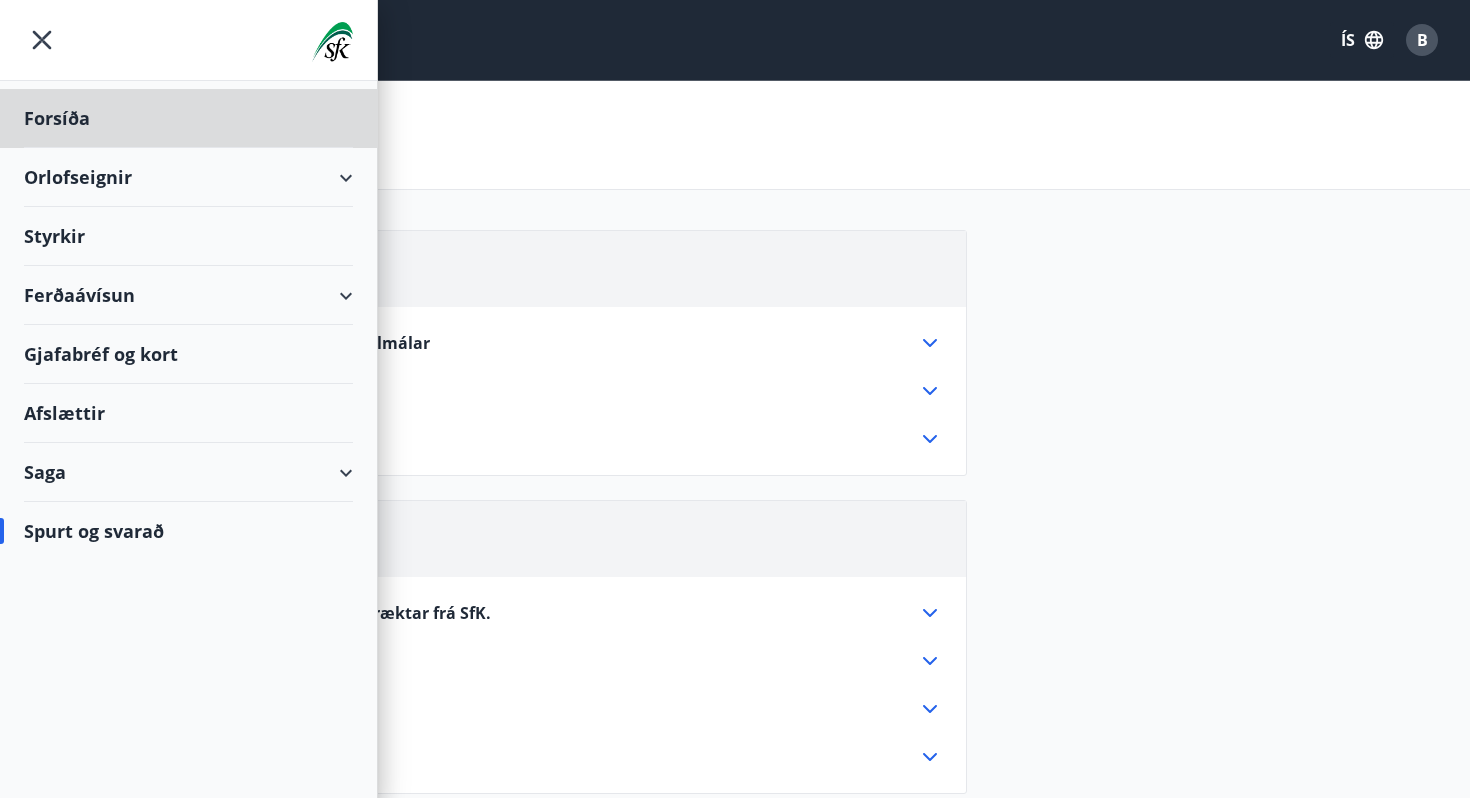 click on "Styrkir" at bounding box center (188, 118) 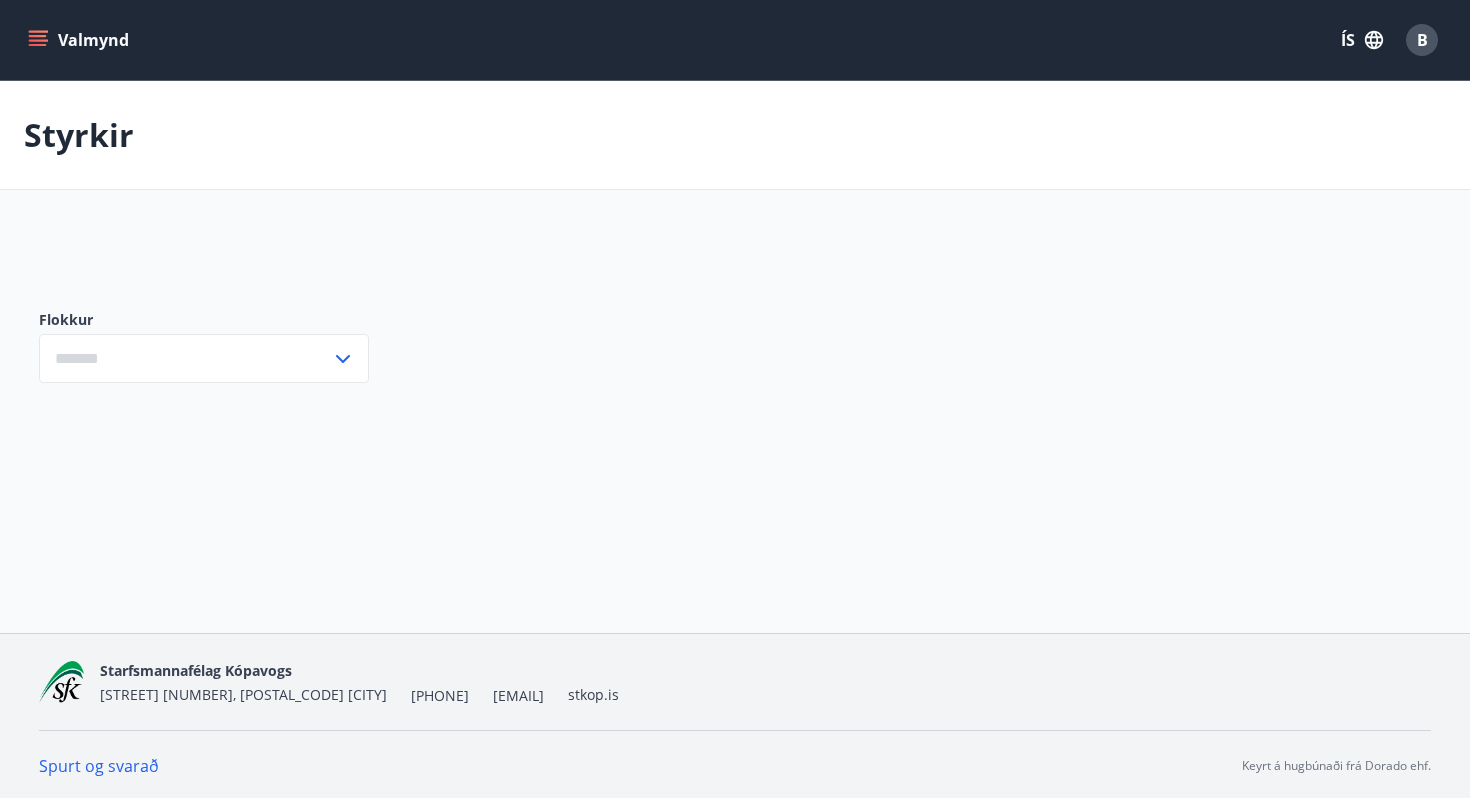 type on "***" 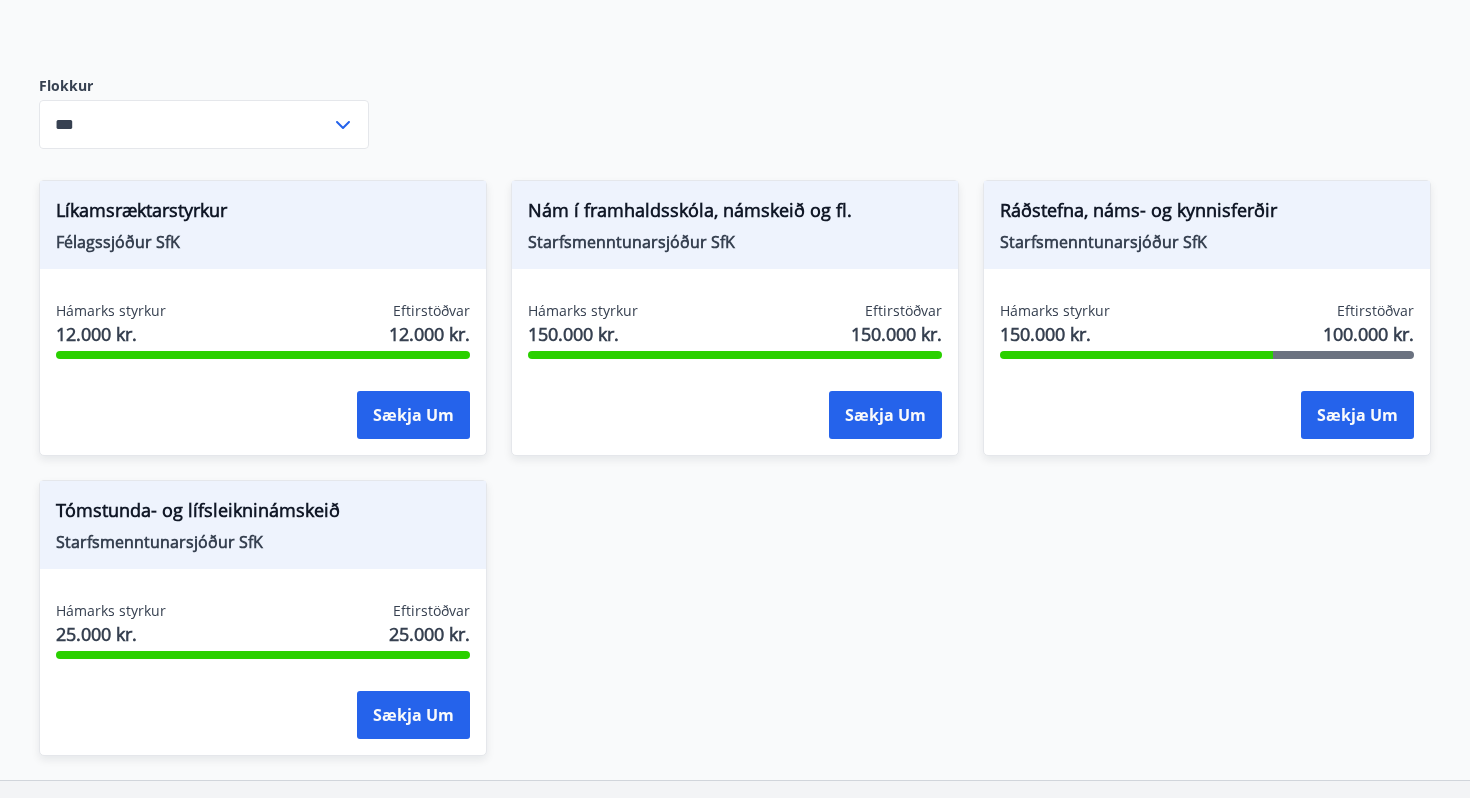 scroll, scrollTop: 269, scrollLeft: 0, axis: vertical 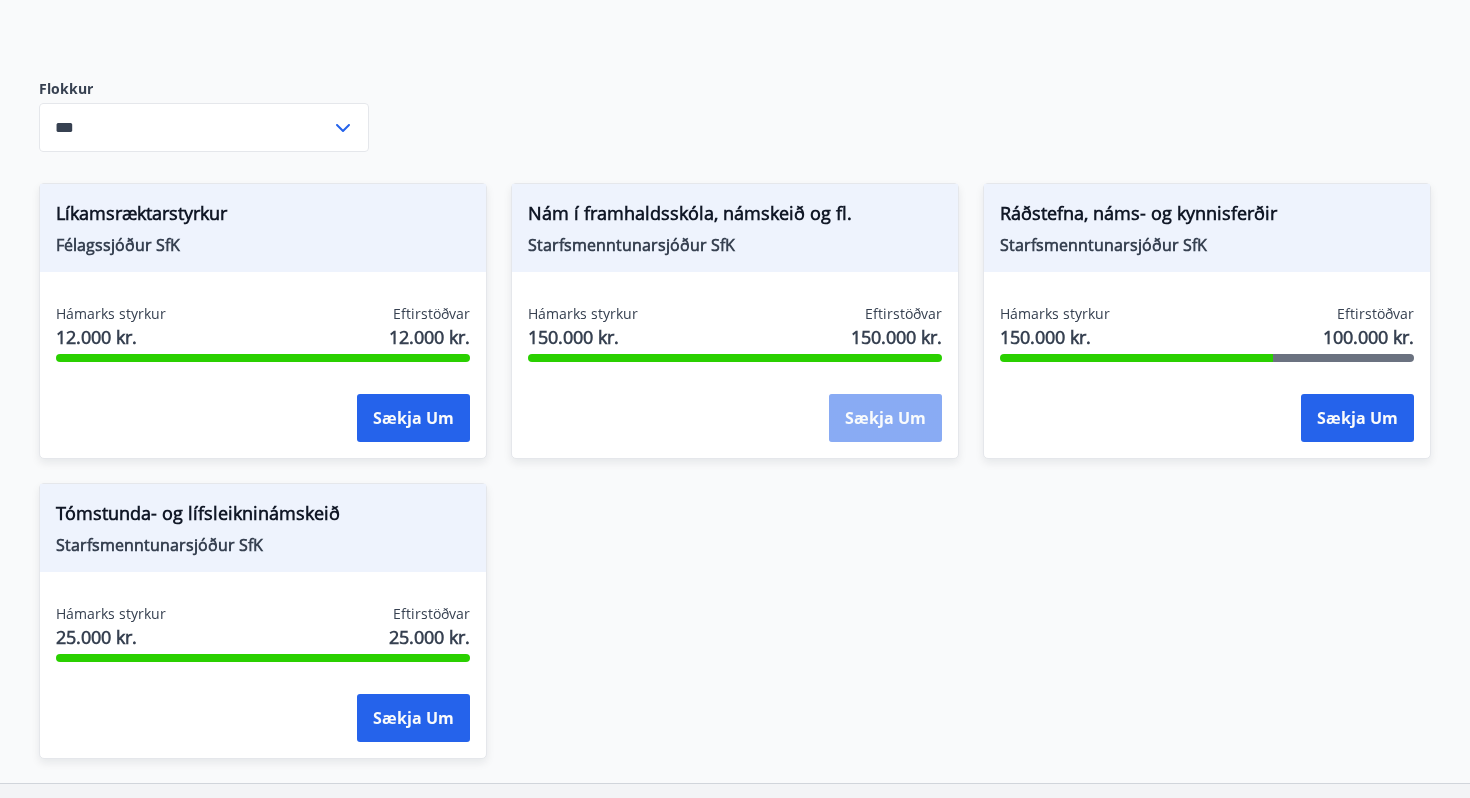 click on "Sækja um" at bounding box center [885, 418] 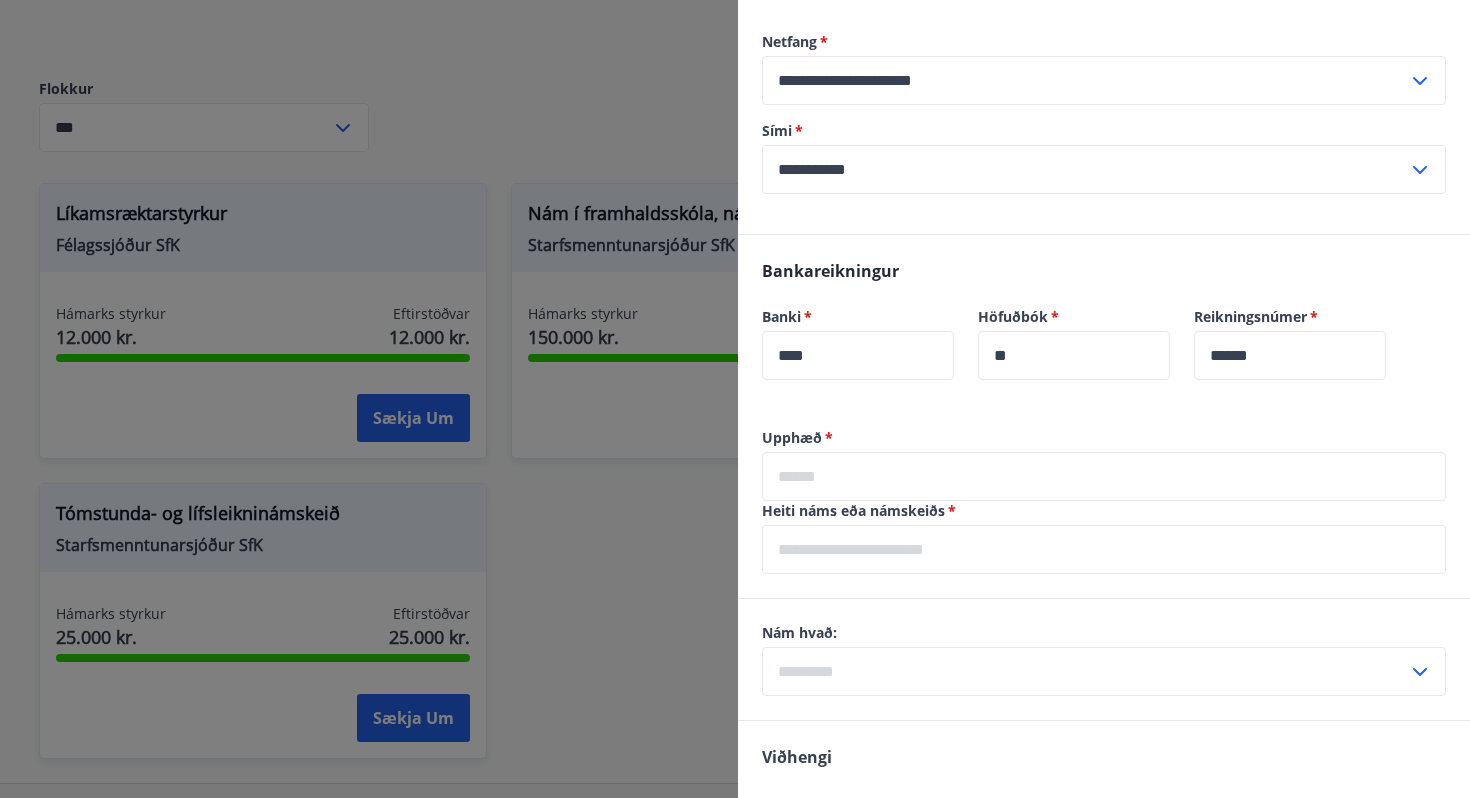 scroll, scrollTop: 822, scrollLeft: 0, axis: vertical 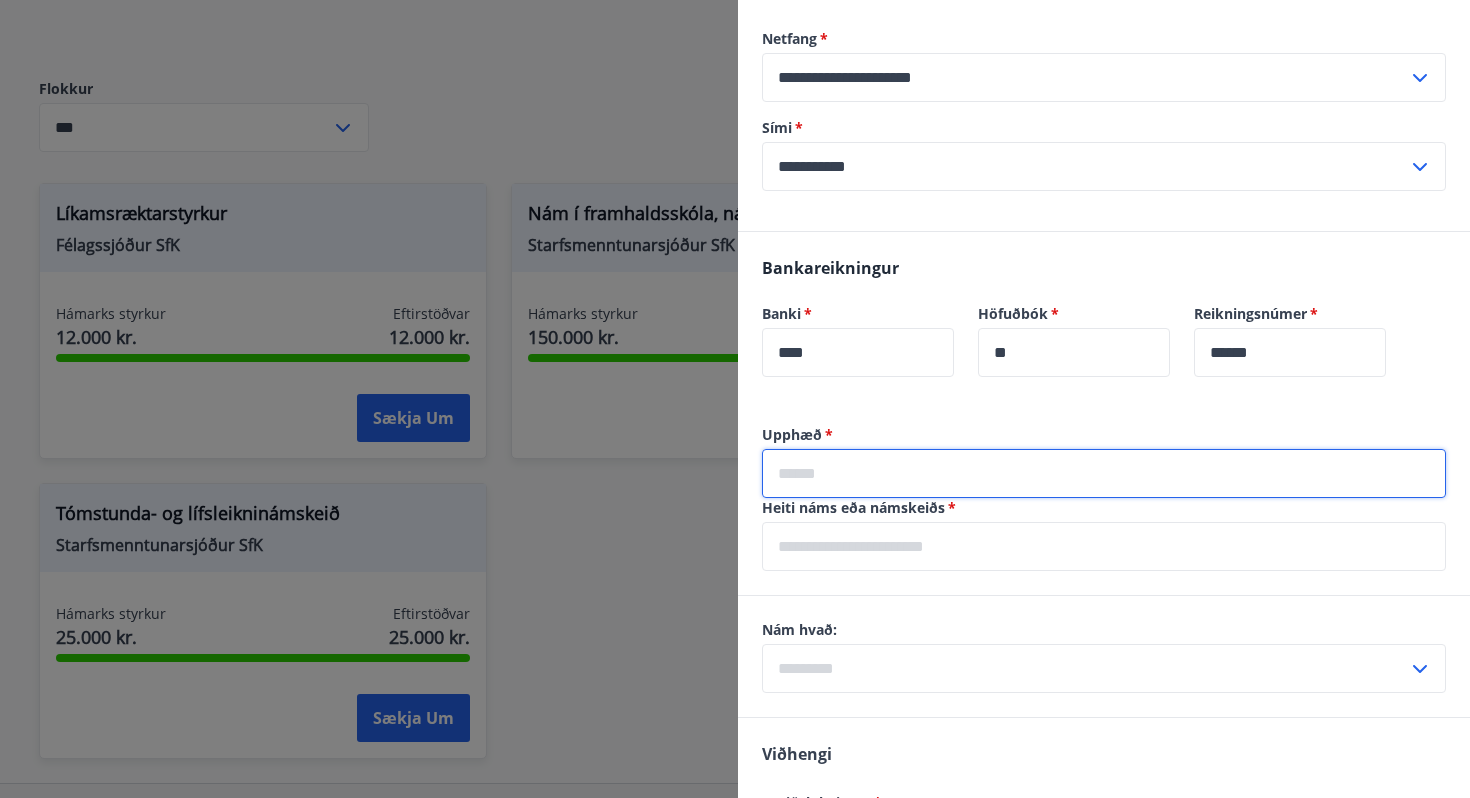 click at bounding box center [1104, 473] 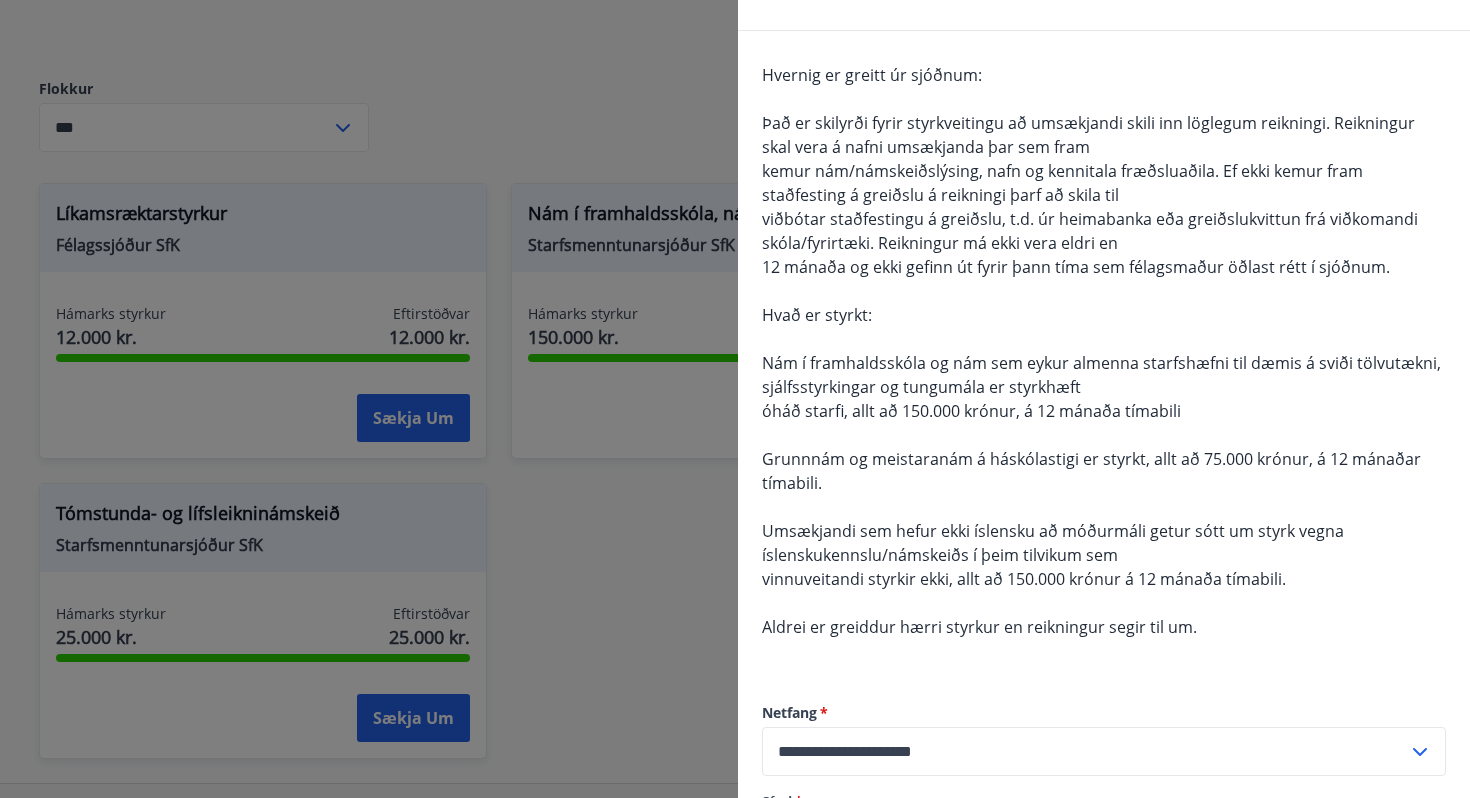 scroll, scrollTop: 152, scrollLeft: 0, axis: vertical 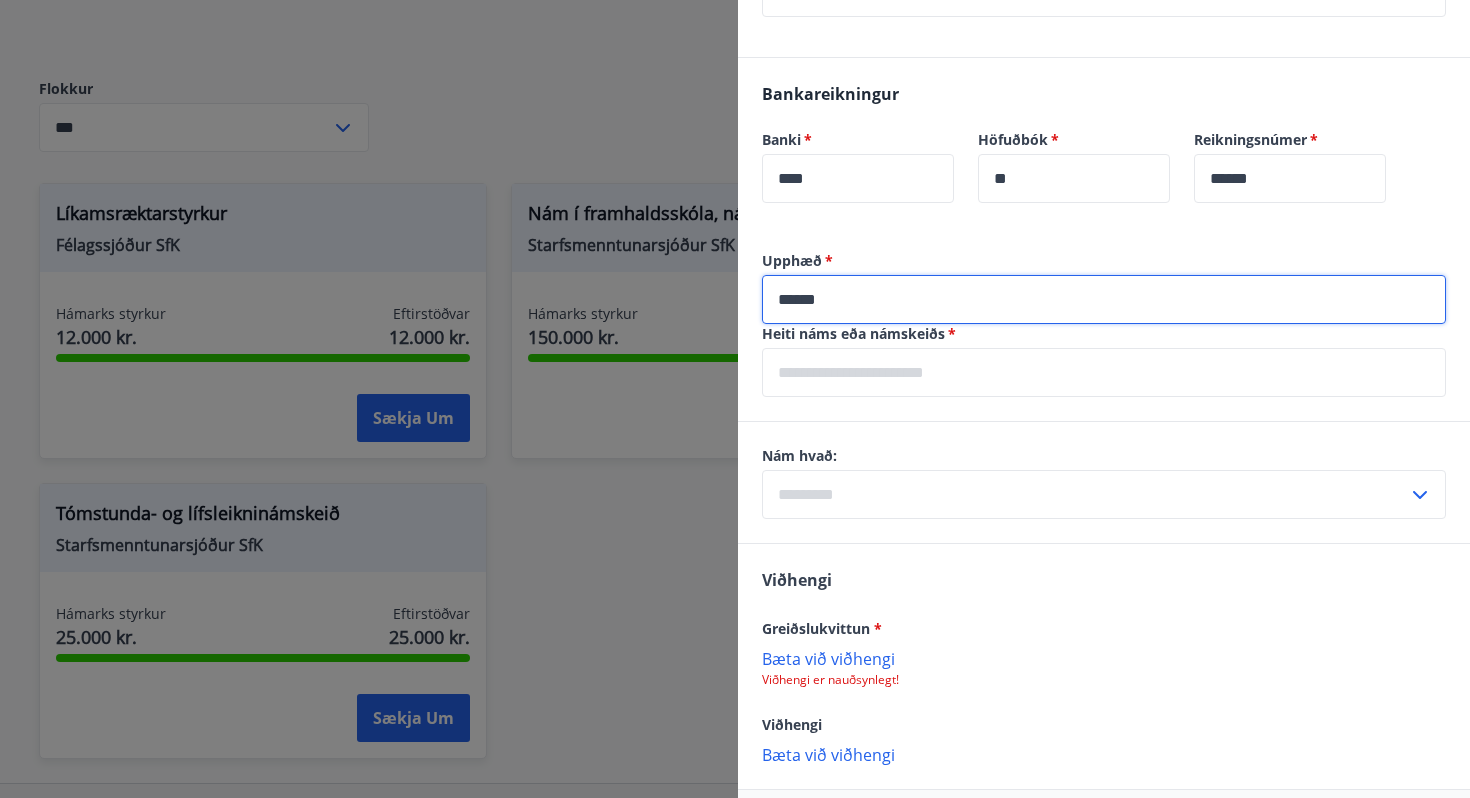 type on "******" 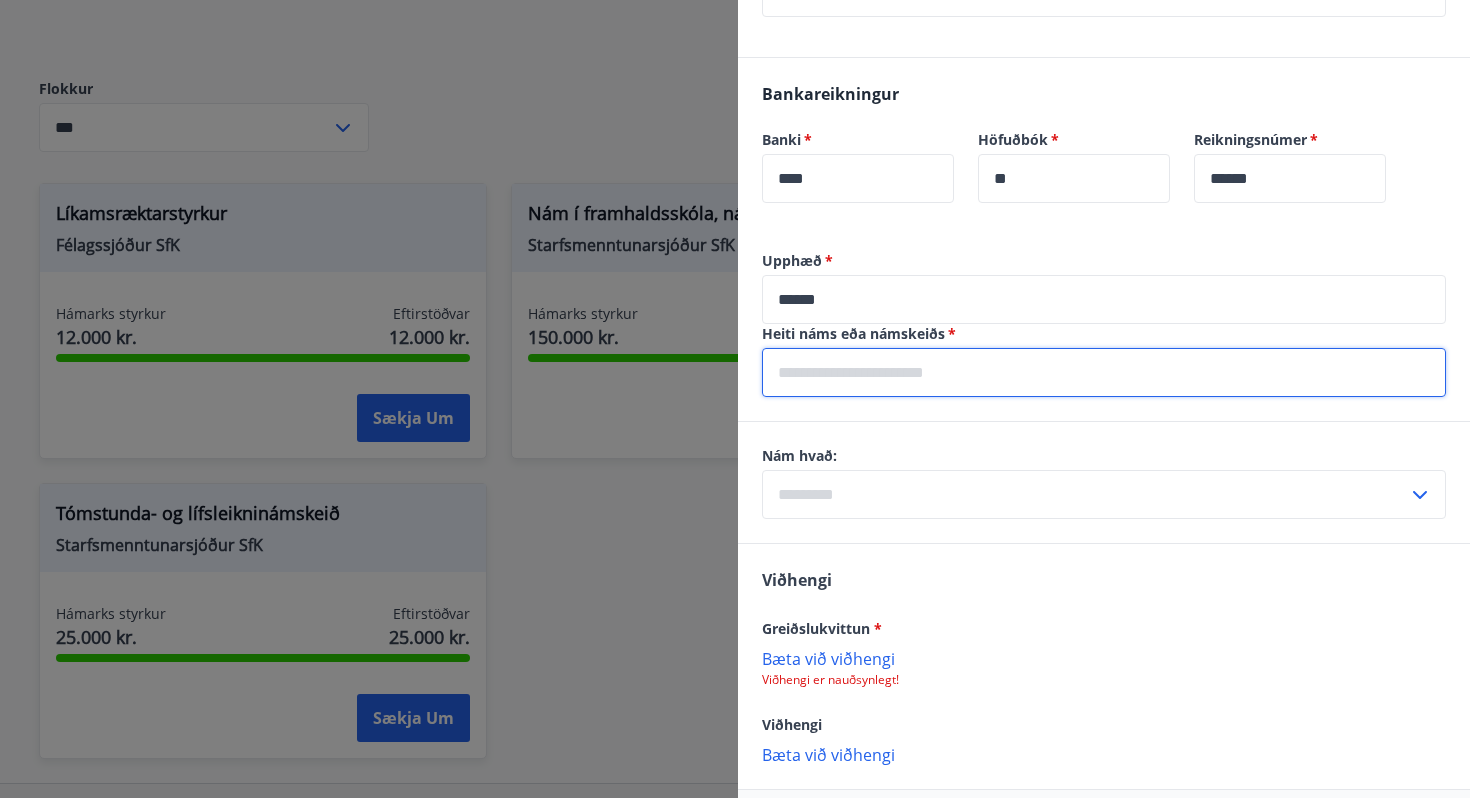 click at bounding box center (1104, 372) 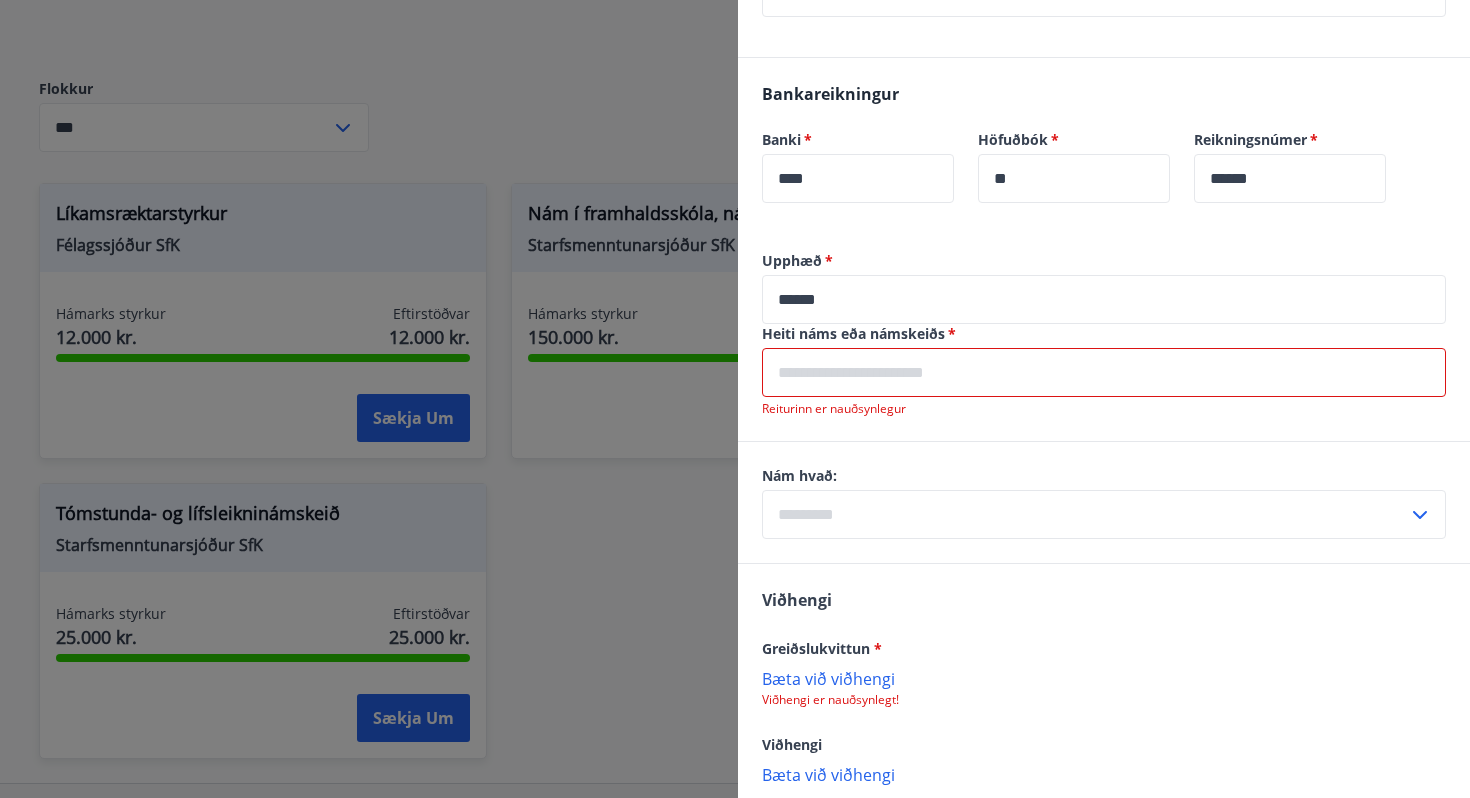 click at bounding box center [1104, 372] 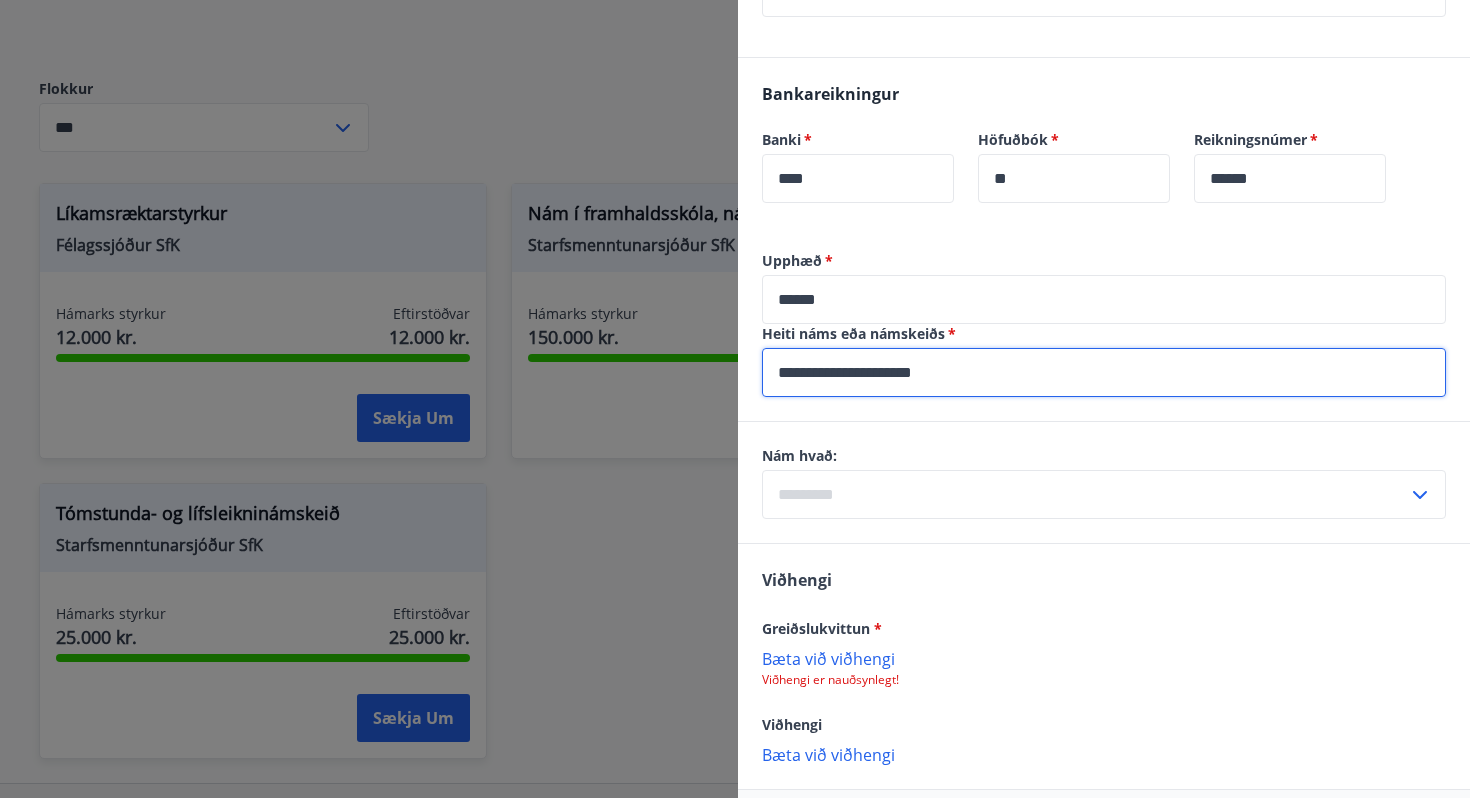 type on "**********" 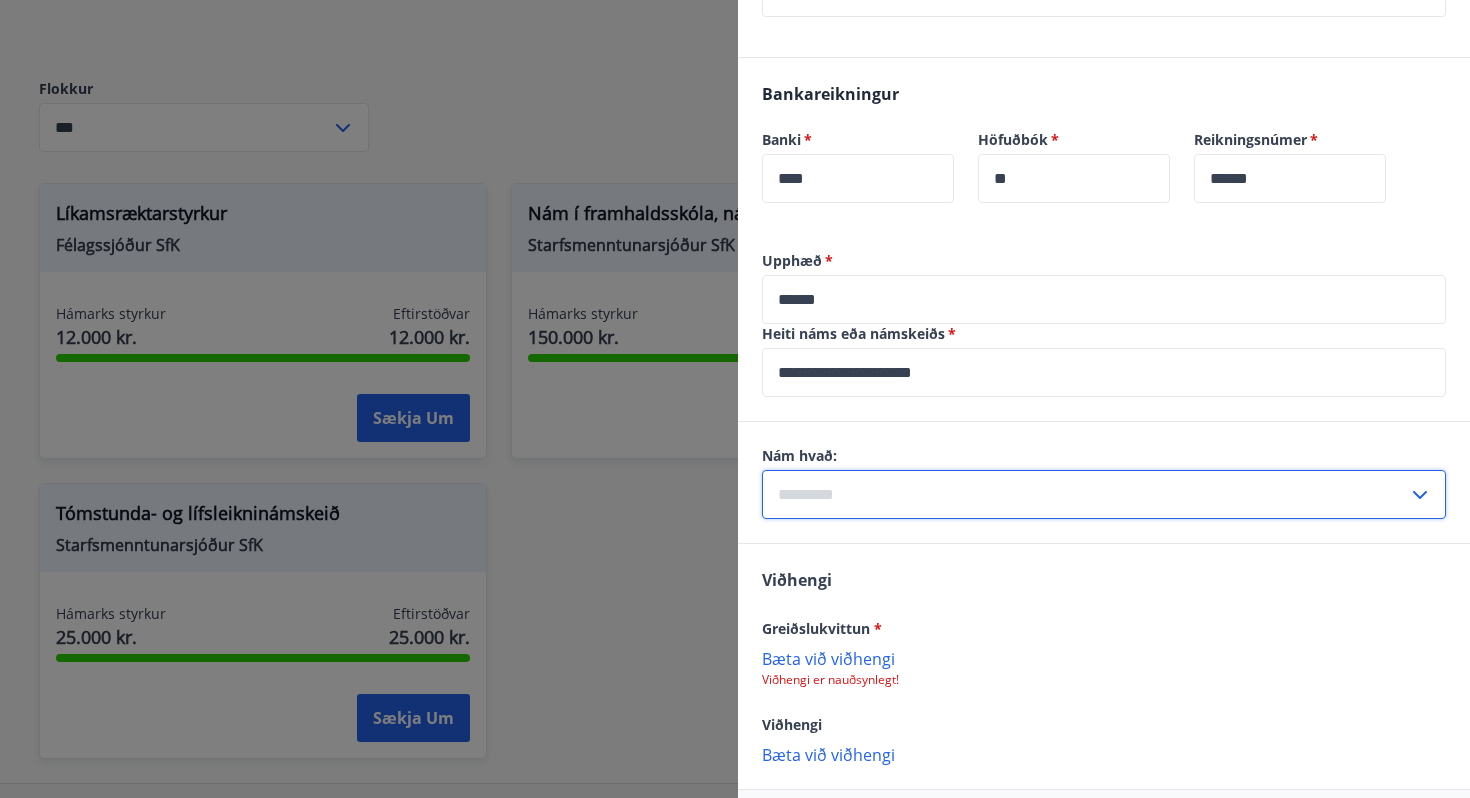 click at bounding box center (1085, 494) 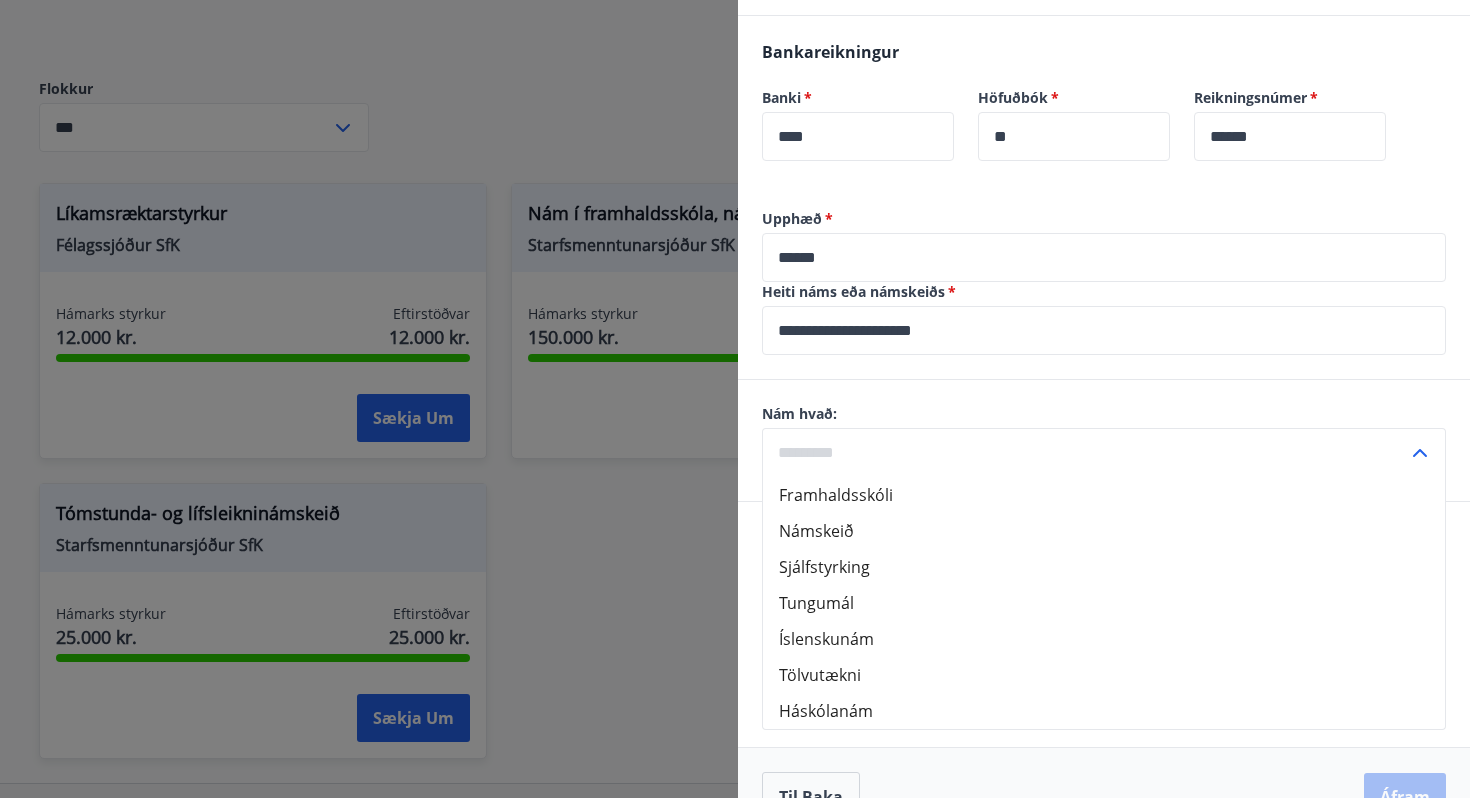 scroll, scrollTop: 1053, scrollLeft: 0, axis: vertical 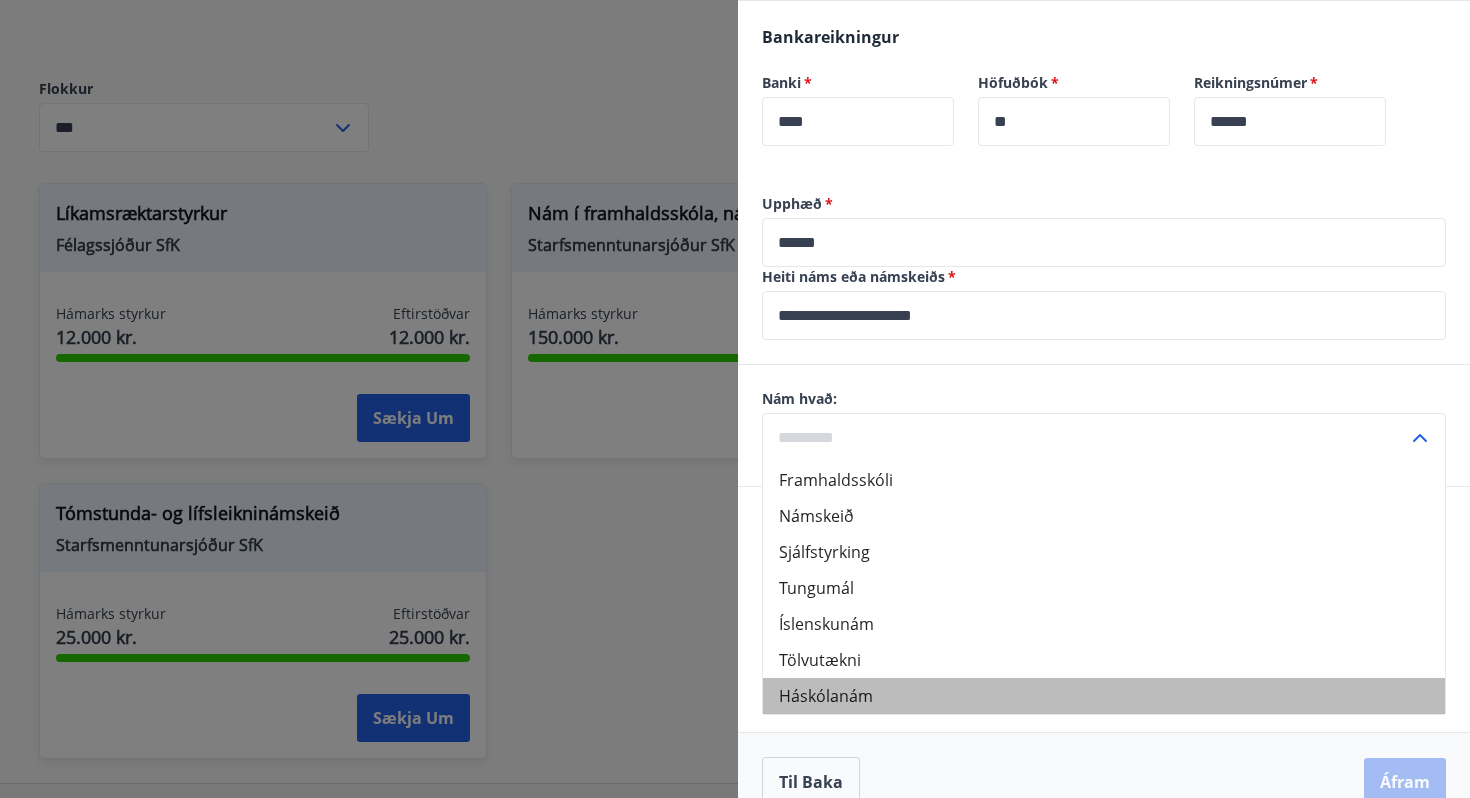 click on "Háskólanám" at bounding box center (1104, 696) 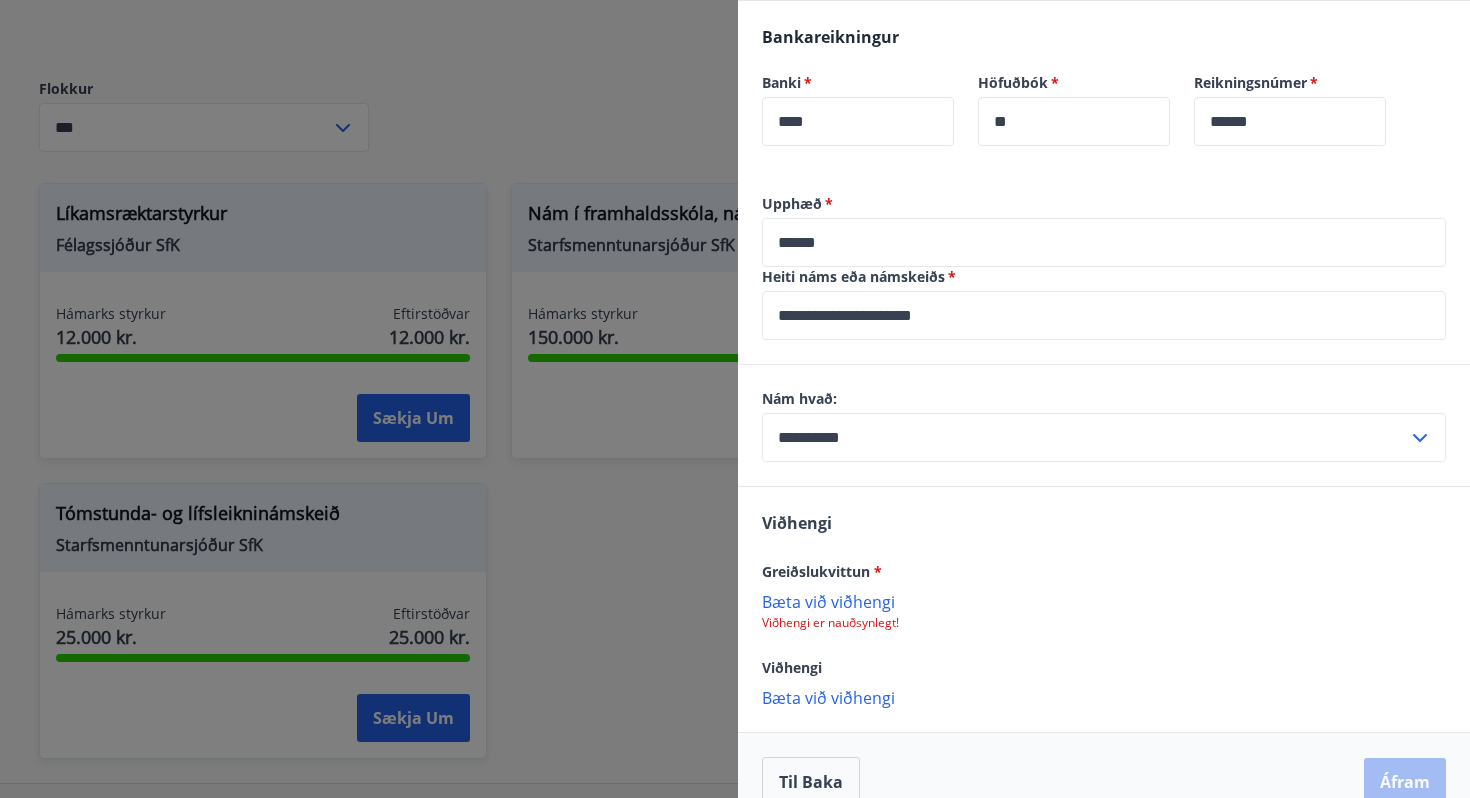 scroll, scrollTop: 1086, scrollLeft: 0, axis: vertical 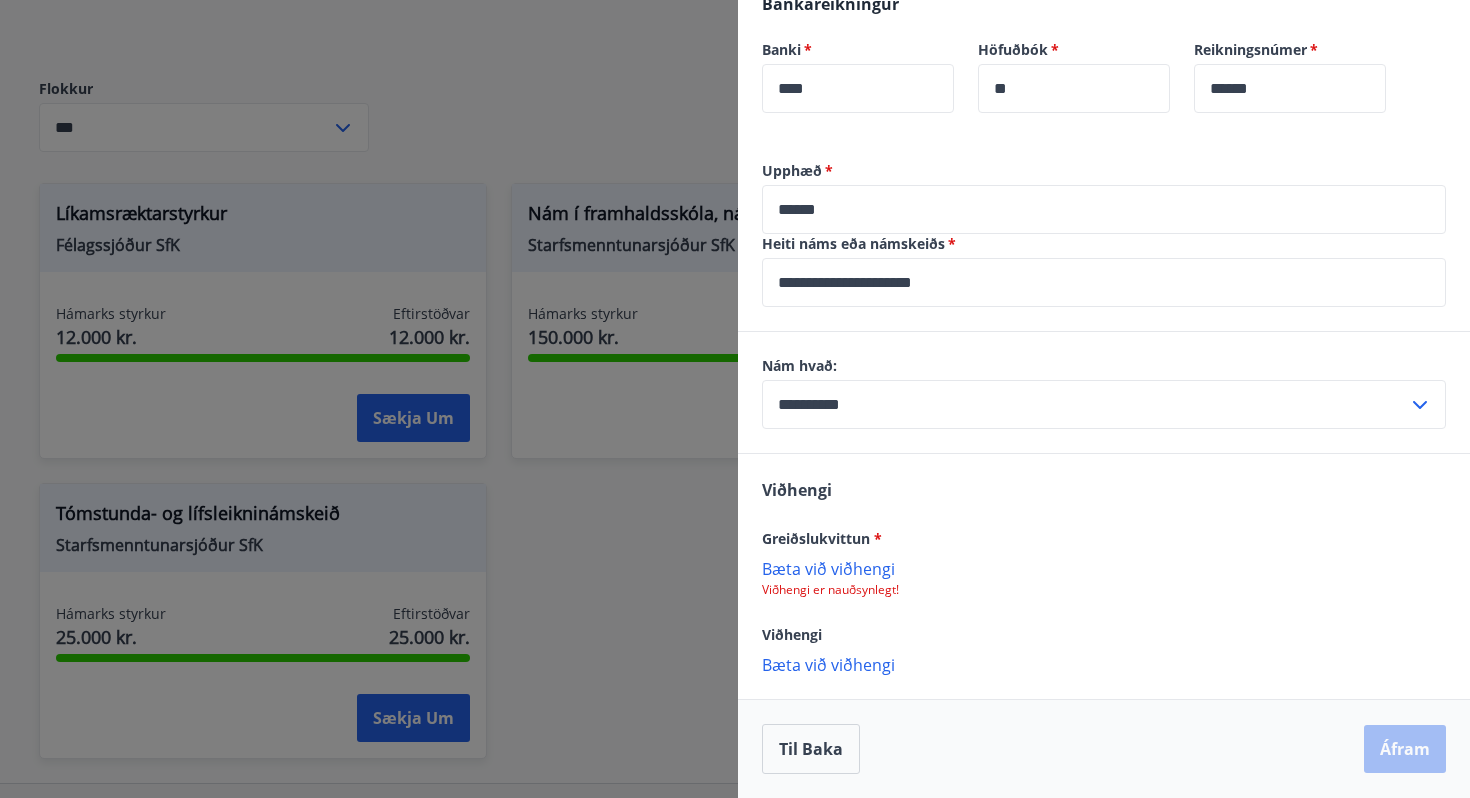click on "Bæta við viðhengi" at bounding box center [1104, 568] 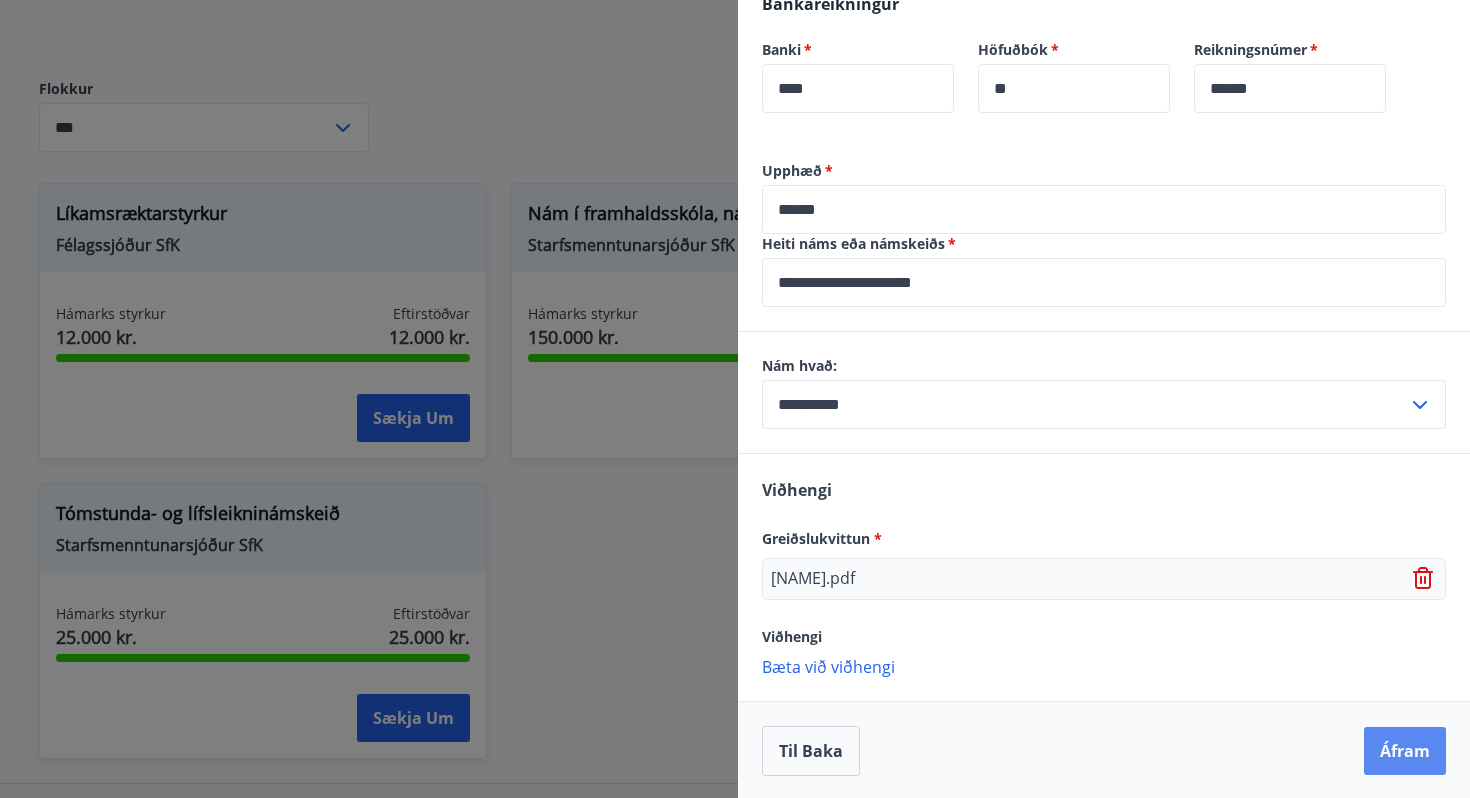 click on "Áfram" at bounding box center [1405, 751] 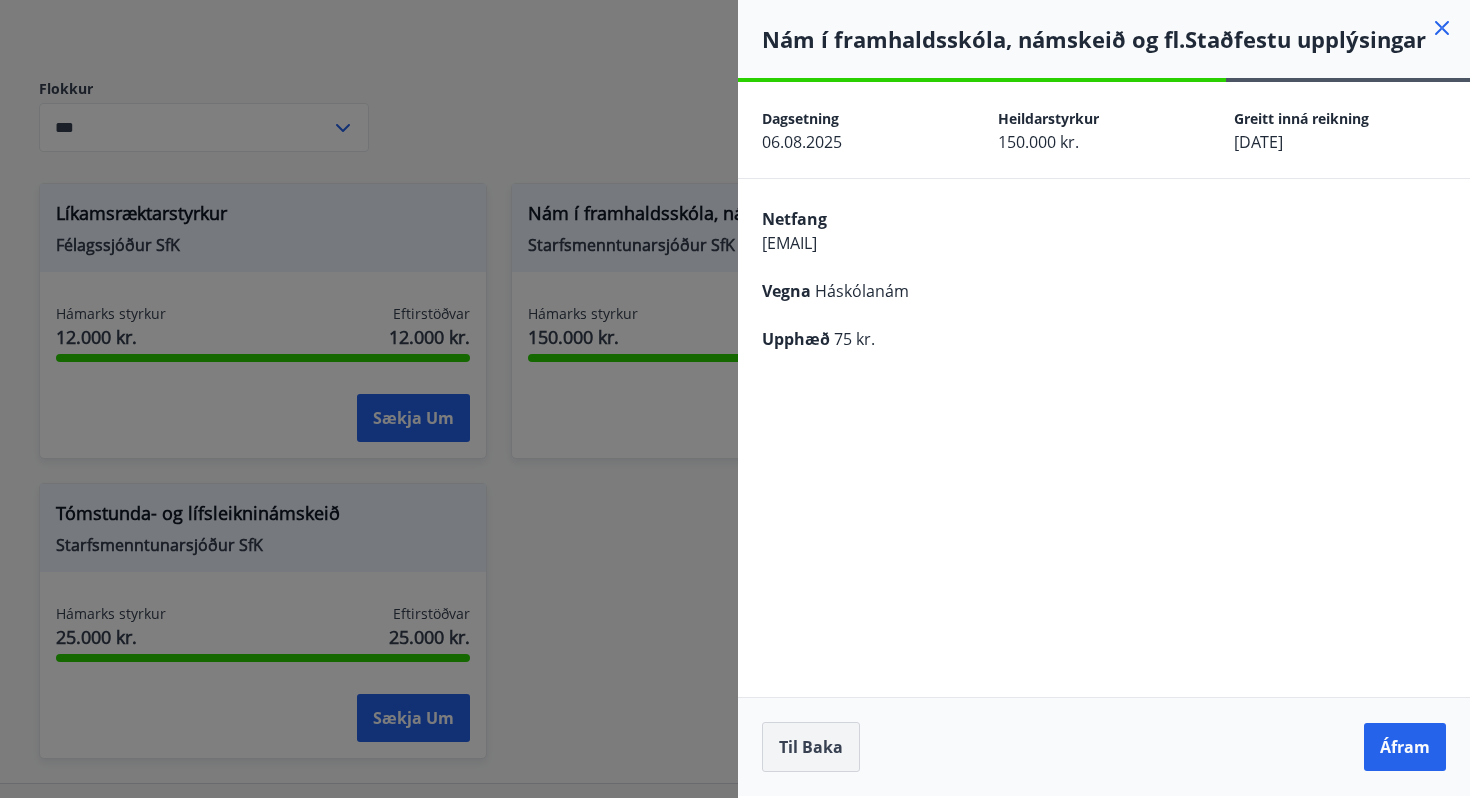 click on "Til baka" at bounding box center [811, 747] 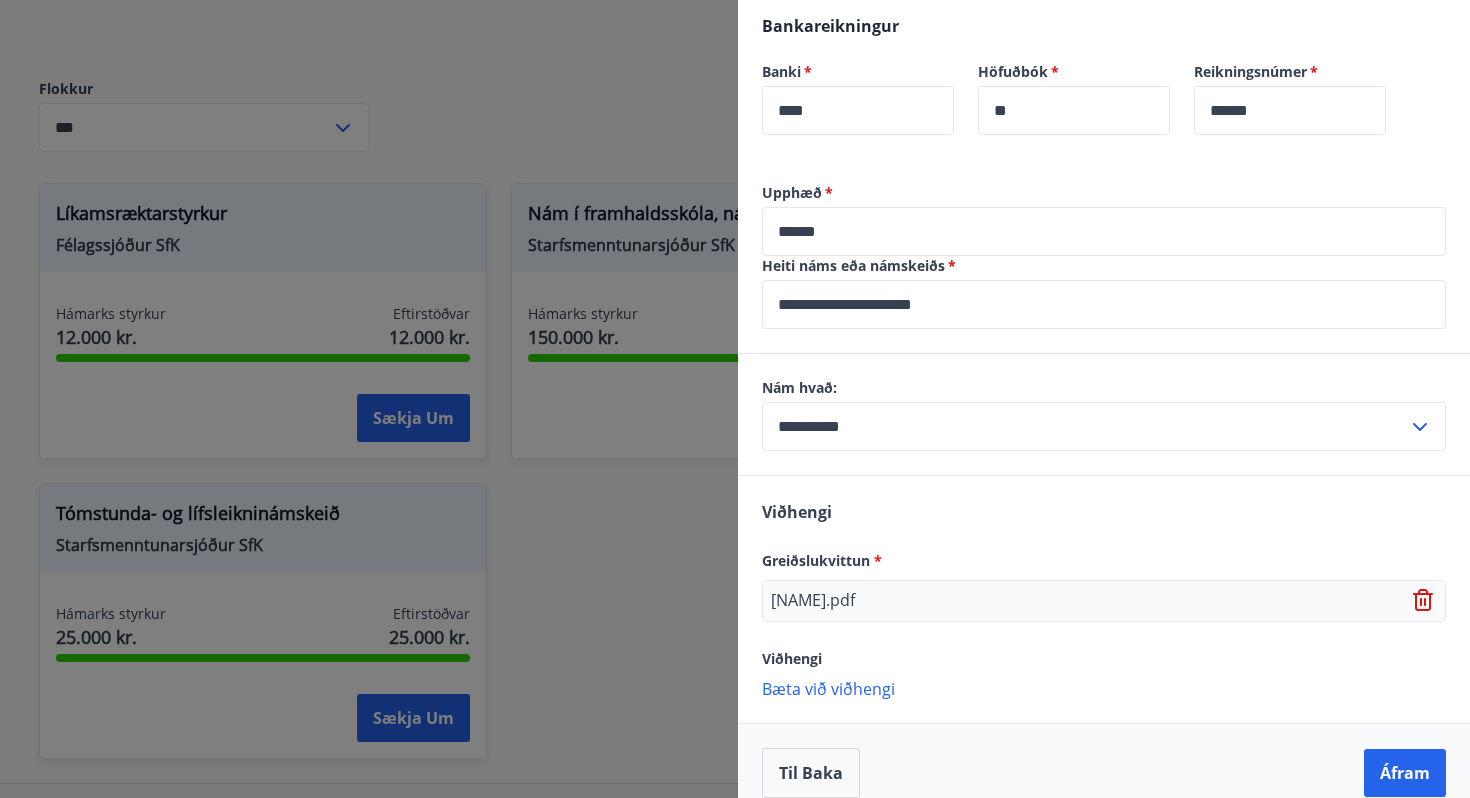 scroll, scrollTop: 1088, scrollLeft: 0, axis: vertical 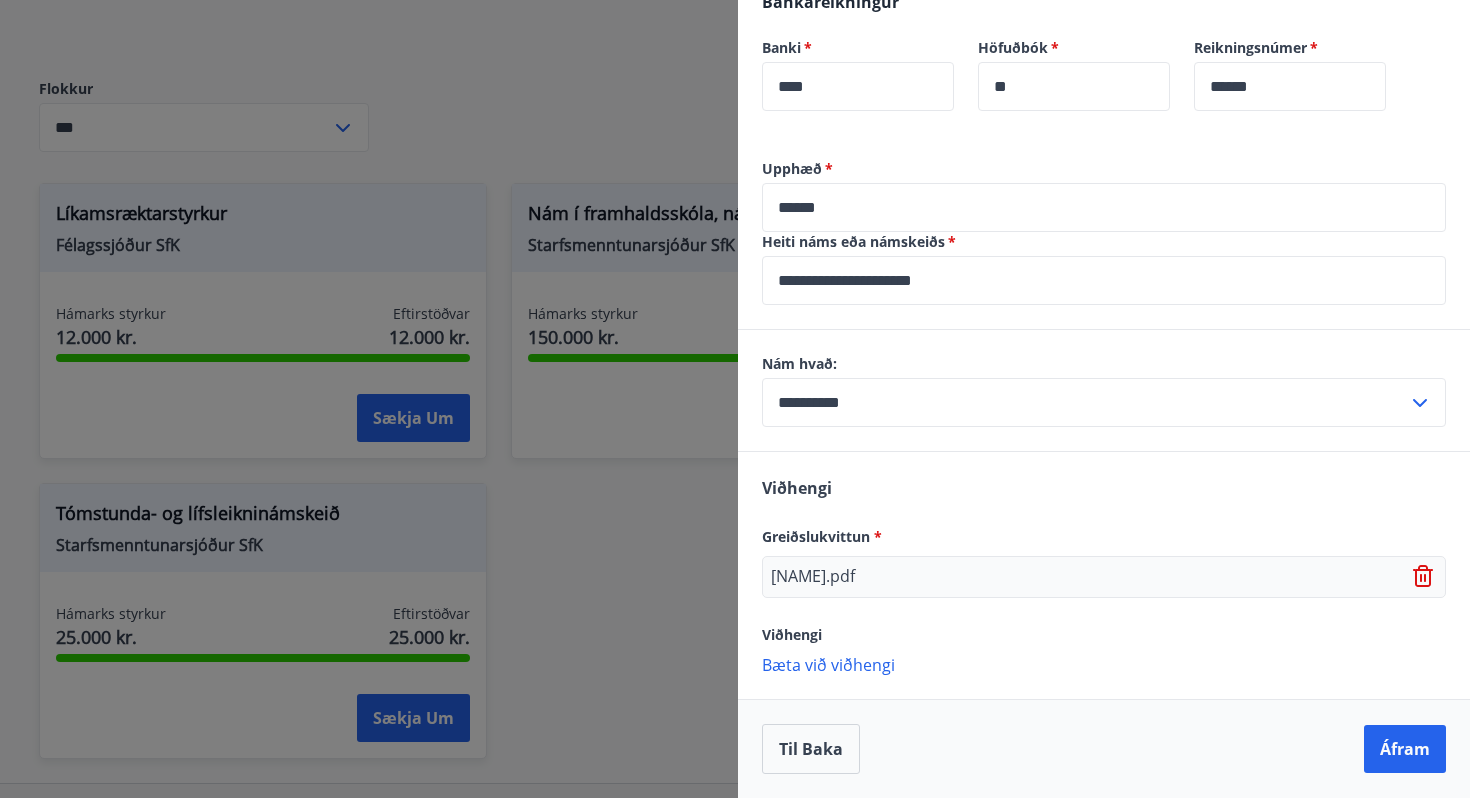 click on "******" at bounding box center [1104, 207] 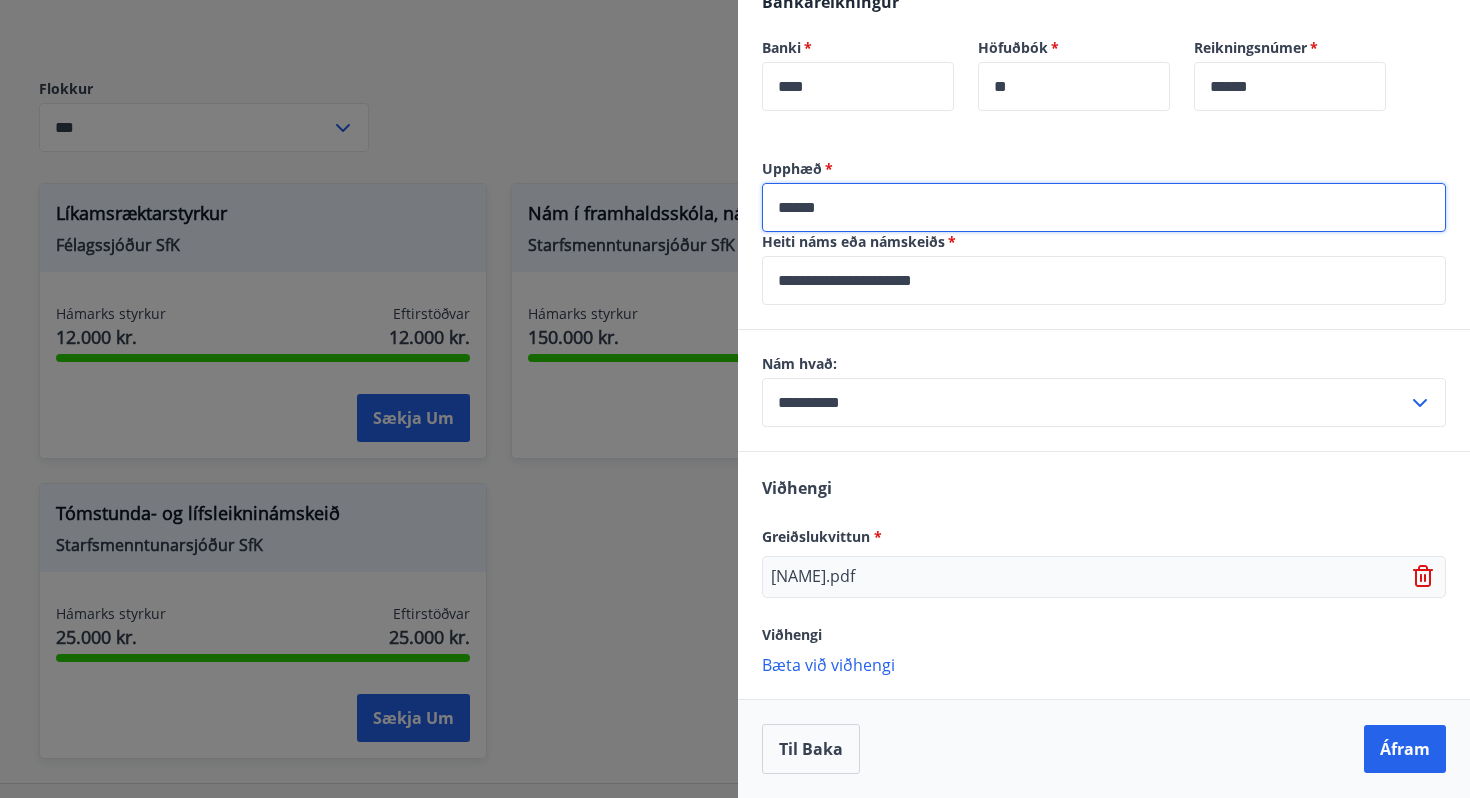 click on "******" at bounding box center (1104, 207) 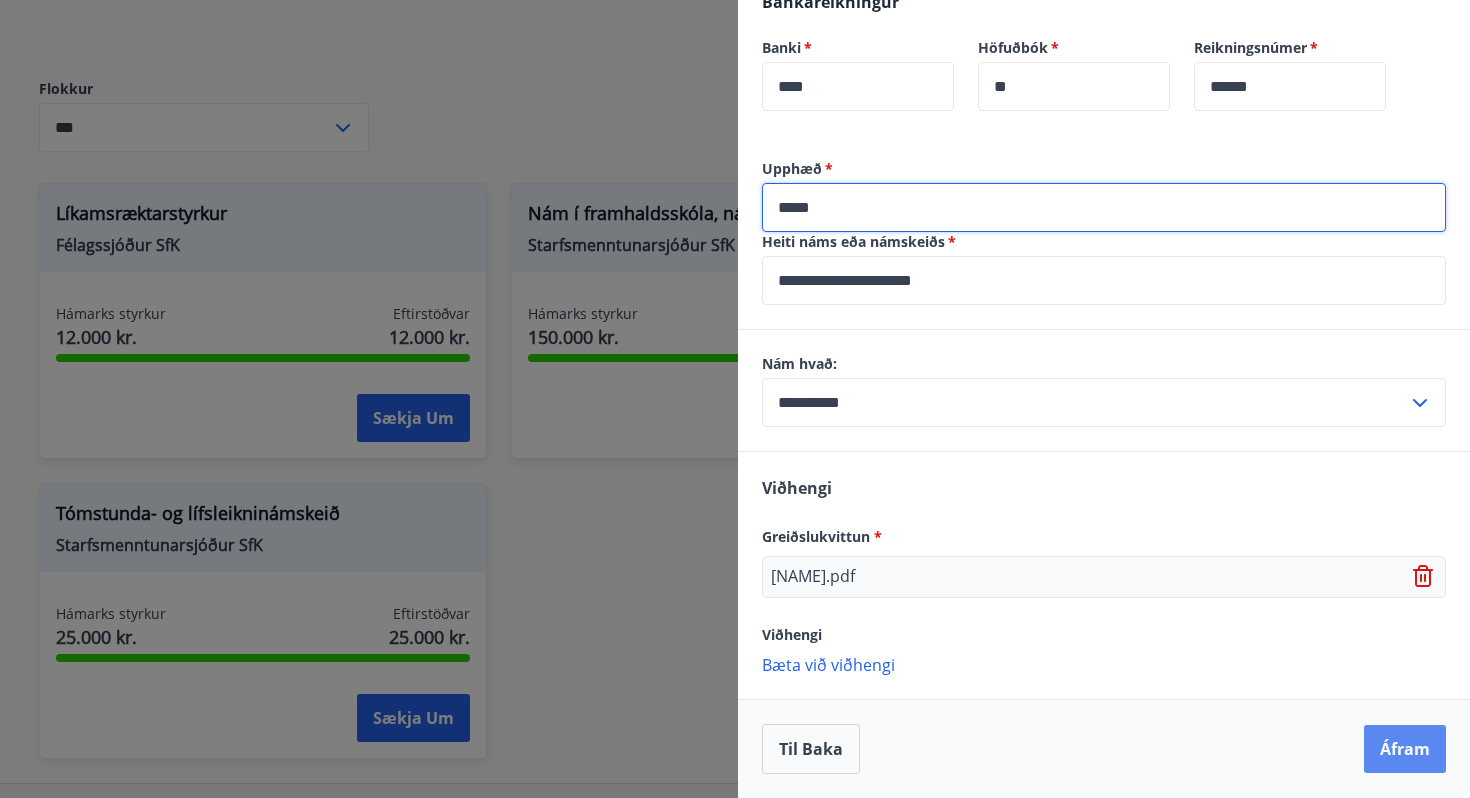 type on "*****" 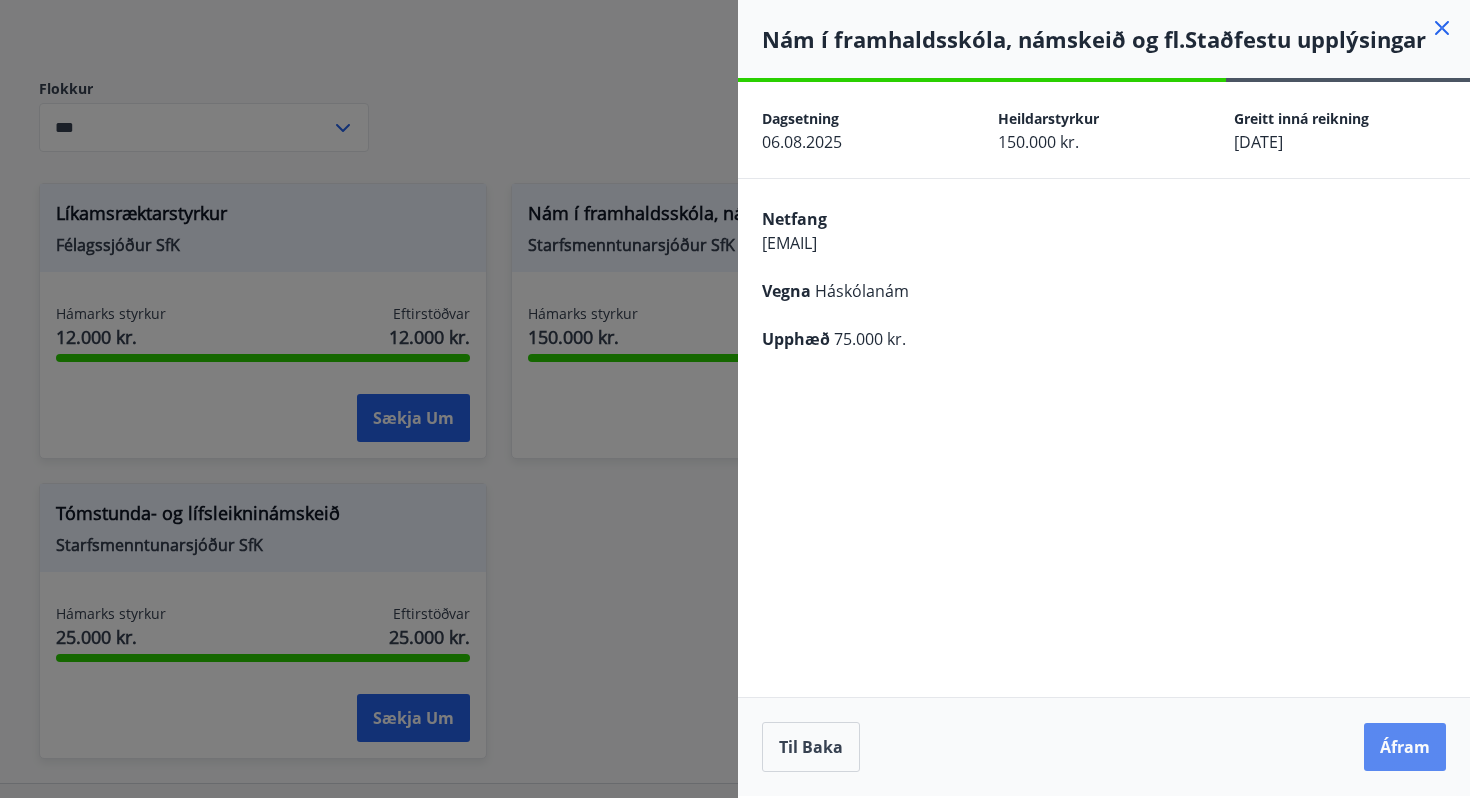 click on "Áfram" at bounding box center [1405, 747] 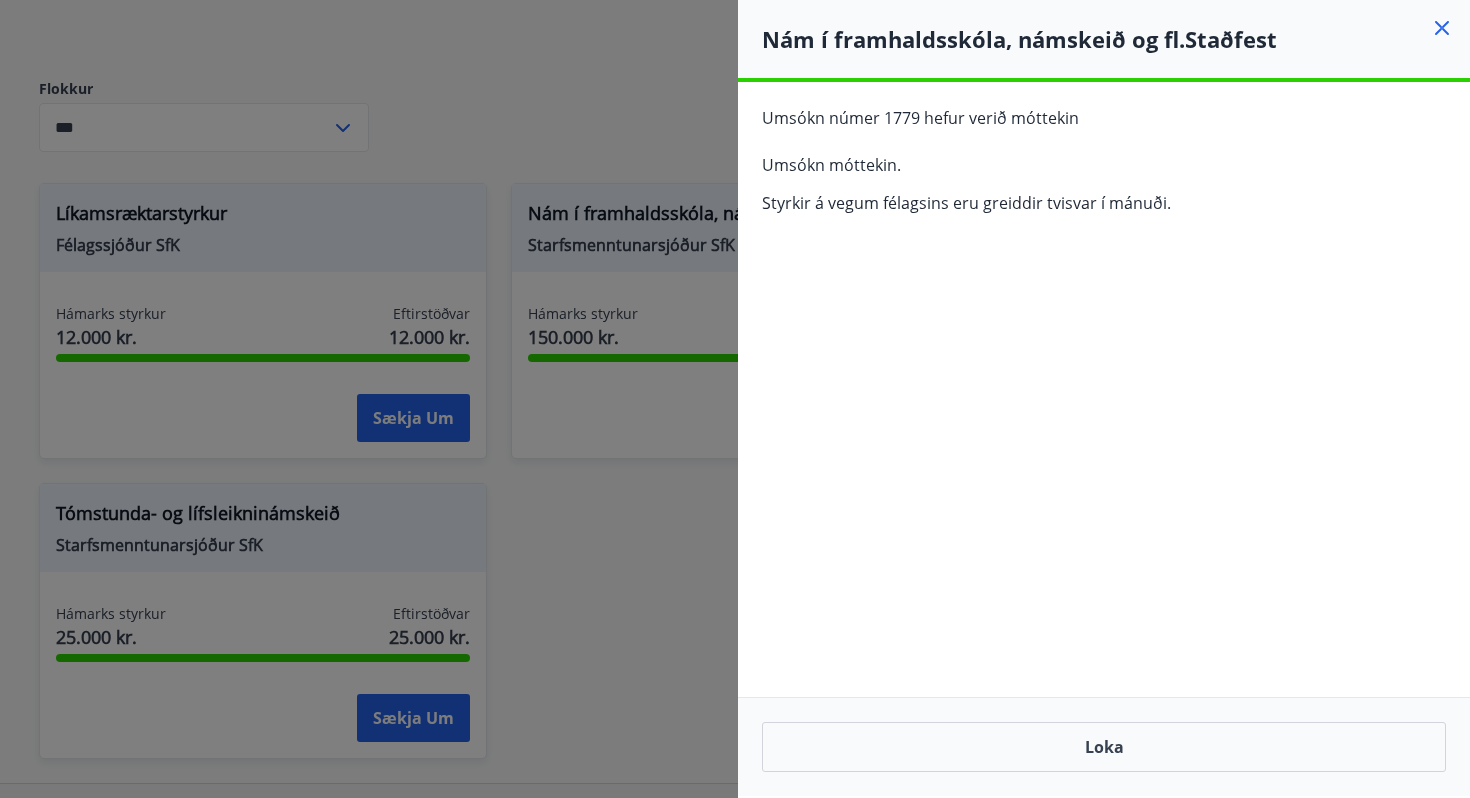 click 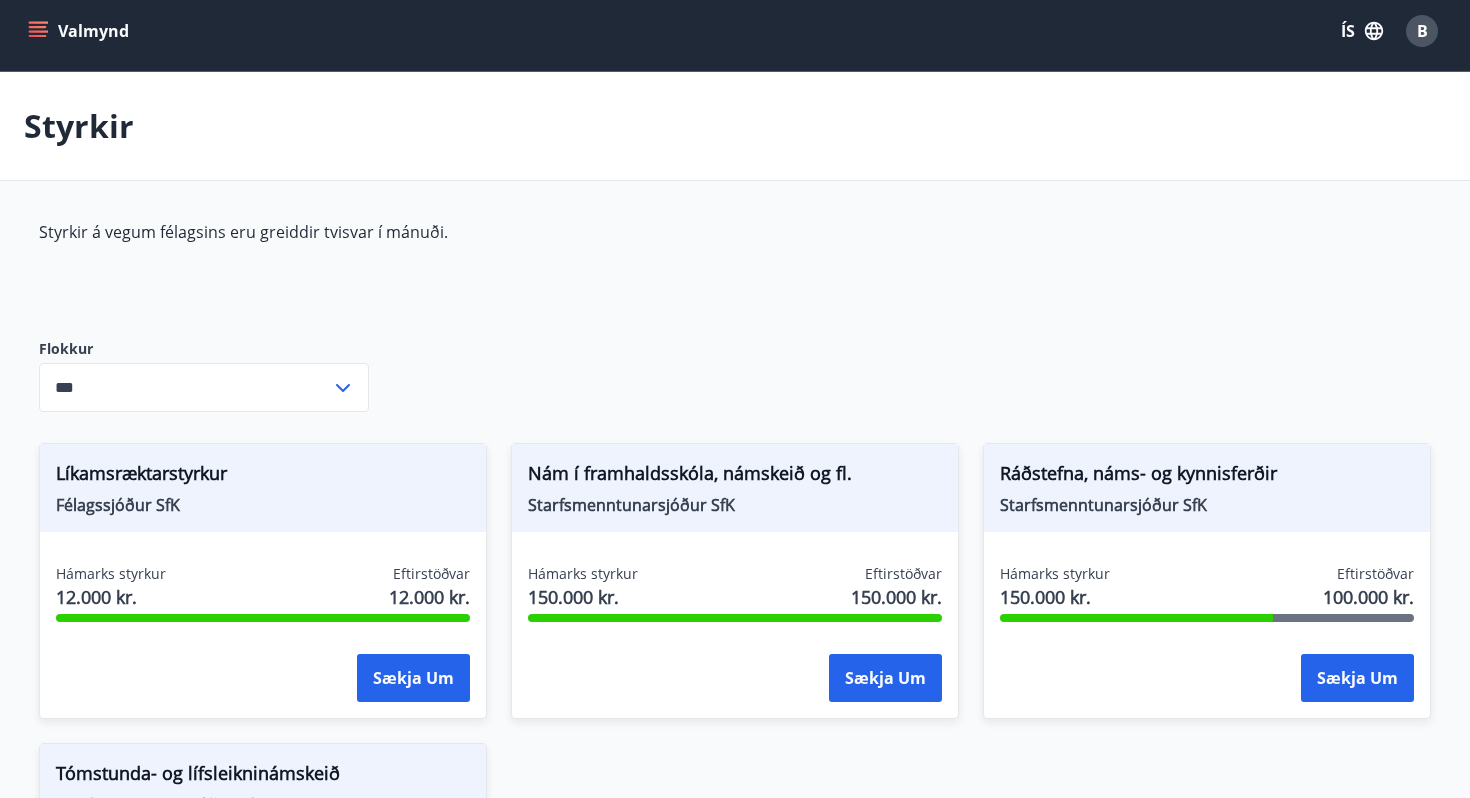 scroll, scrollTop: 0, scrollLeft: 0, axis: both 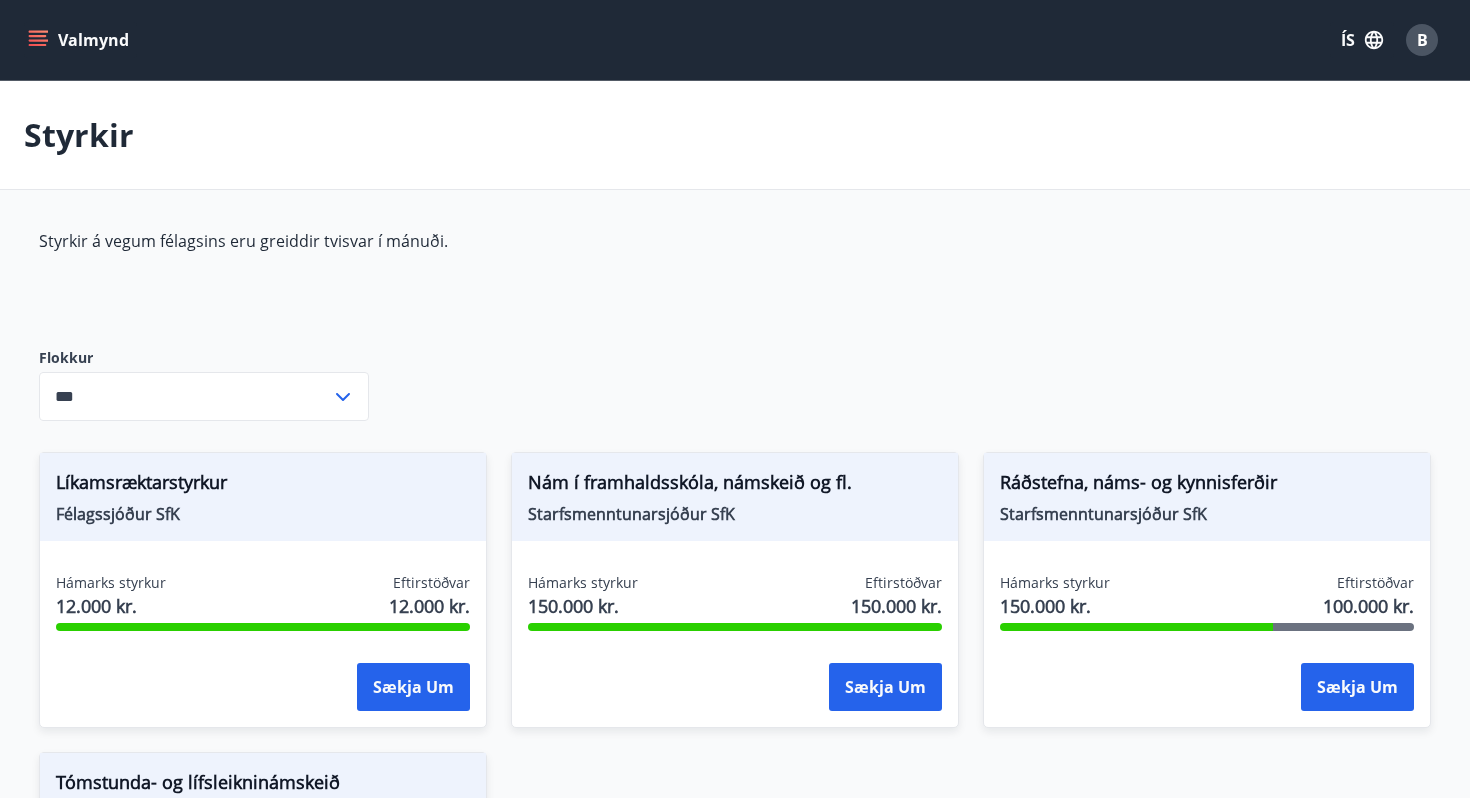 click on "Valmynd" at bounding box center (80, 40) 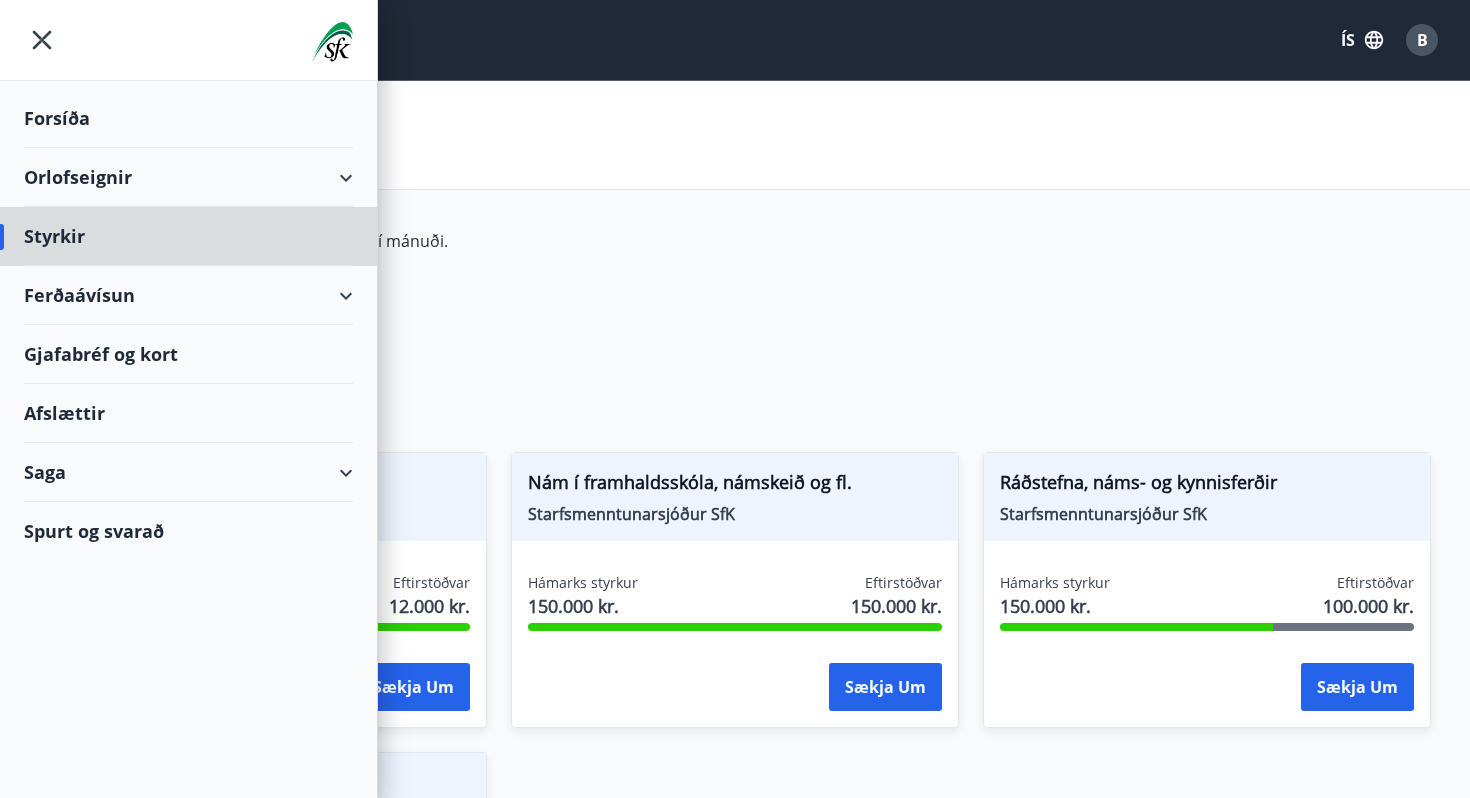 click on "Forsíða" at bounding box center (188, 118) 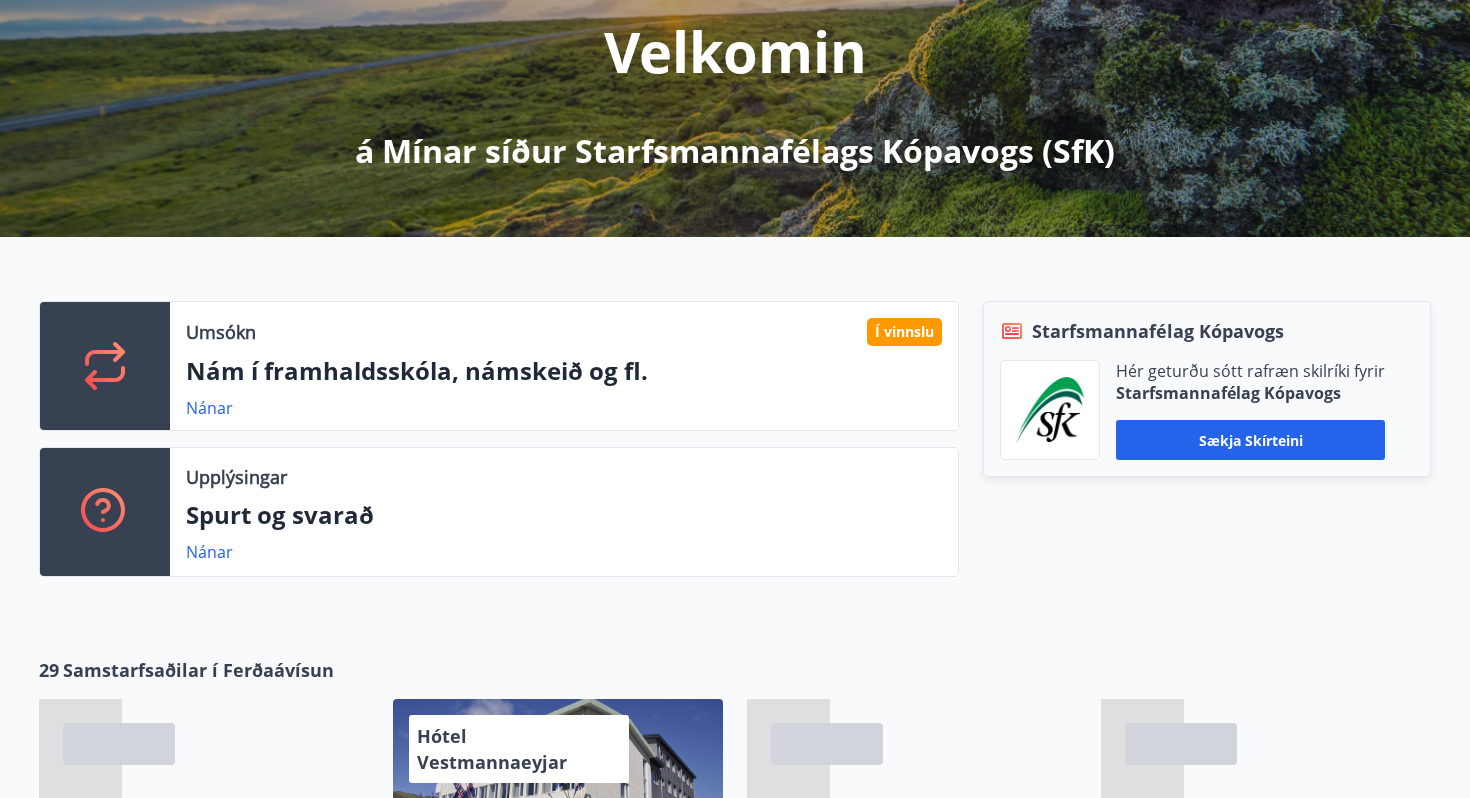 scroll, scrollTop: 263, scrollLeft: 0, axis: vertical 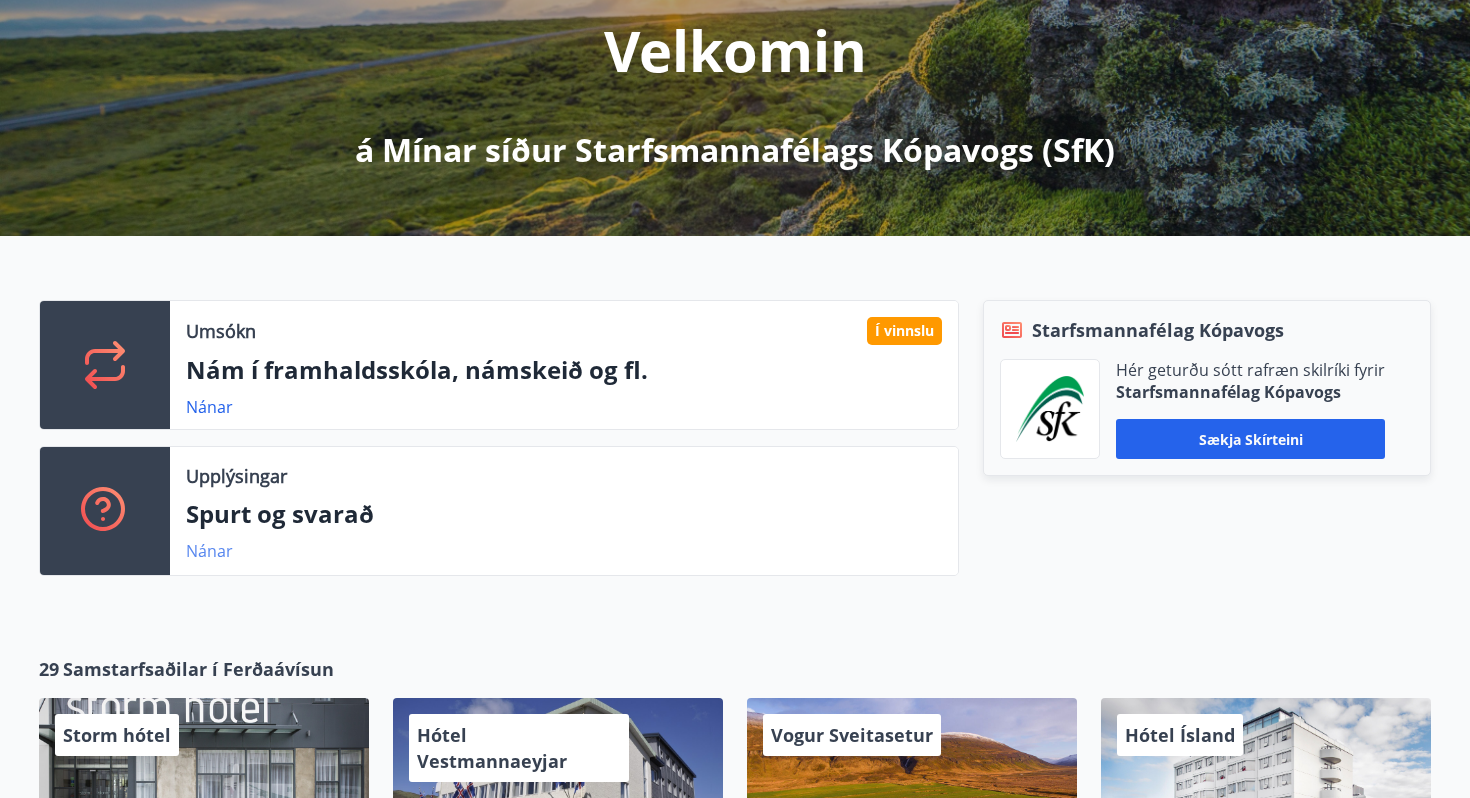 click on "Nánar" at bounding box center (209, 551) 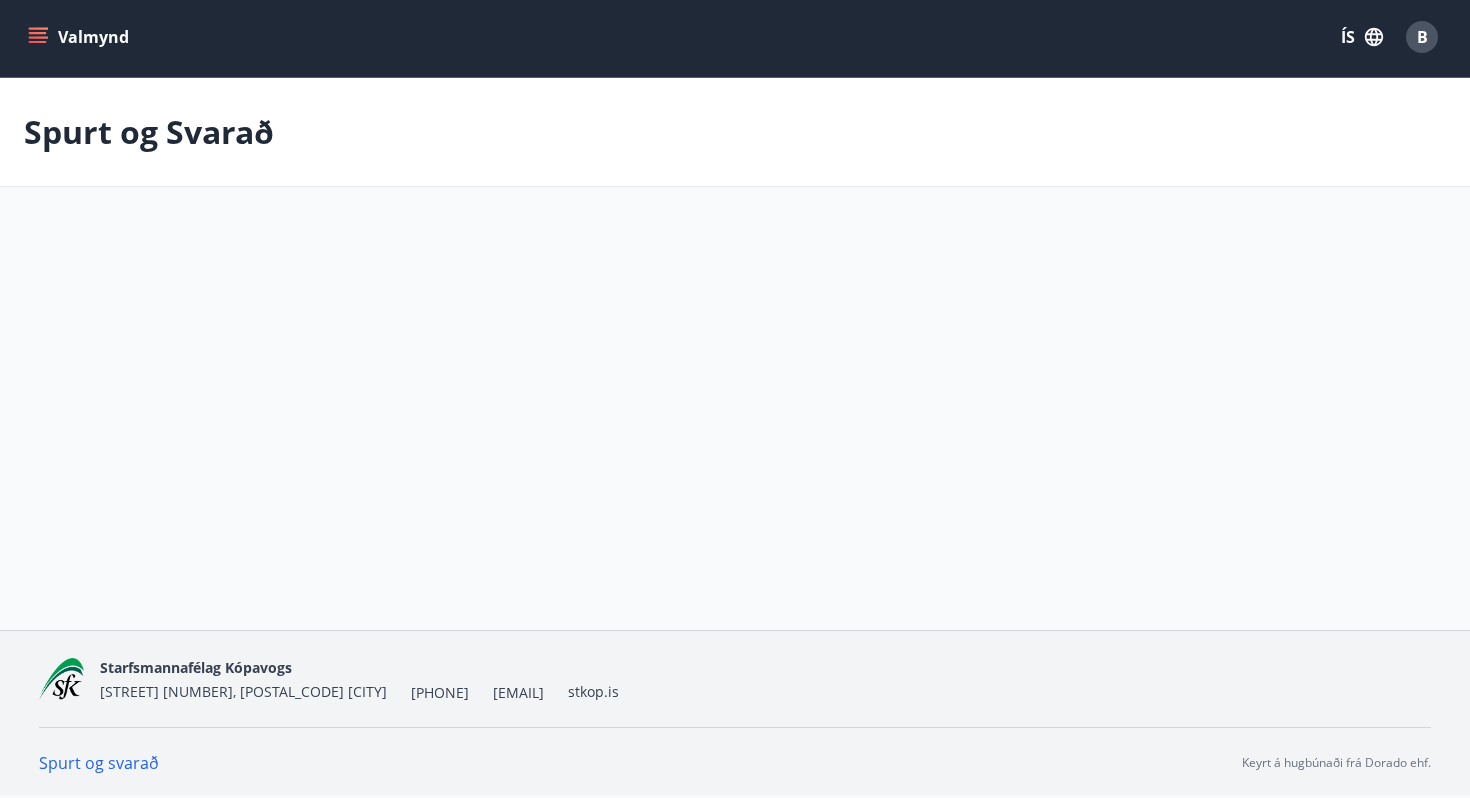 scroll, scrollTop: 264, scrollLeft: 0, axis: vertical 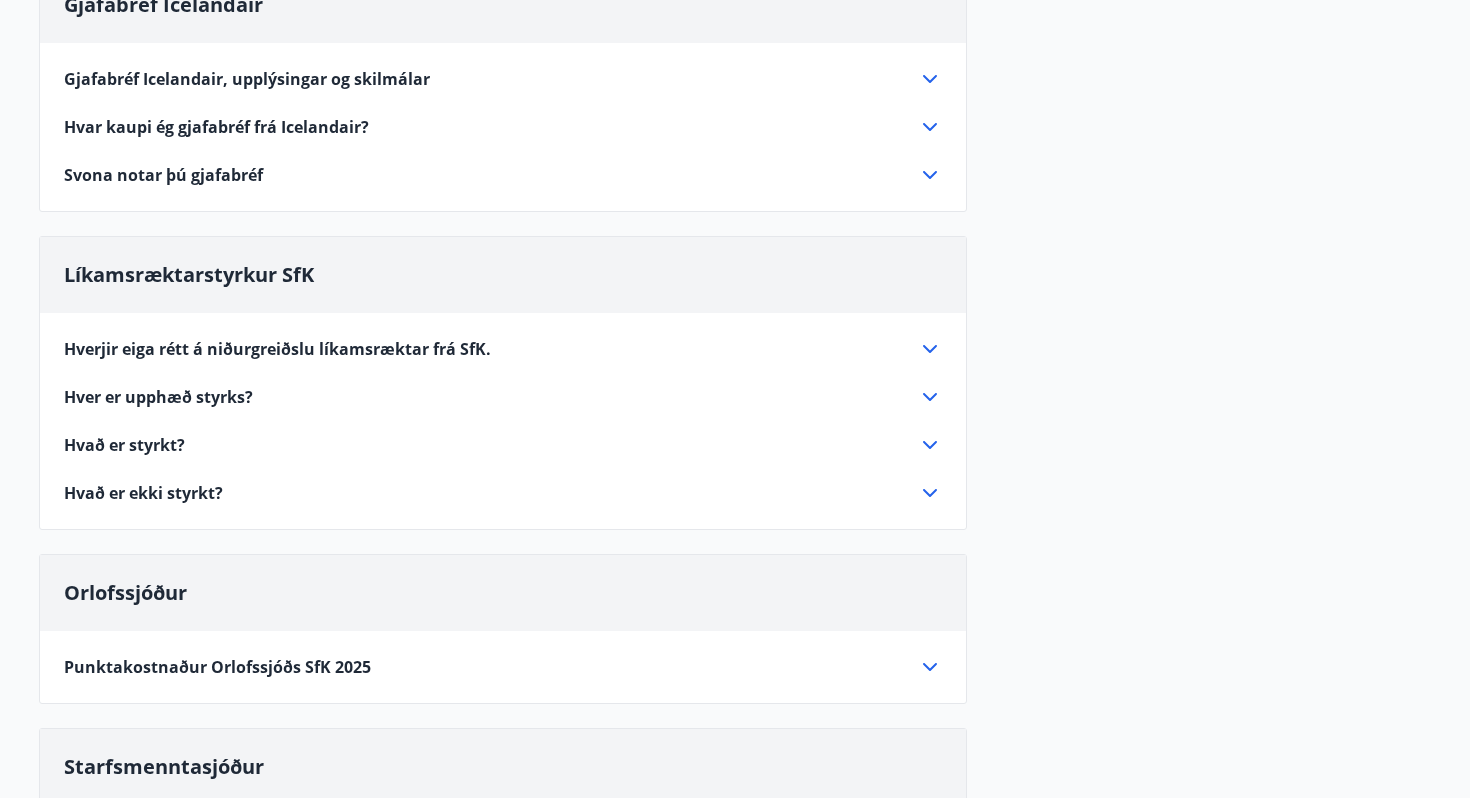 click on "Hverjir eiga rétt á niðurgreiðslu líkamsræktar frá SfK." at bounding box center [277, 349] 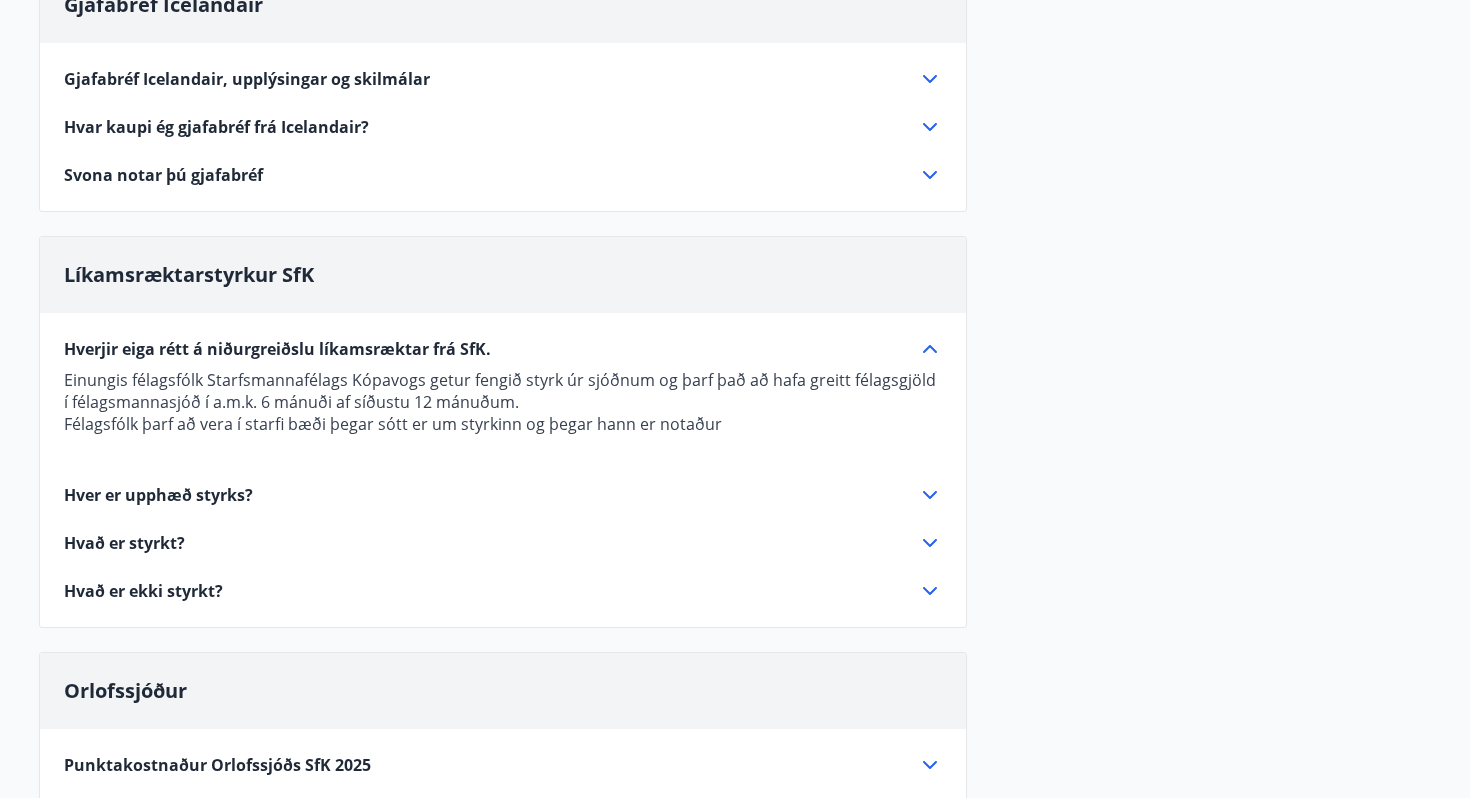 click on "Hverjir eiga rétt á niðurgreiðslu líkamsræktar frá SfK." at bounding box center (277, 349) 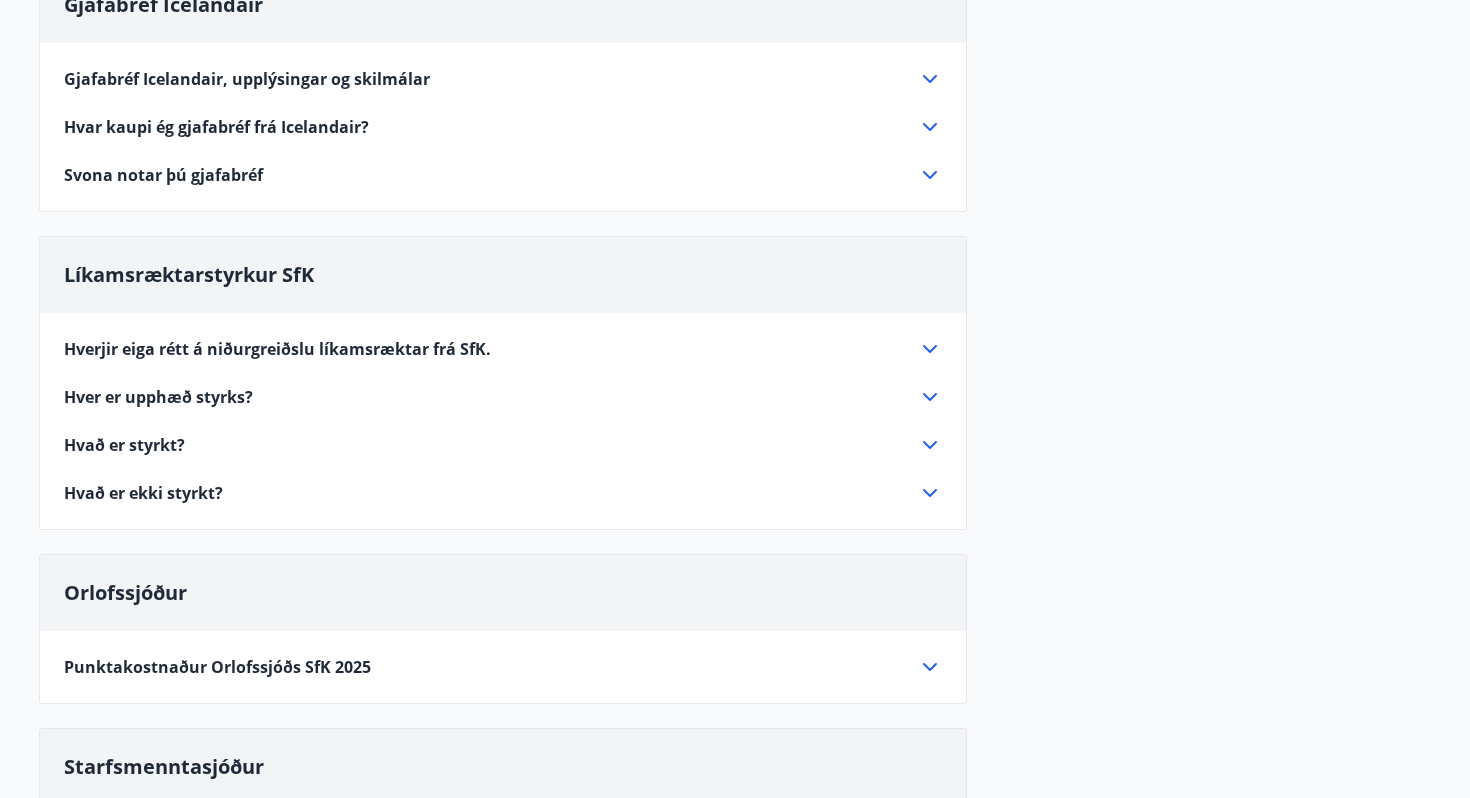 click on "Hverjir eiga rétt á niðurgreiðslu líkamsræktar frá SfK." at bounding box center [277, 349] 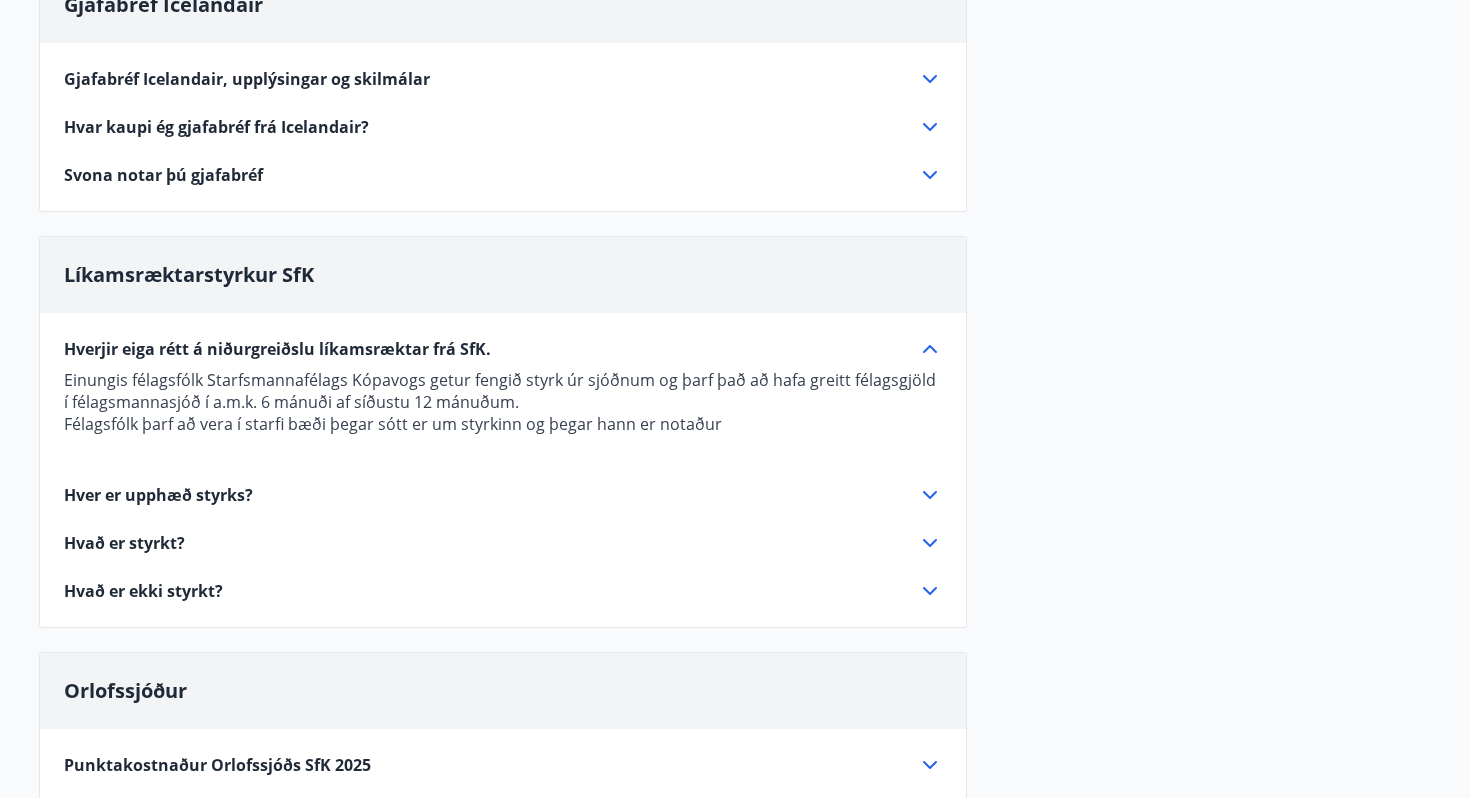 click on "Hverjir eiga rétt á niðurgreiðslu líkamsræktar frá SfK." at bounding box center (277, 349) 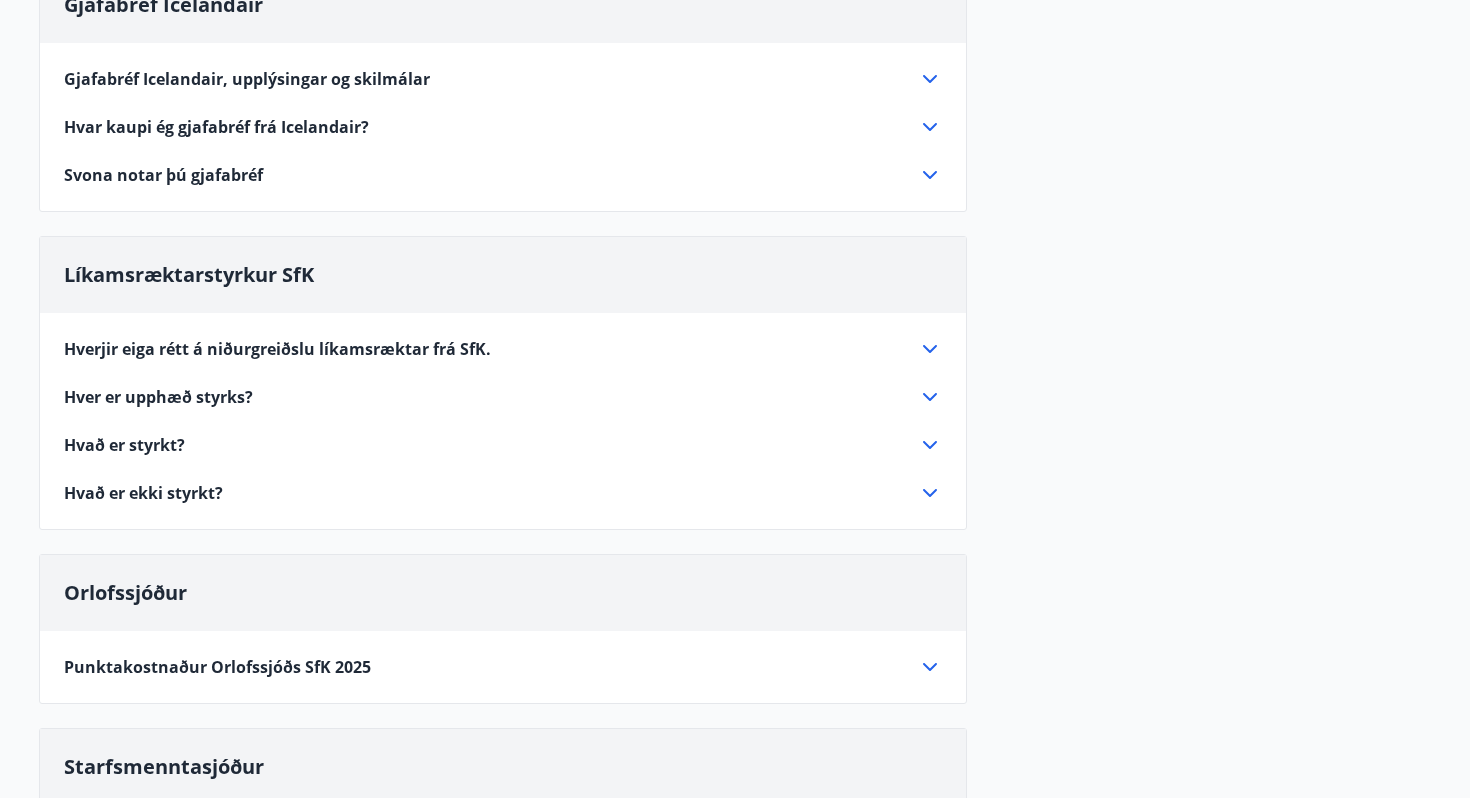 click on "Hvað er styrkt?" at bounding box center [124, 445] 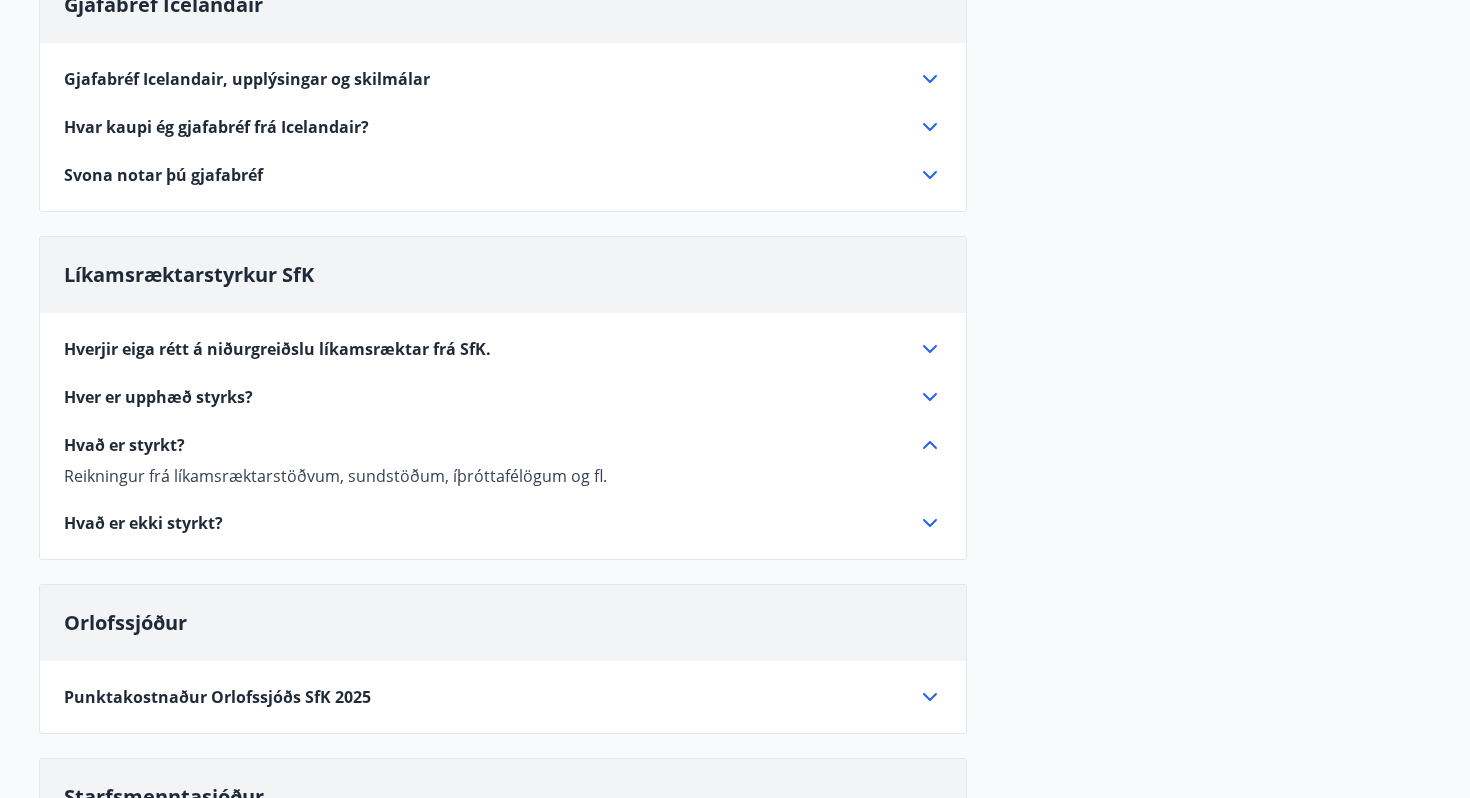 click on "Hvað er styrkt?" at bounding box center [124, 445] 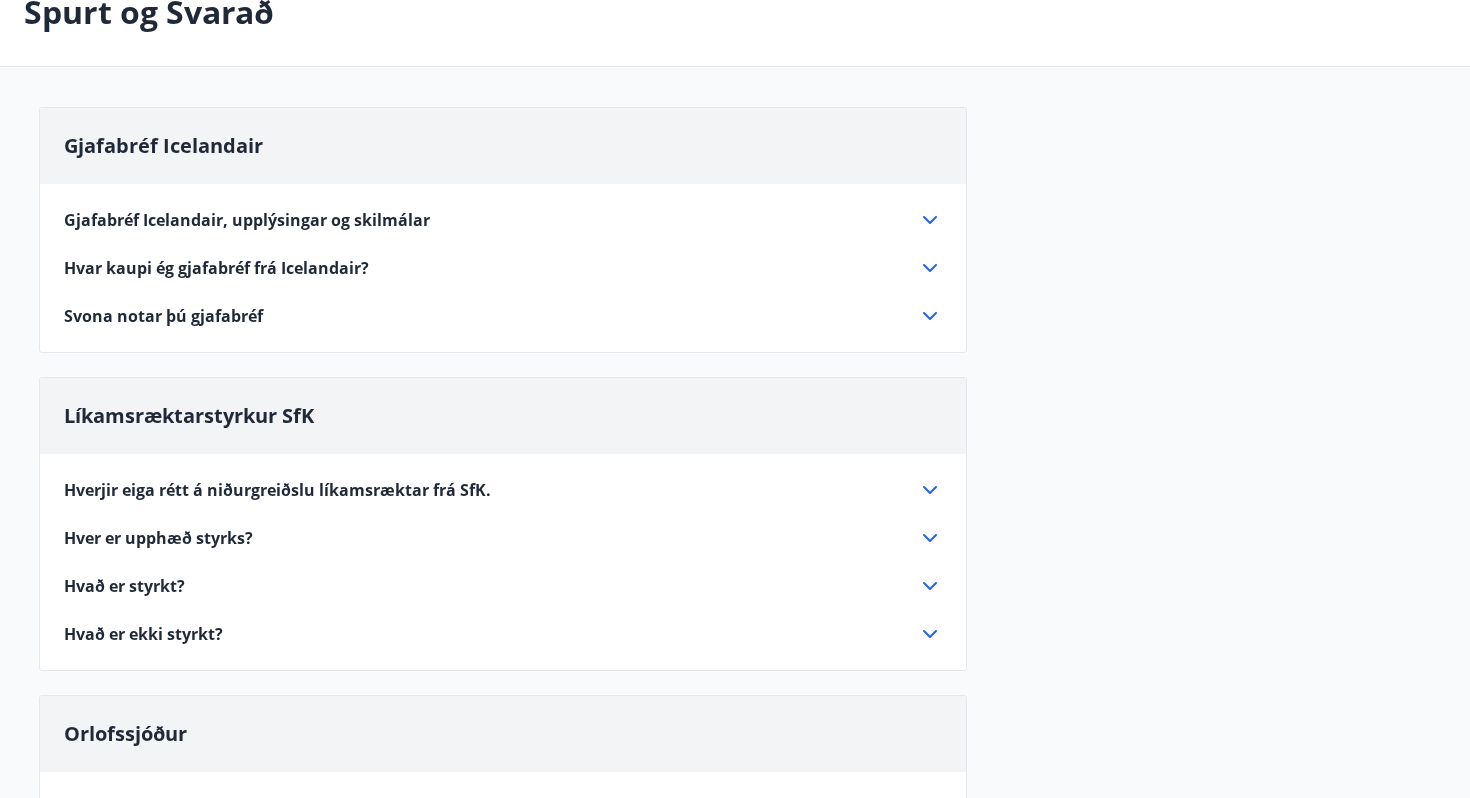 scroll, scrollTop: 0, scrollLeft: 0, axis: both 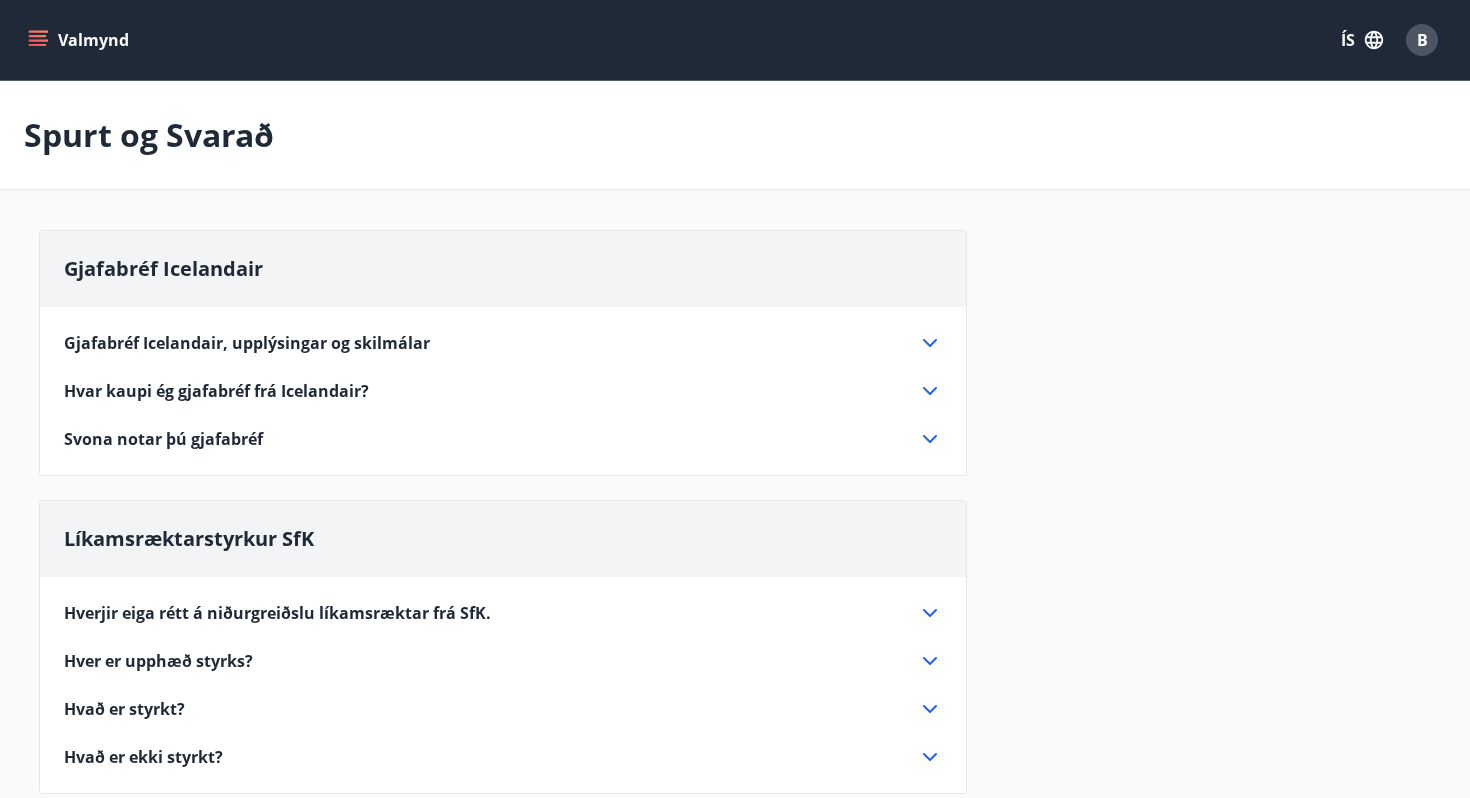 click on "Valmynd" at bounding box center [80, 40] 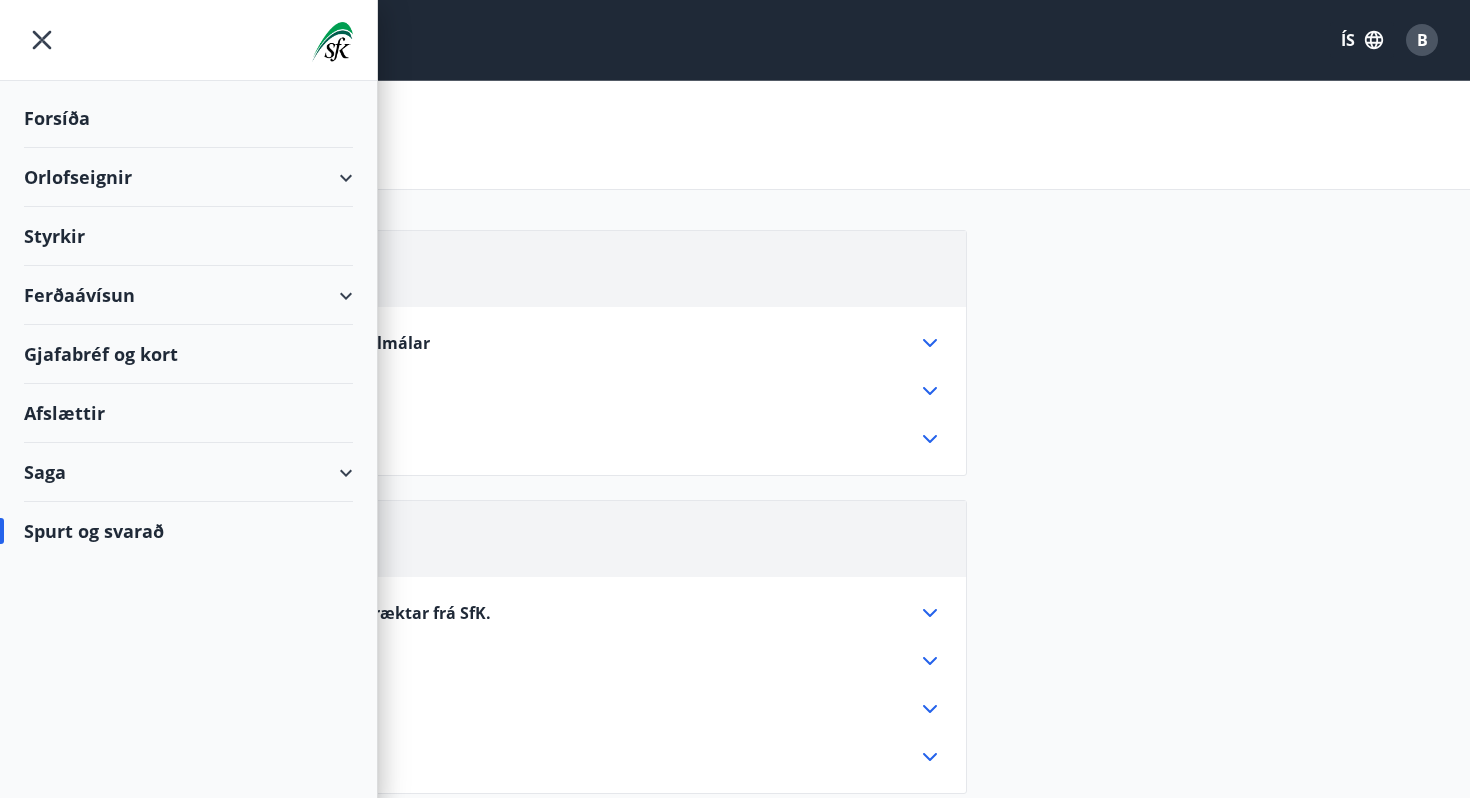 click on "Orlofseignir" at bounding box center (188, 177) 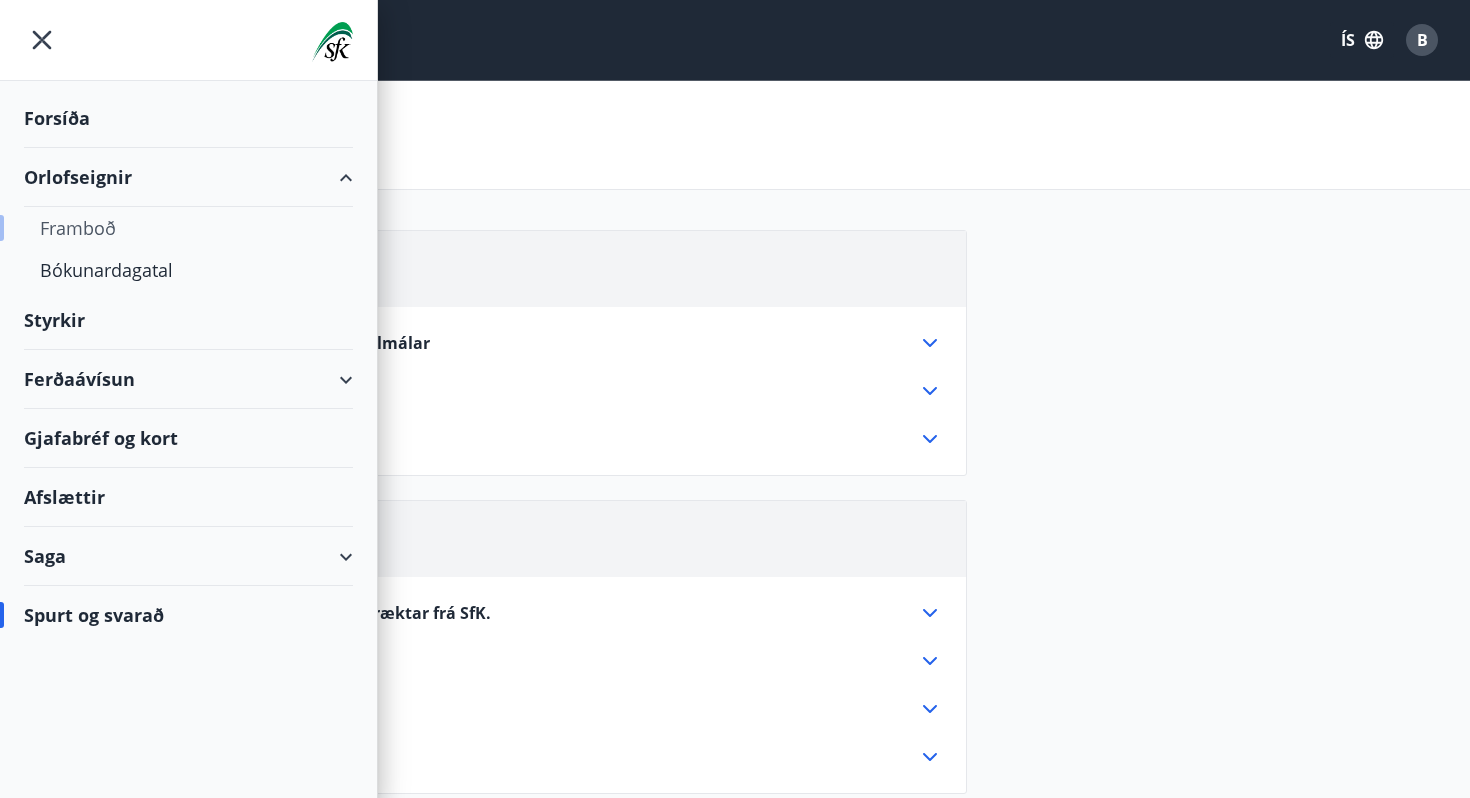 click on "Framboð" at bounding box center [188, 228] 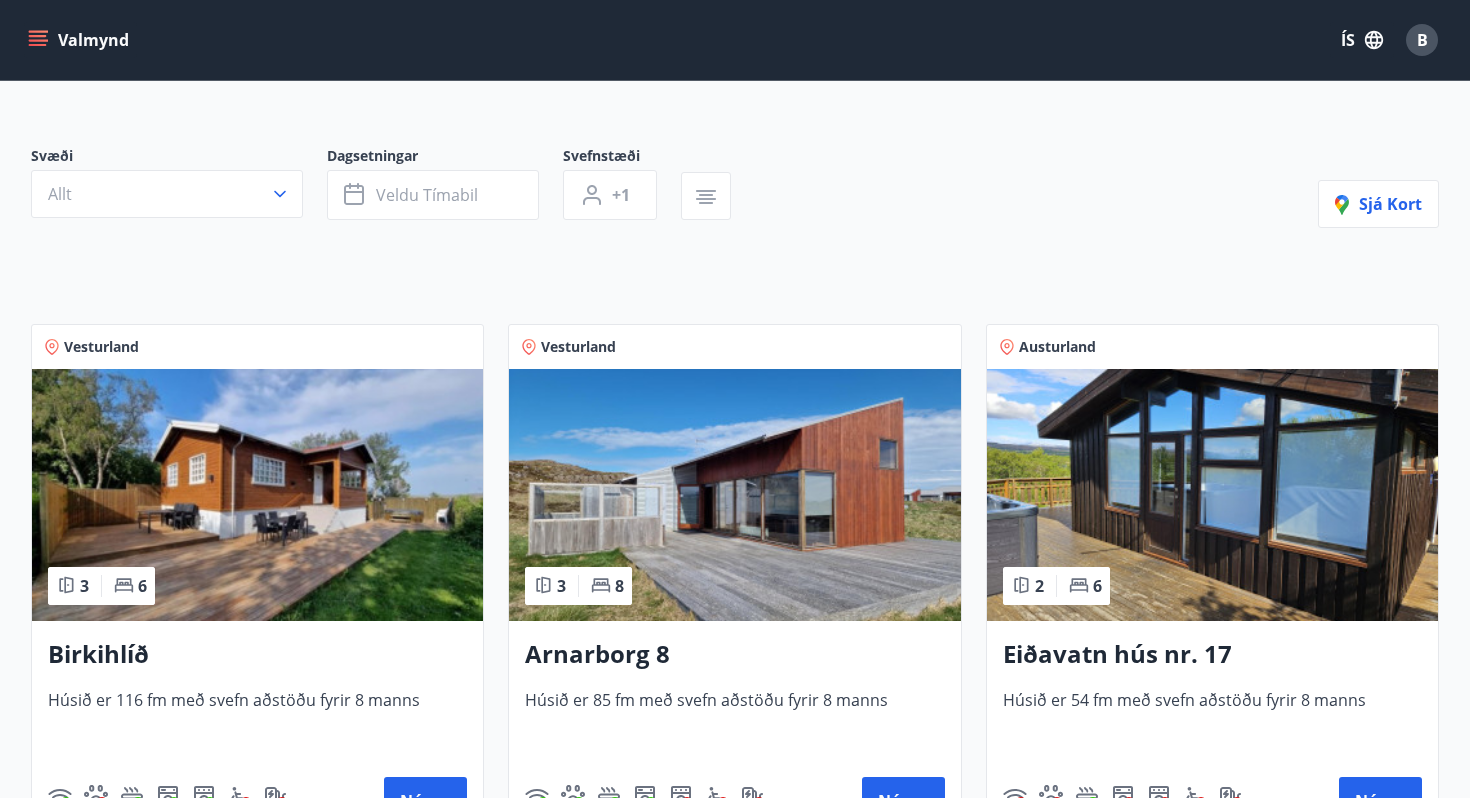 scroll, scrollTop: 132, scrollLeft: 0, axis: vertical 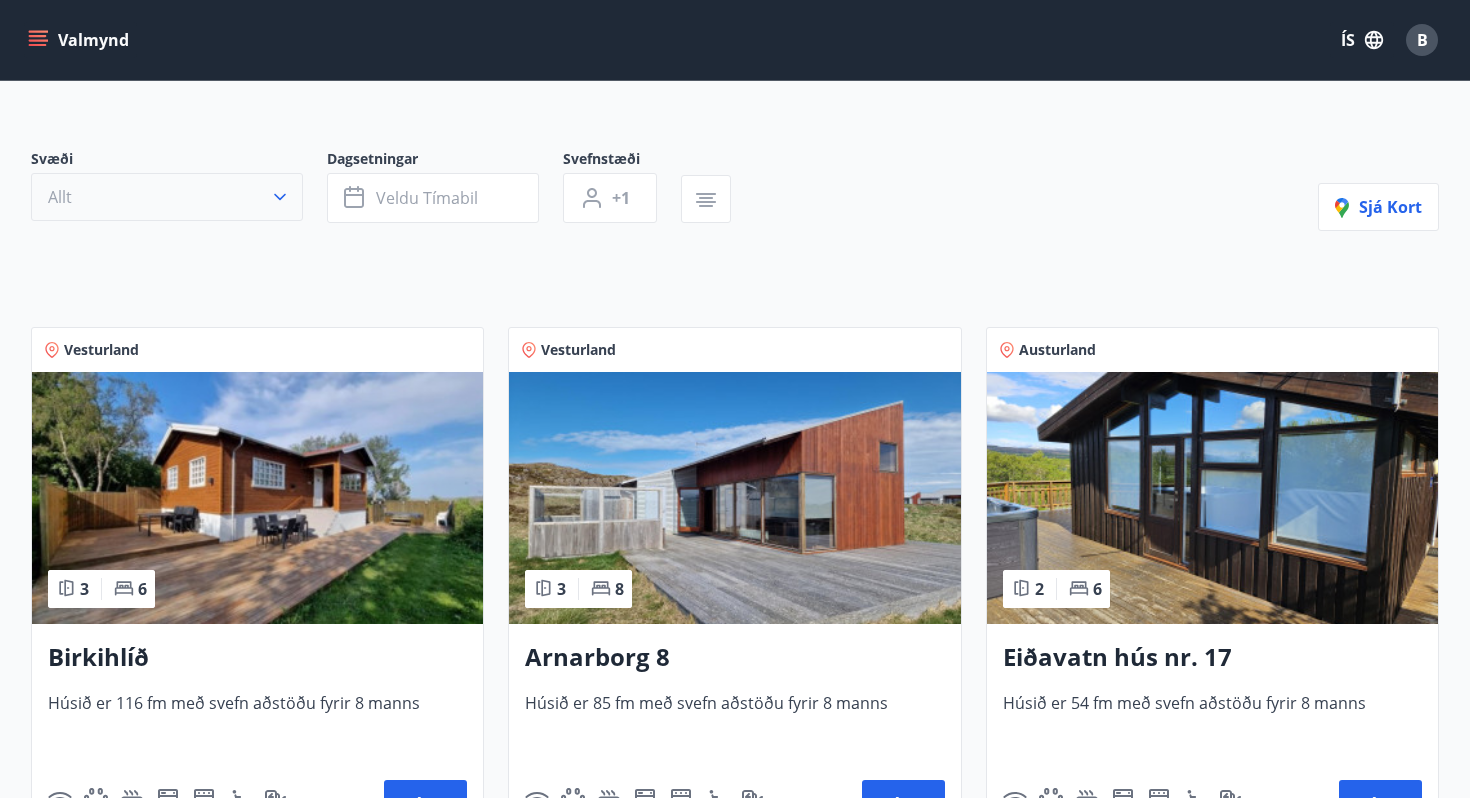click on "Allt" at bounding box center [167, 197] 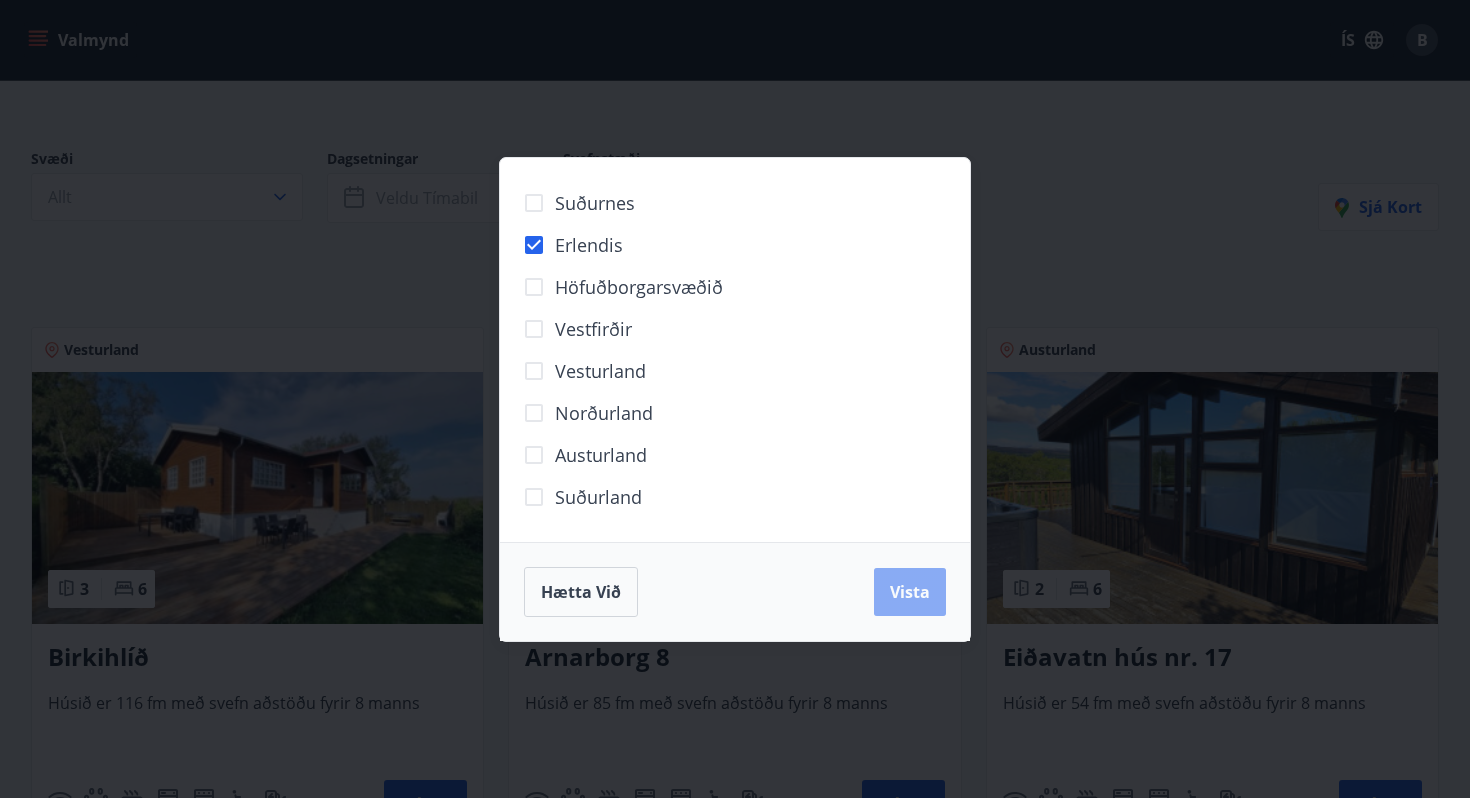 click on "Vista" at bounding box center [910, 592] 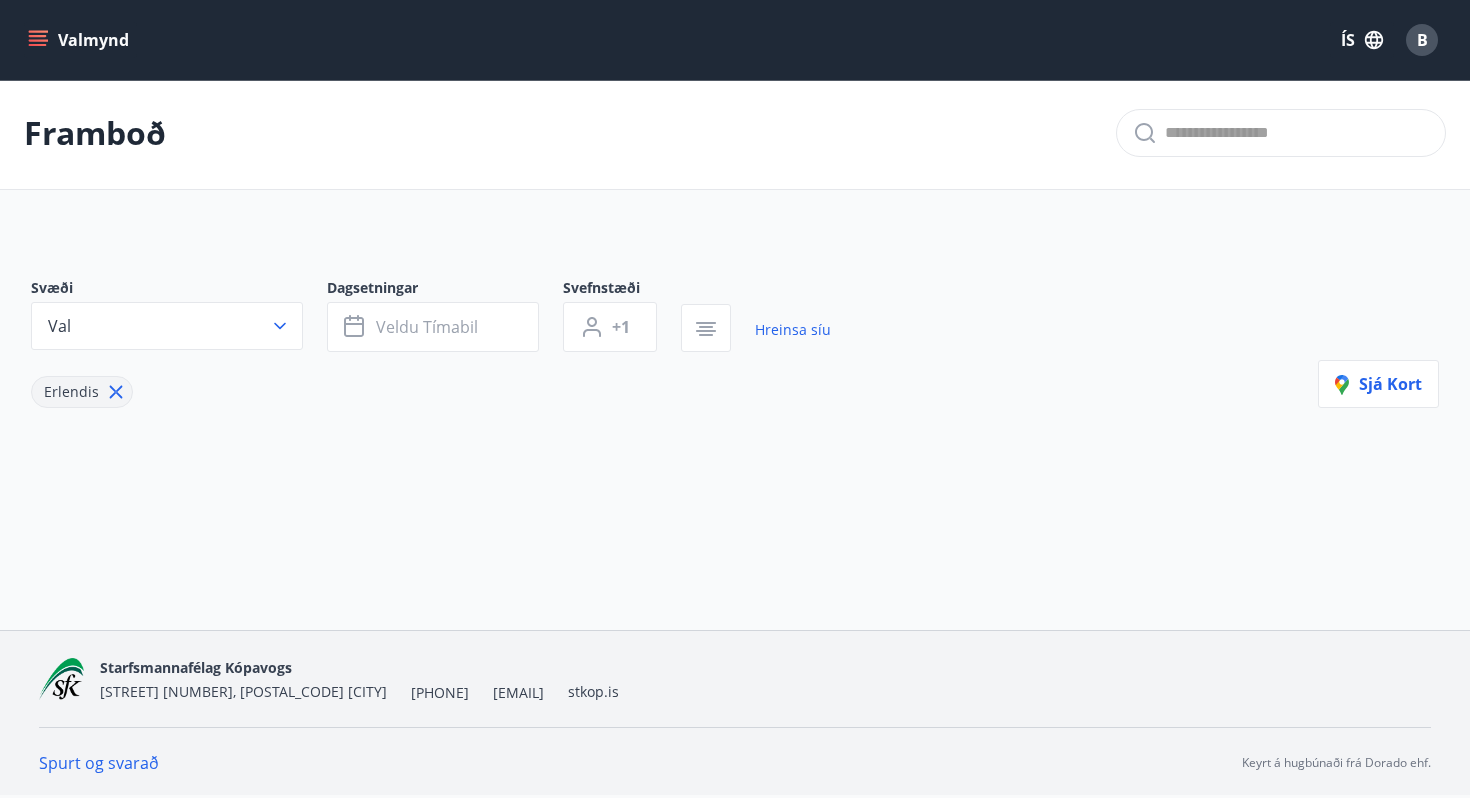 scroll, scrollTop: 3, scrollLeft: 0, axis: vertical 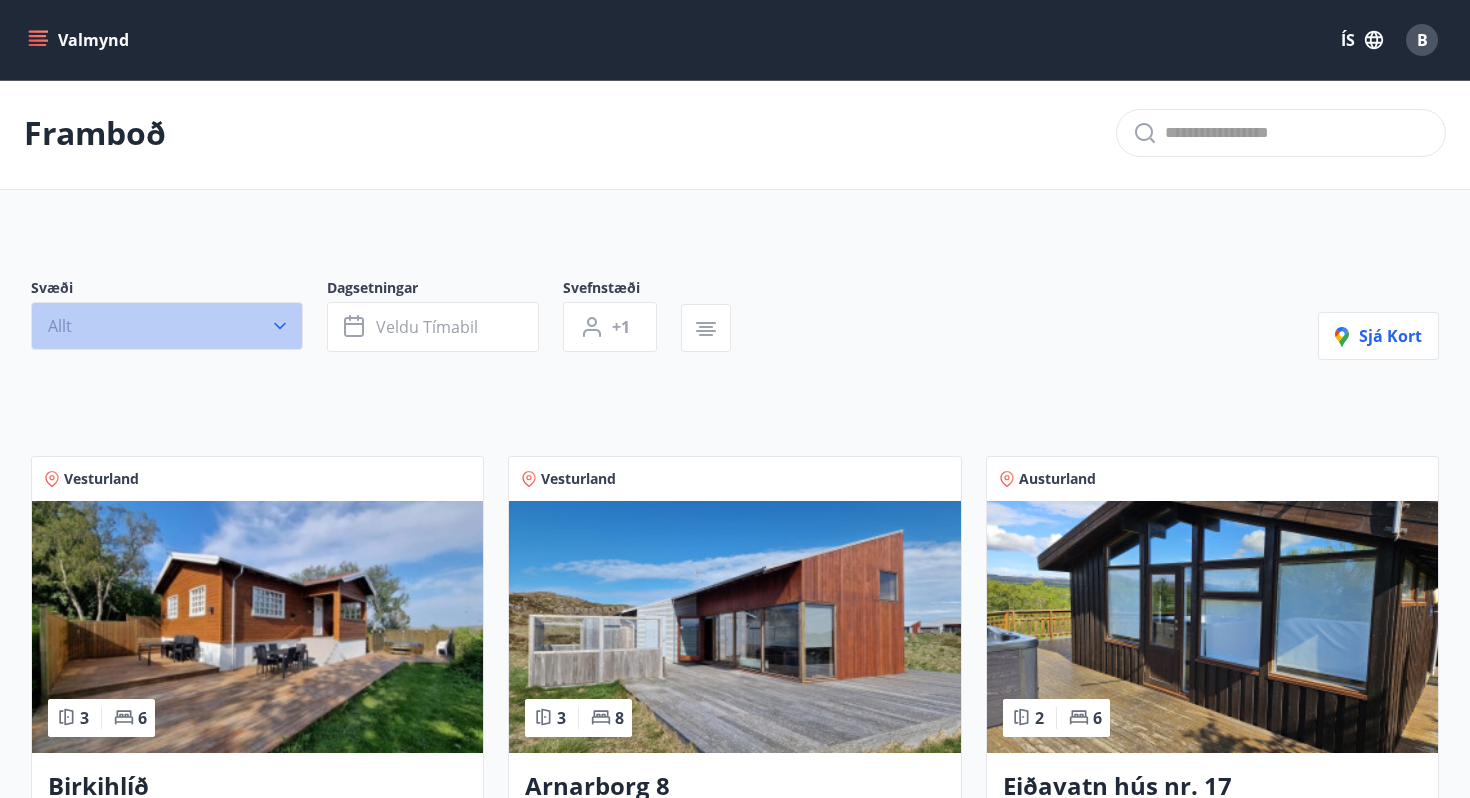 click on "Allt" at bounding box center [167, 326] 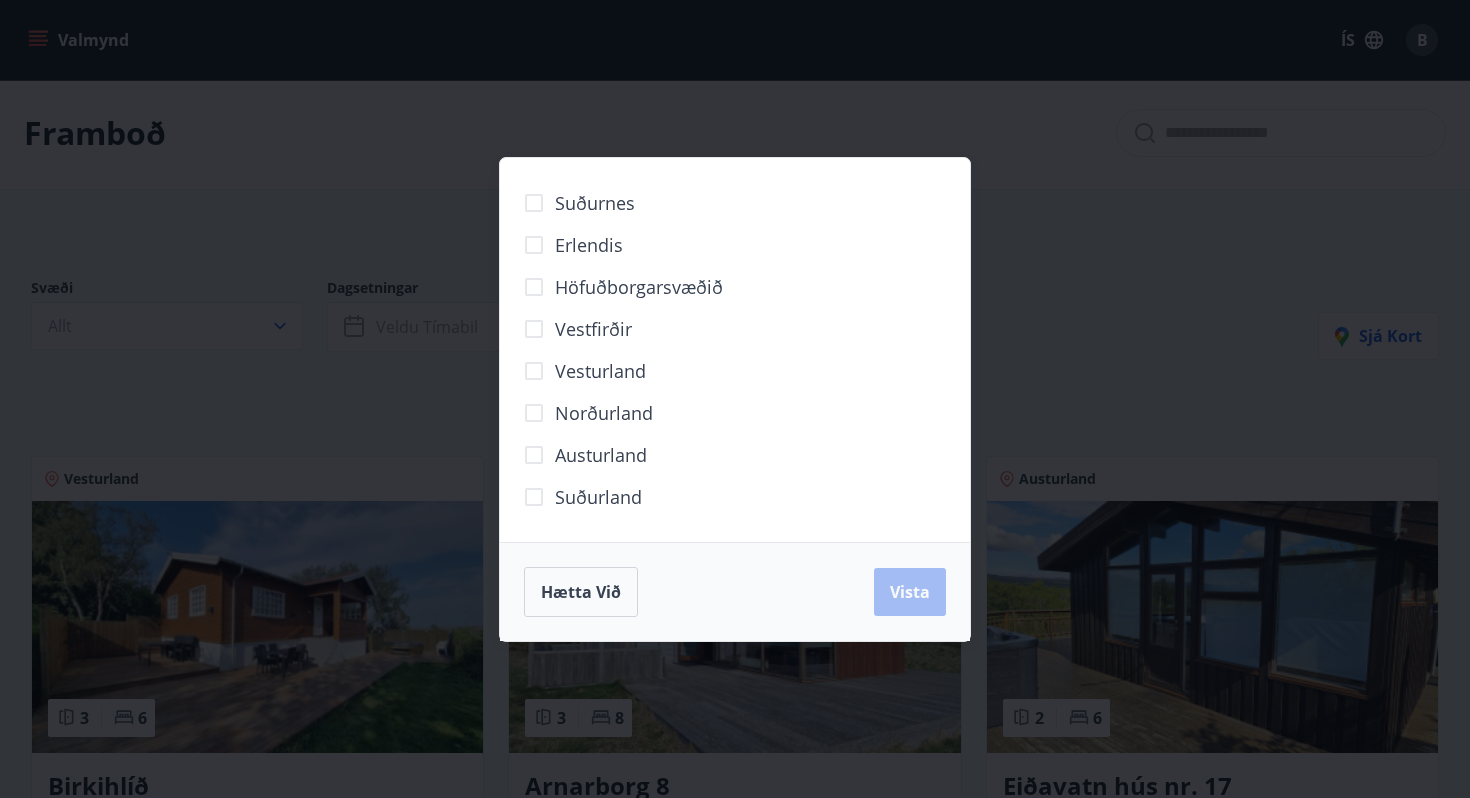 click on "Suðurnes" at bounding box center (595, 203) 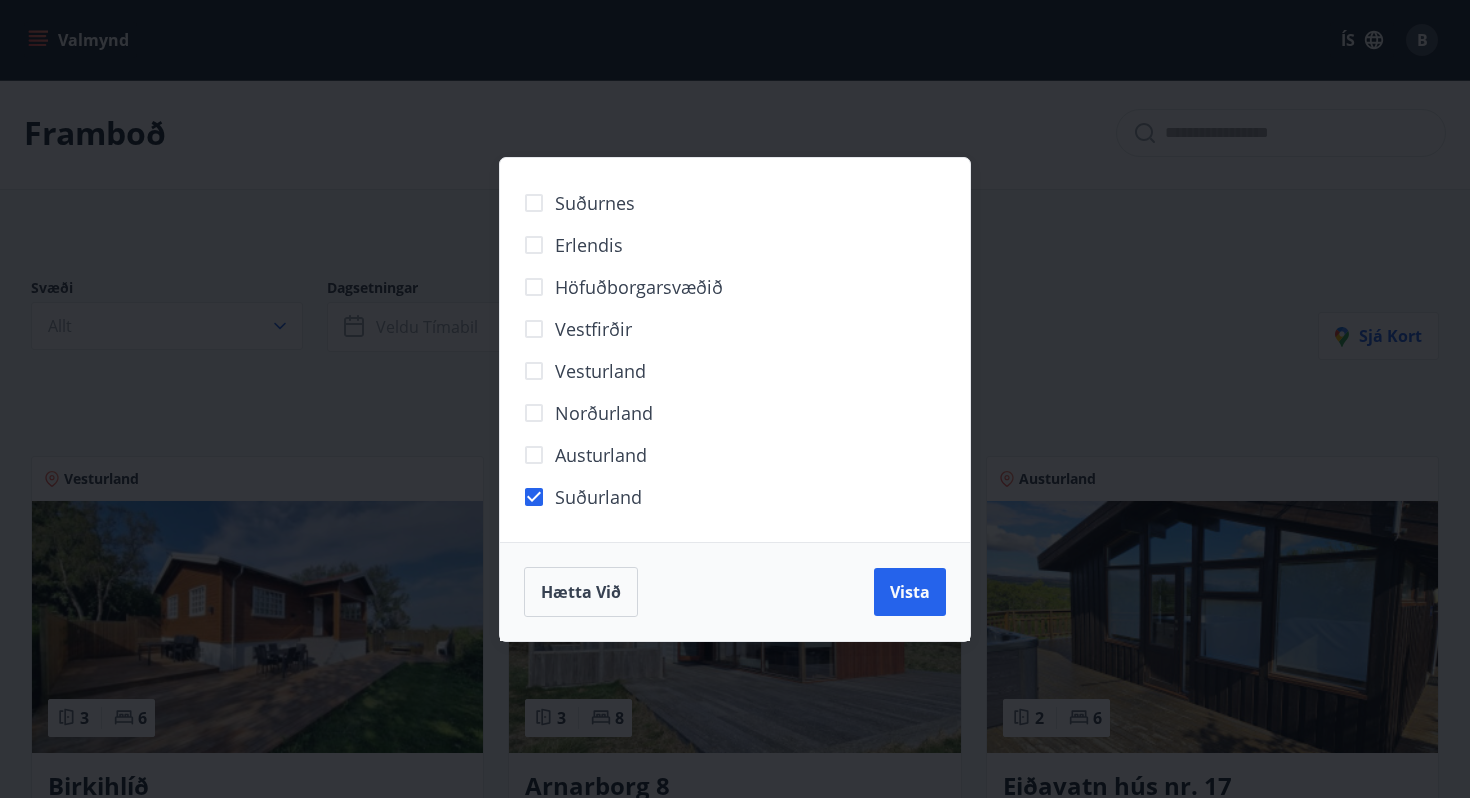 click on "Vesturland" at bounding box center (600, 371) 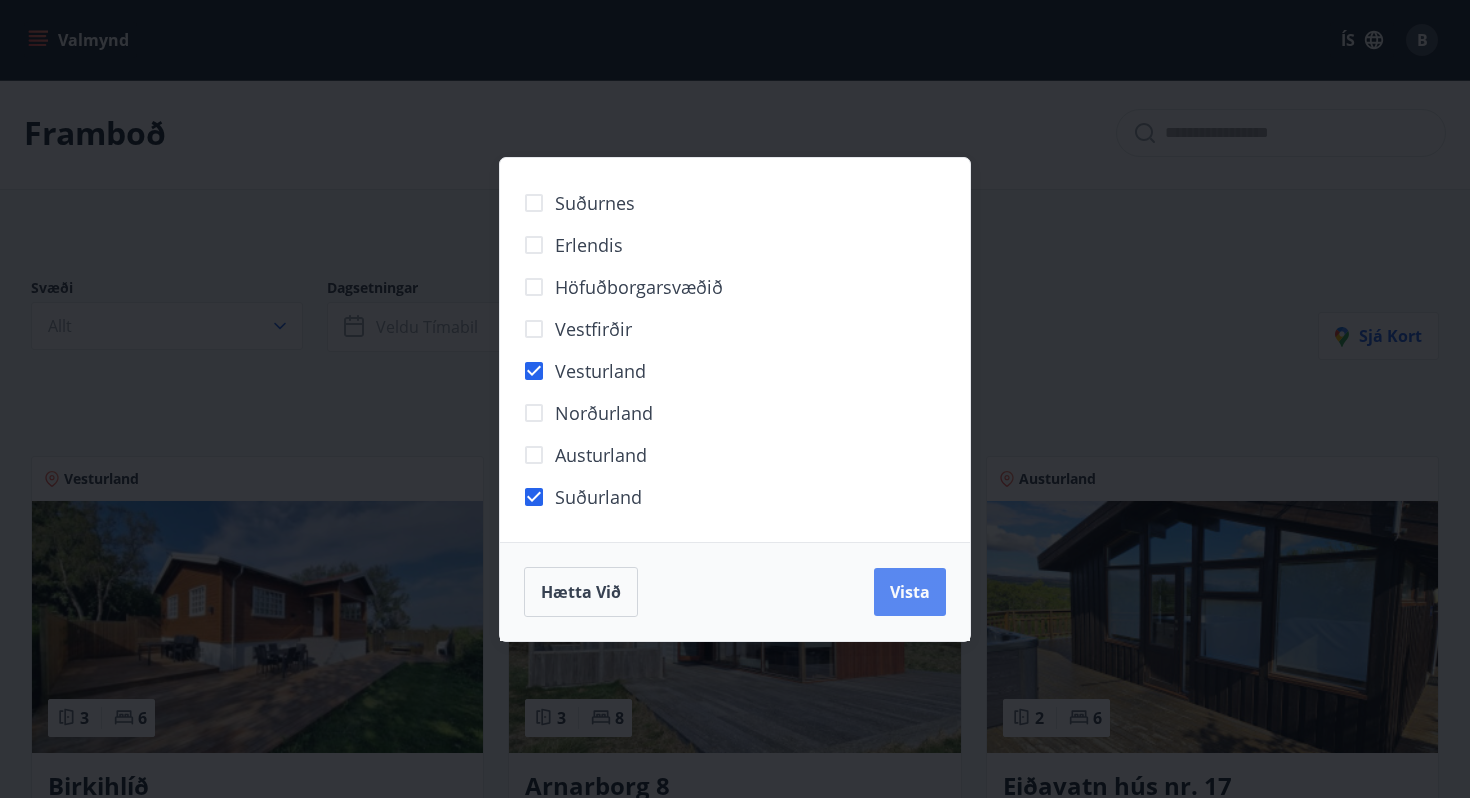 click on "Vista" at bounding box center [910, 592] 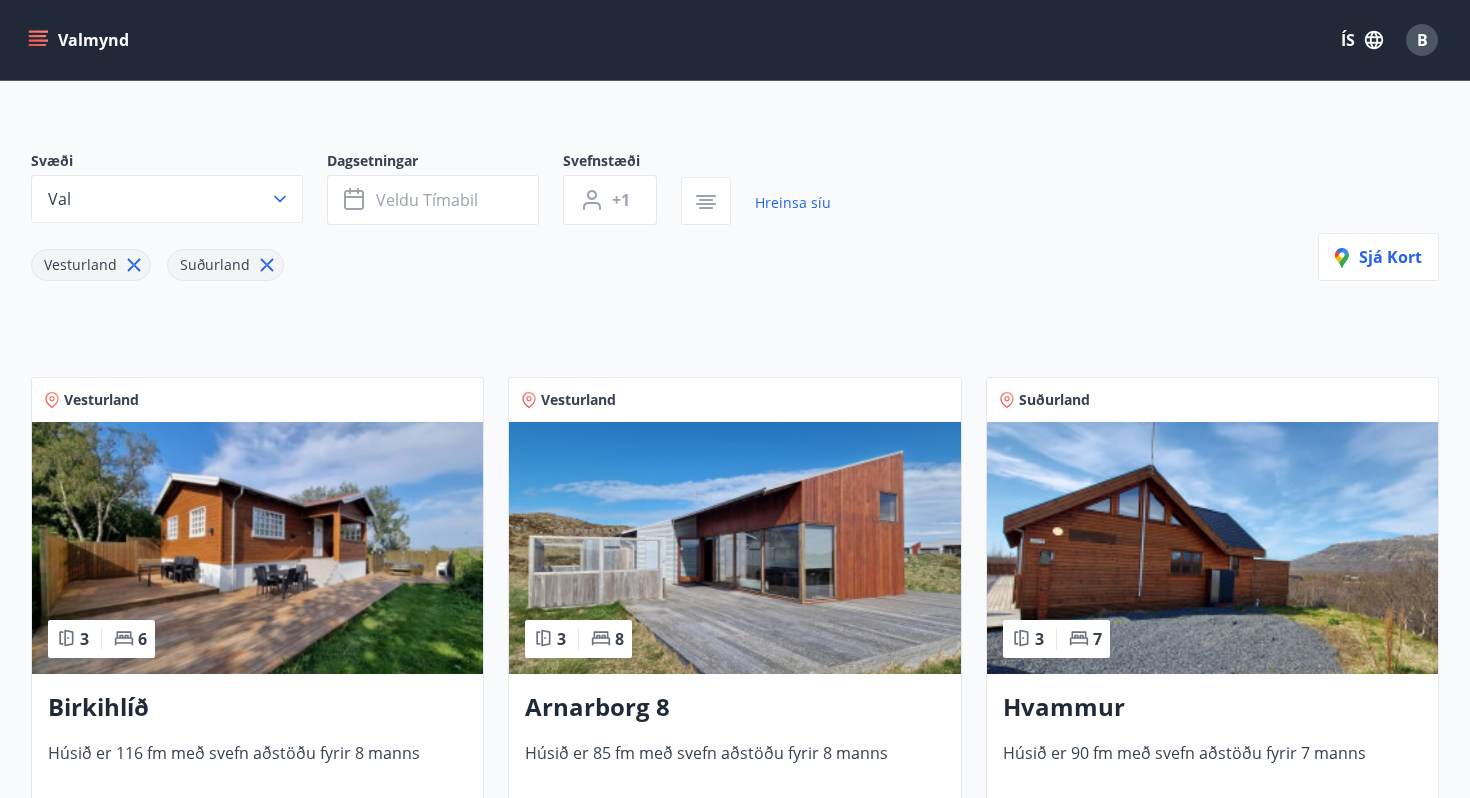 scroll, scrollTop: 128, scrollLeft: 0, axis: vertical 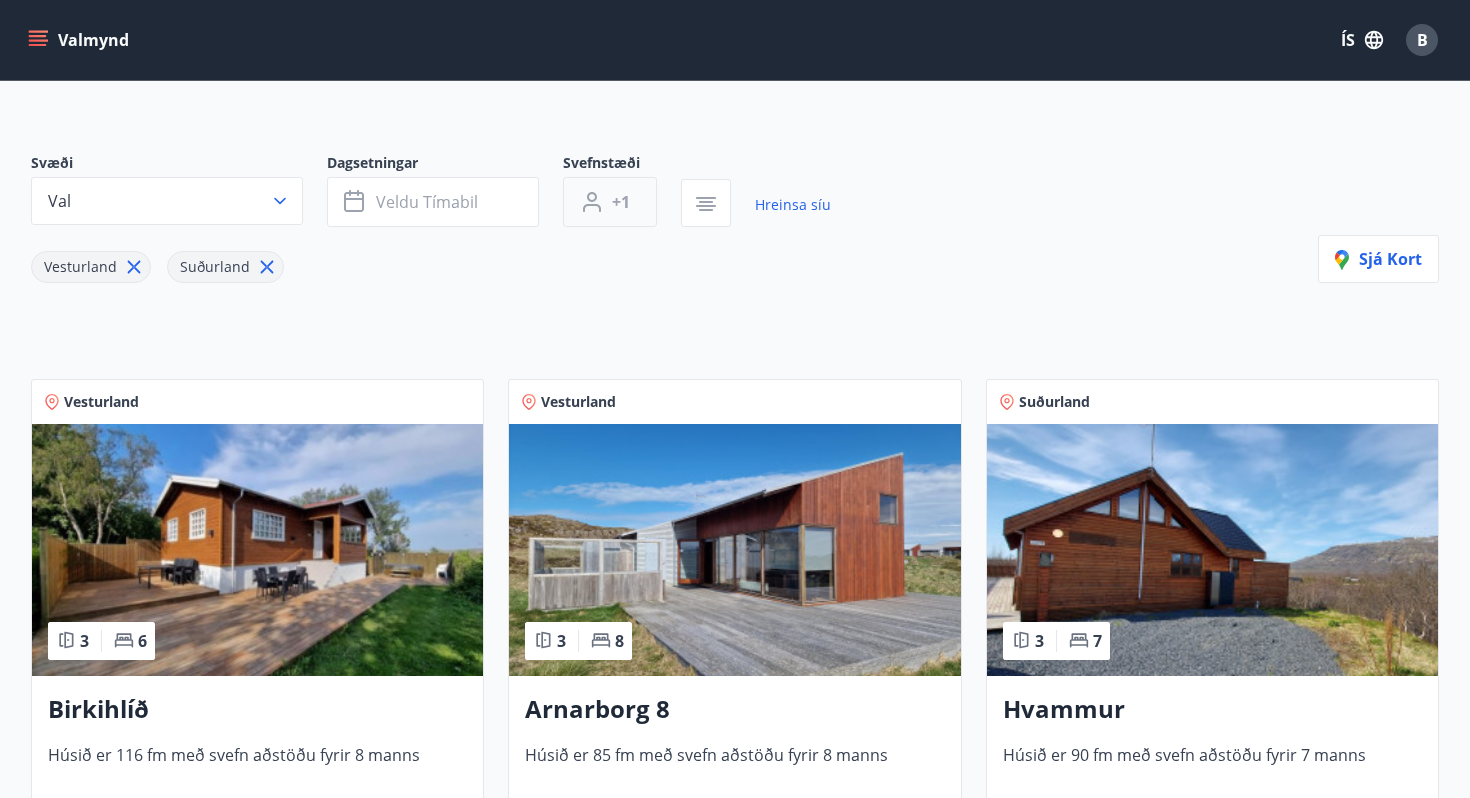 click on "+1" at bounding box center [610, 202] 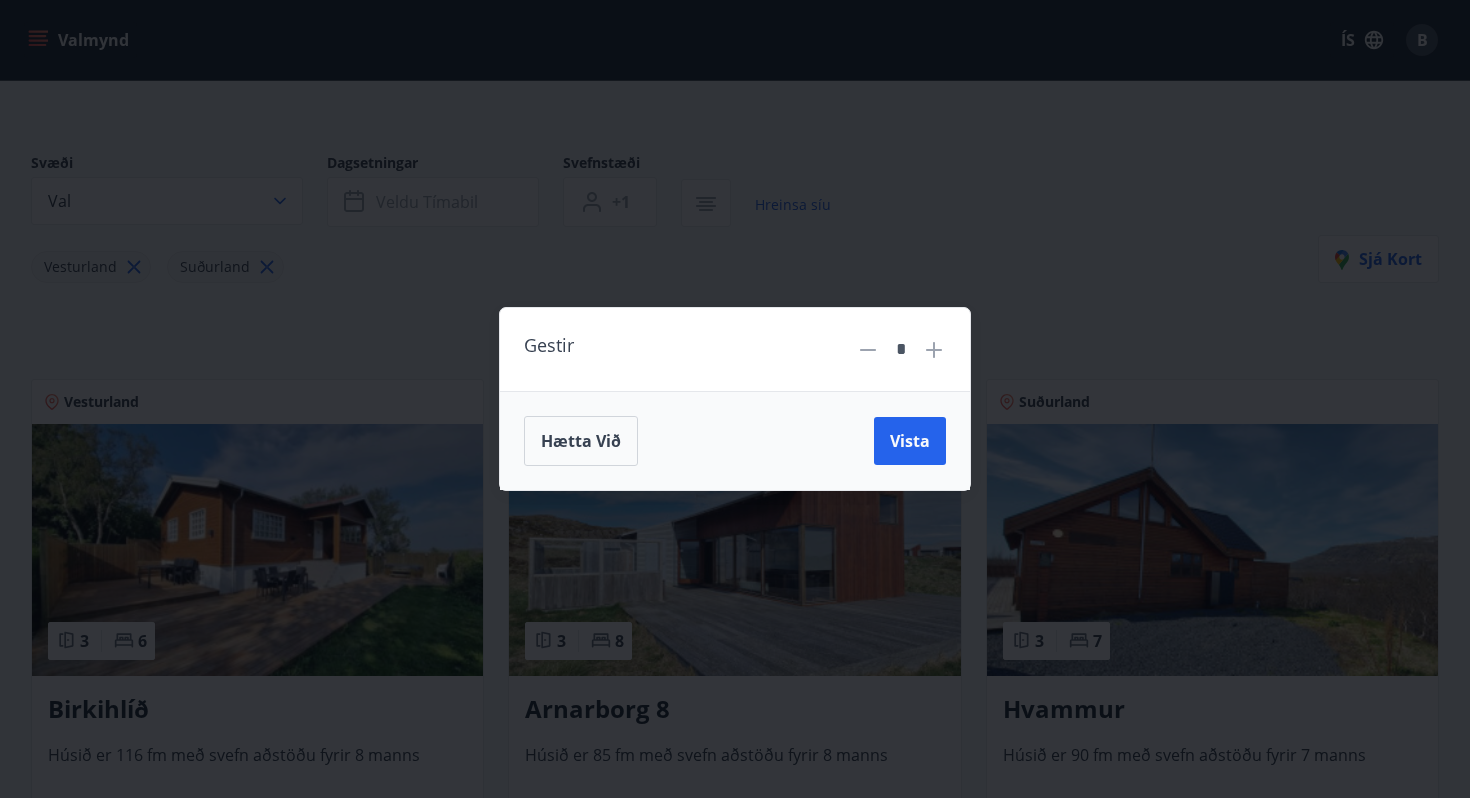 click on "Gestir * Hætta við Vista" at bounding box center (735, 399) 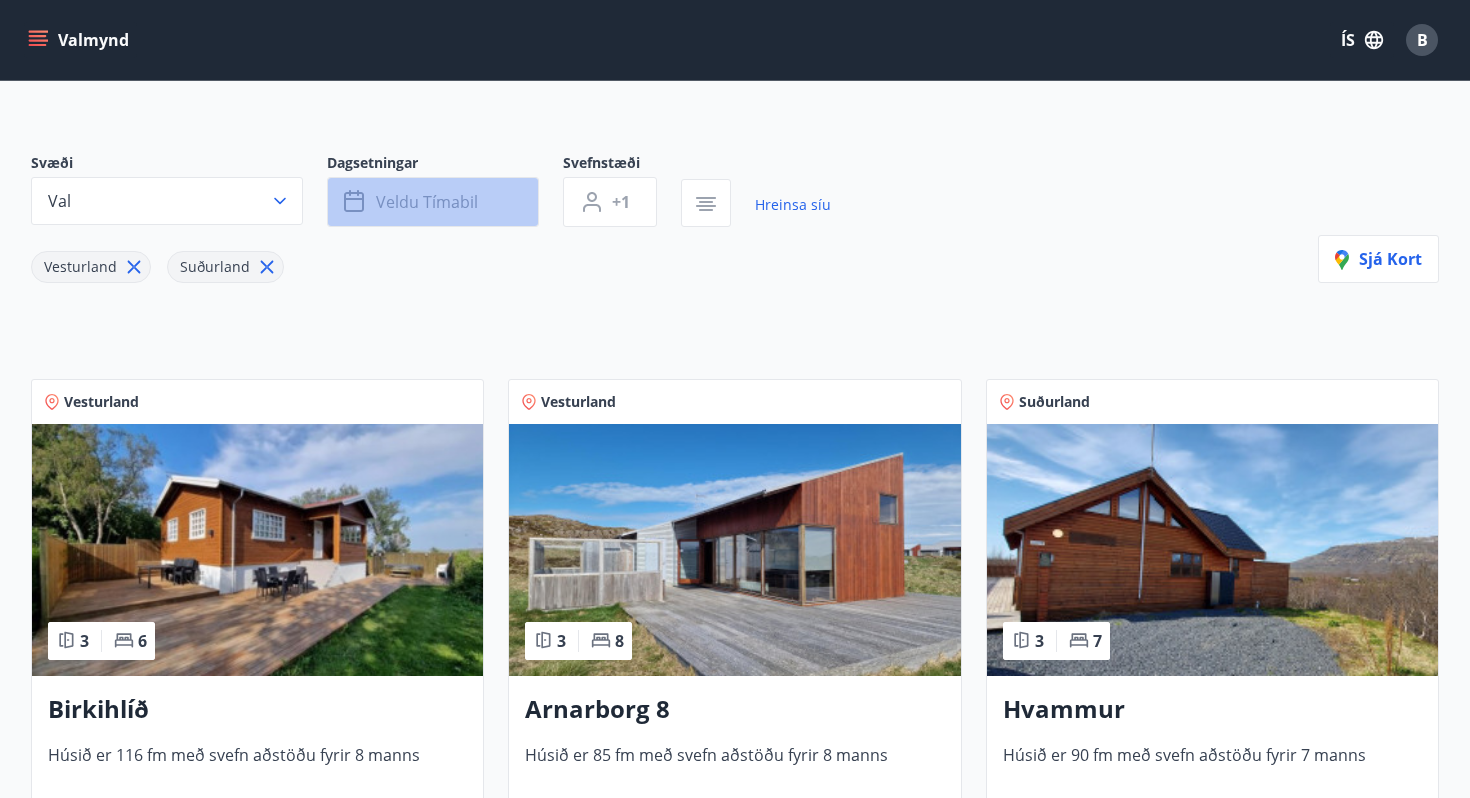 click on "Veldu tímabil" at bounding box center (433, 202) 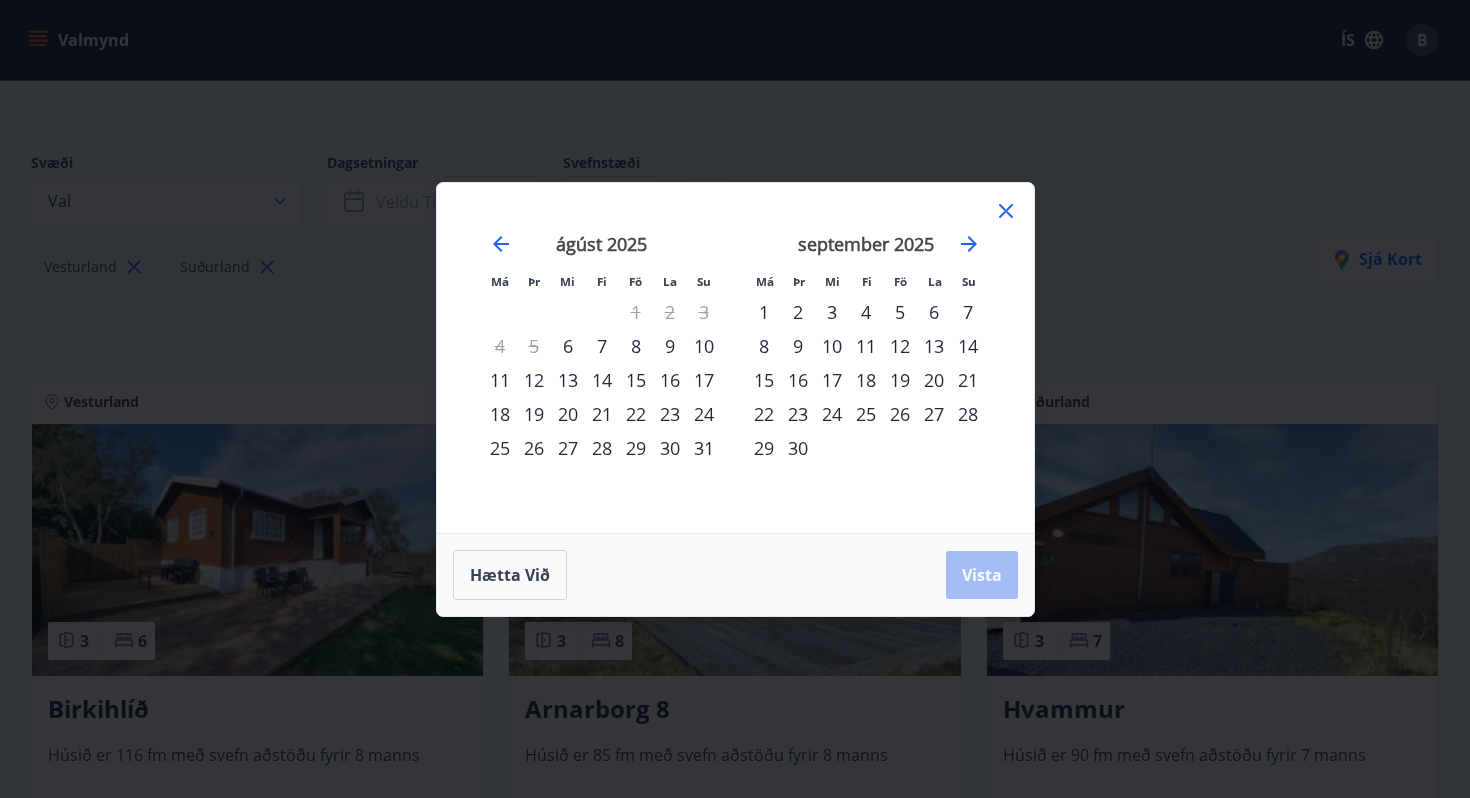 click on "september 2025" at bounding box center (866, 251) 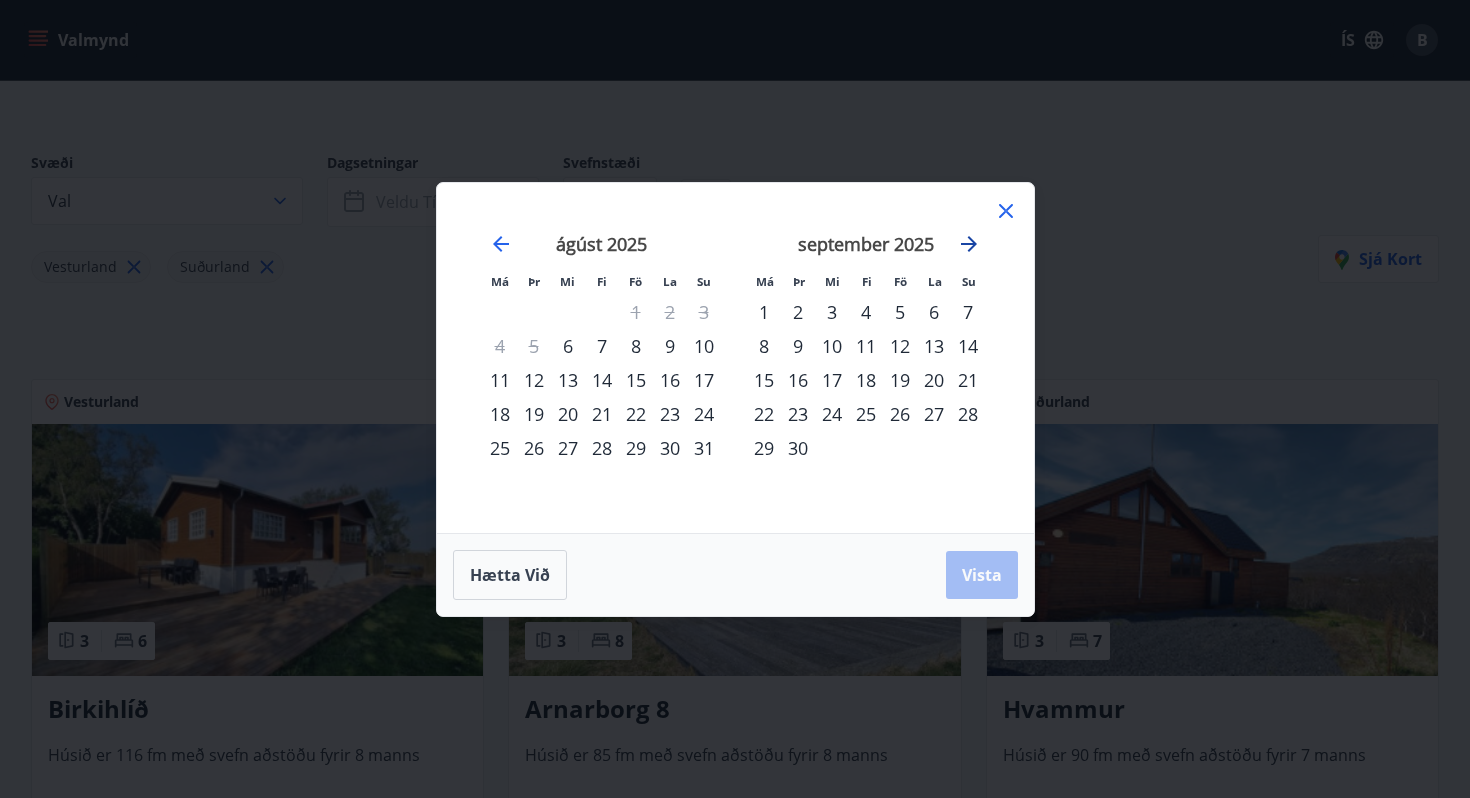 click 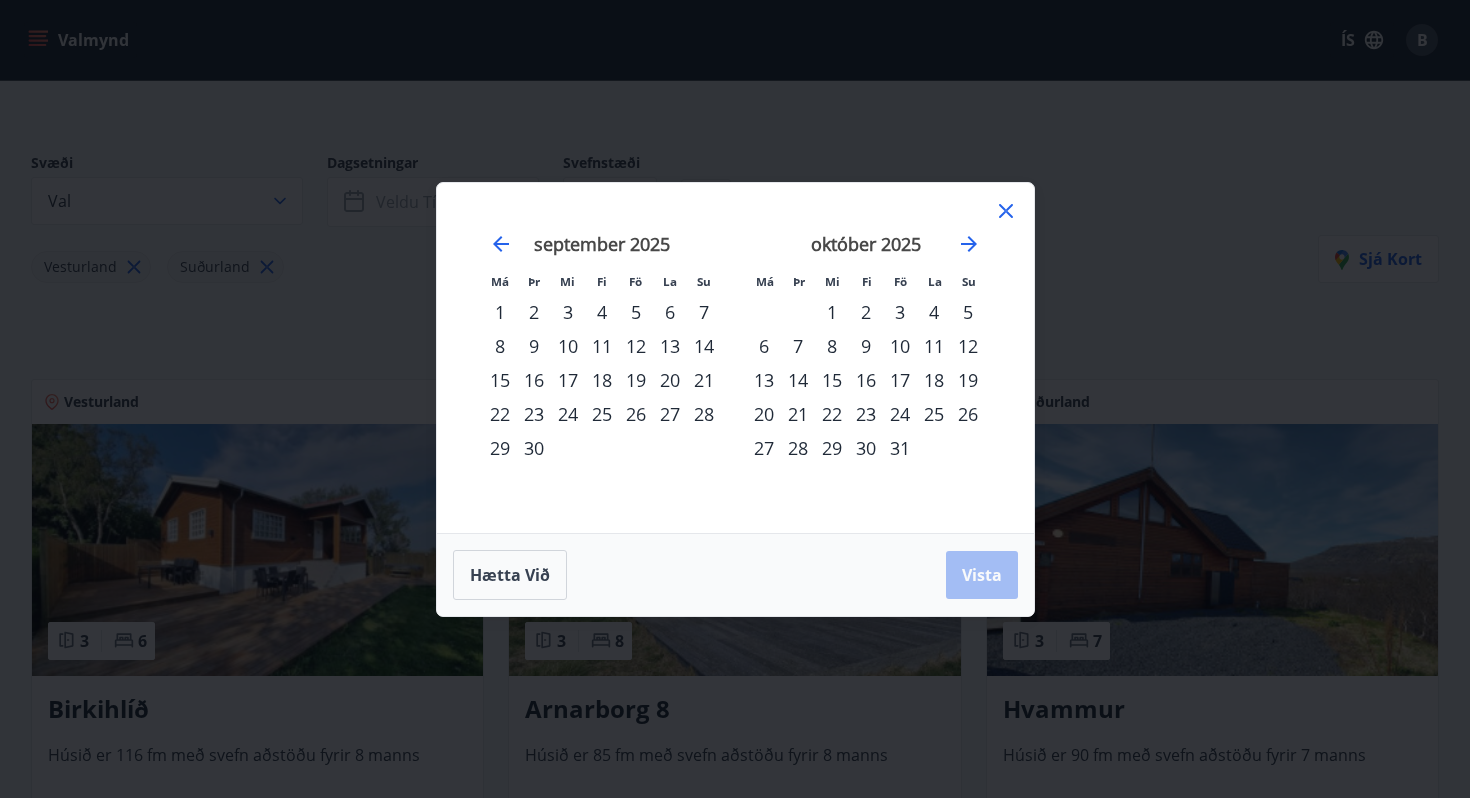 click on "19" at bounding box center [636, 380] 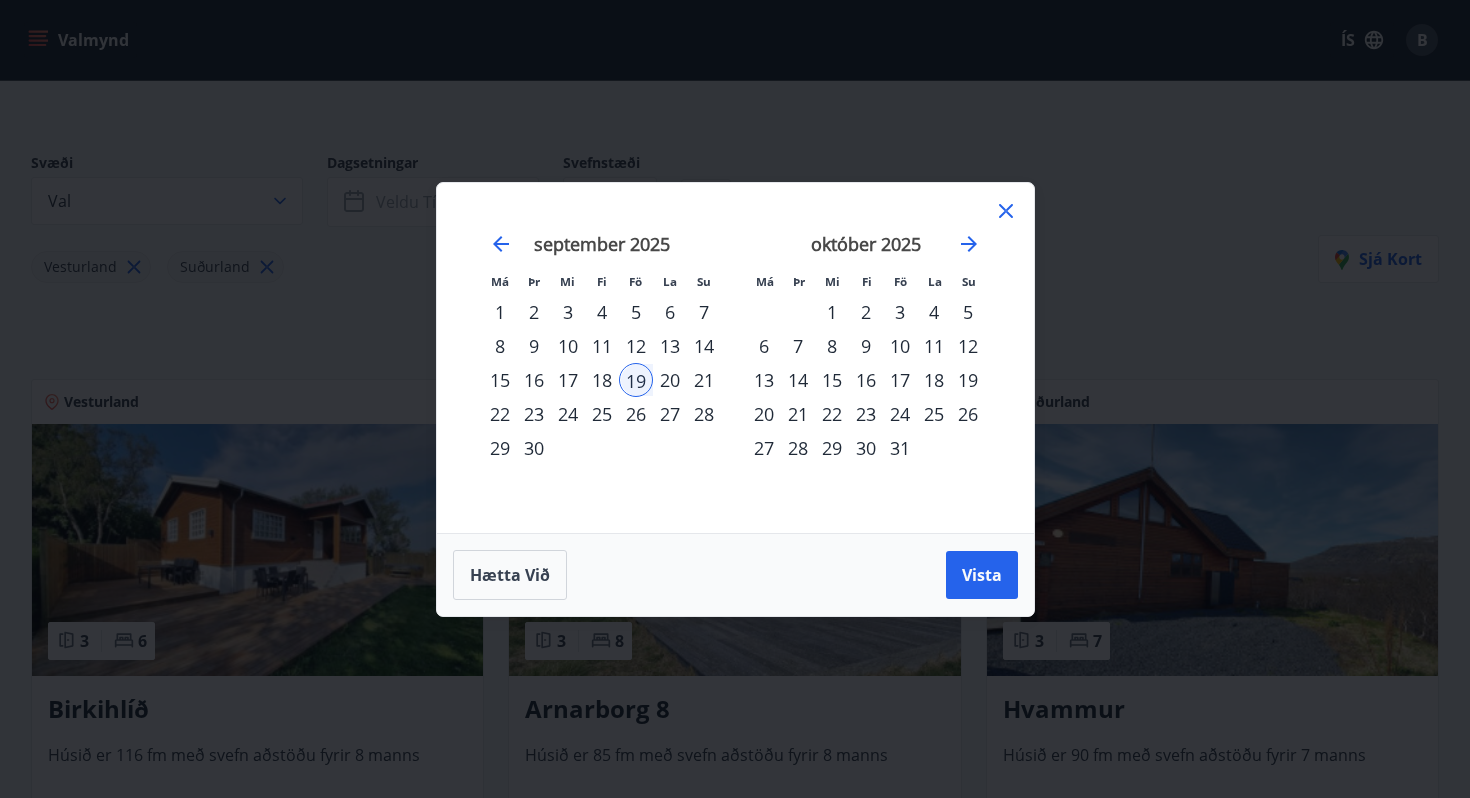 click on "21" at bounding box center [704, 380] 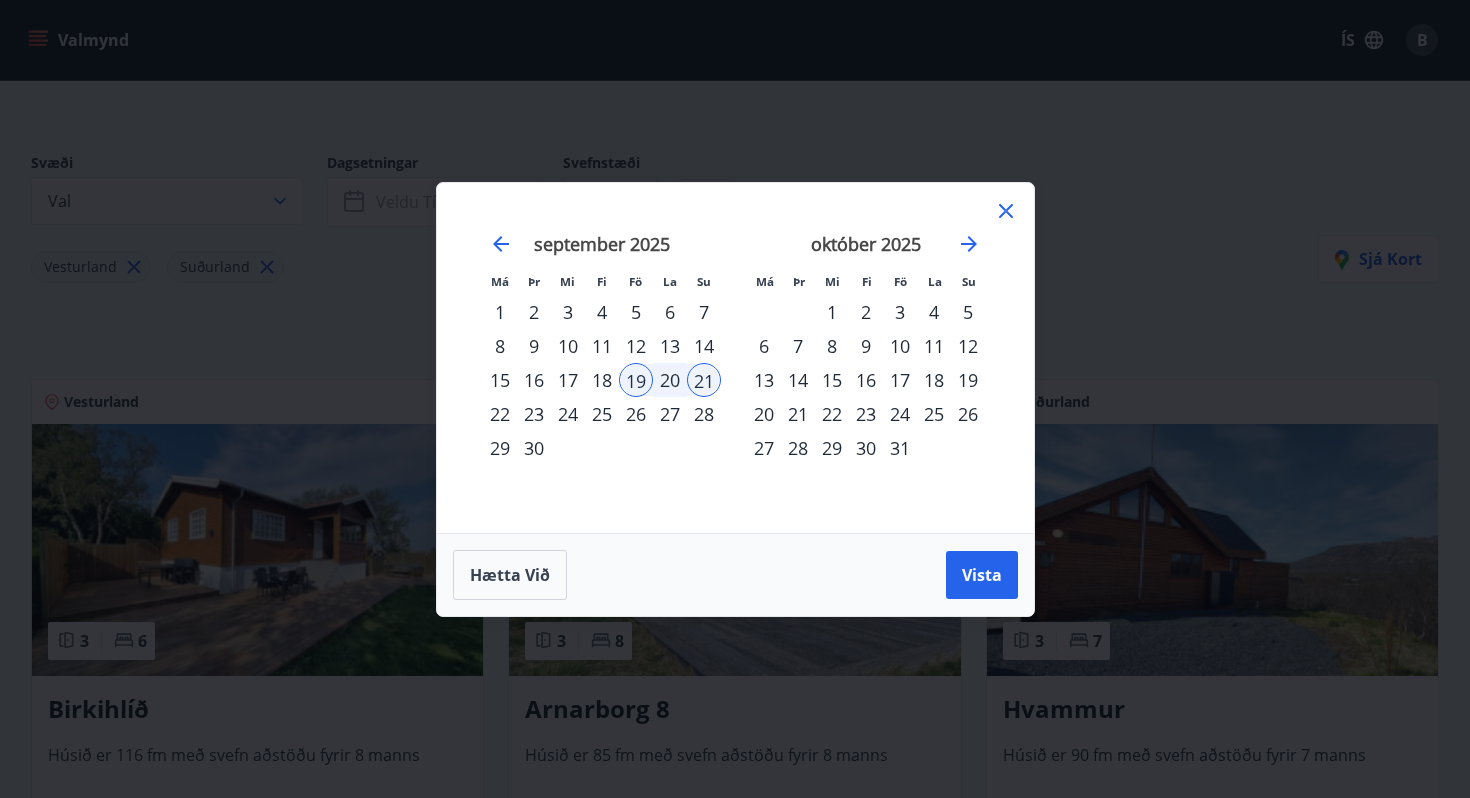 click on "20" at bounding box center (670, 380) 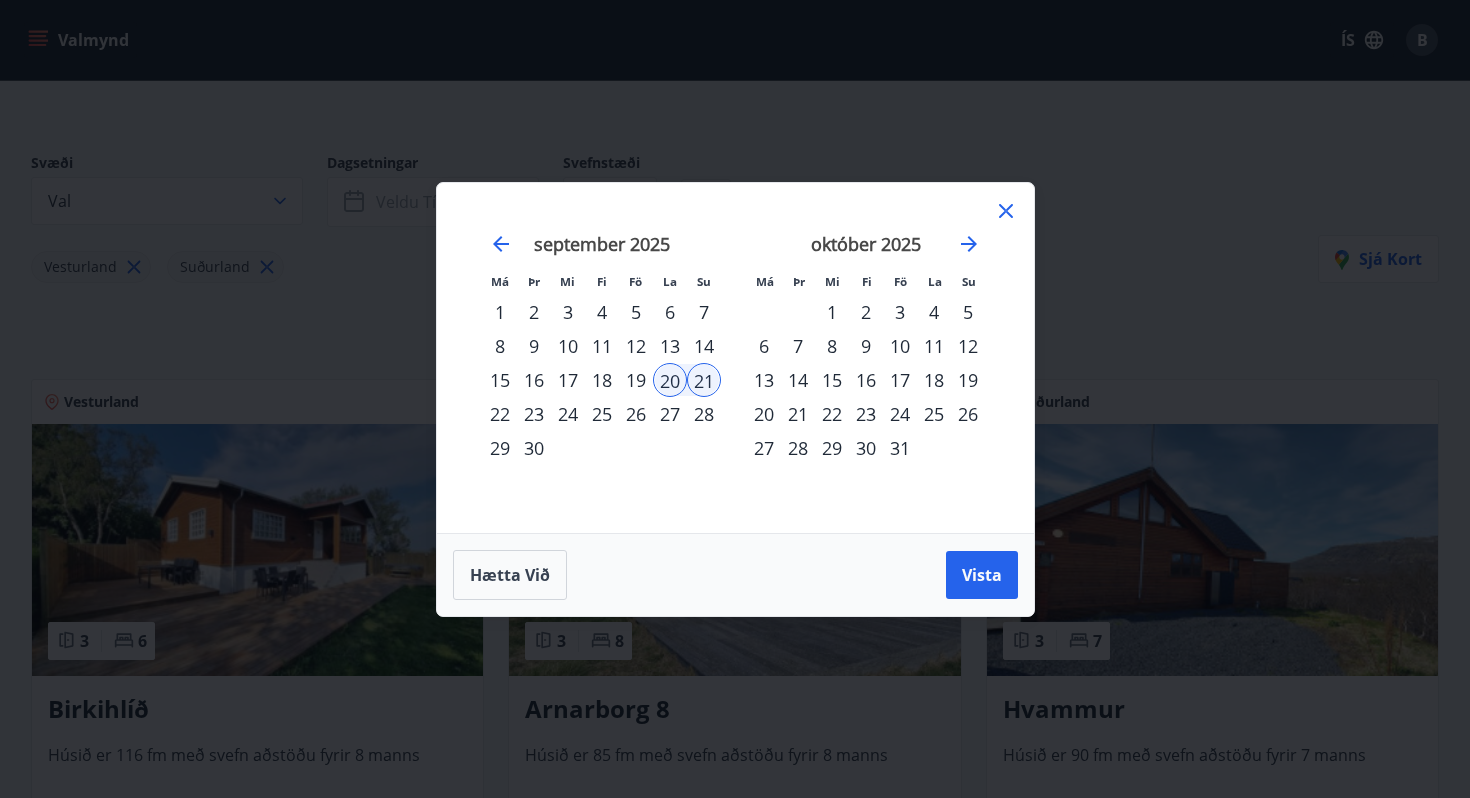 click on "21" at bounding box center (704, 380) 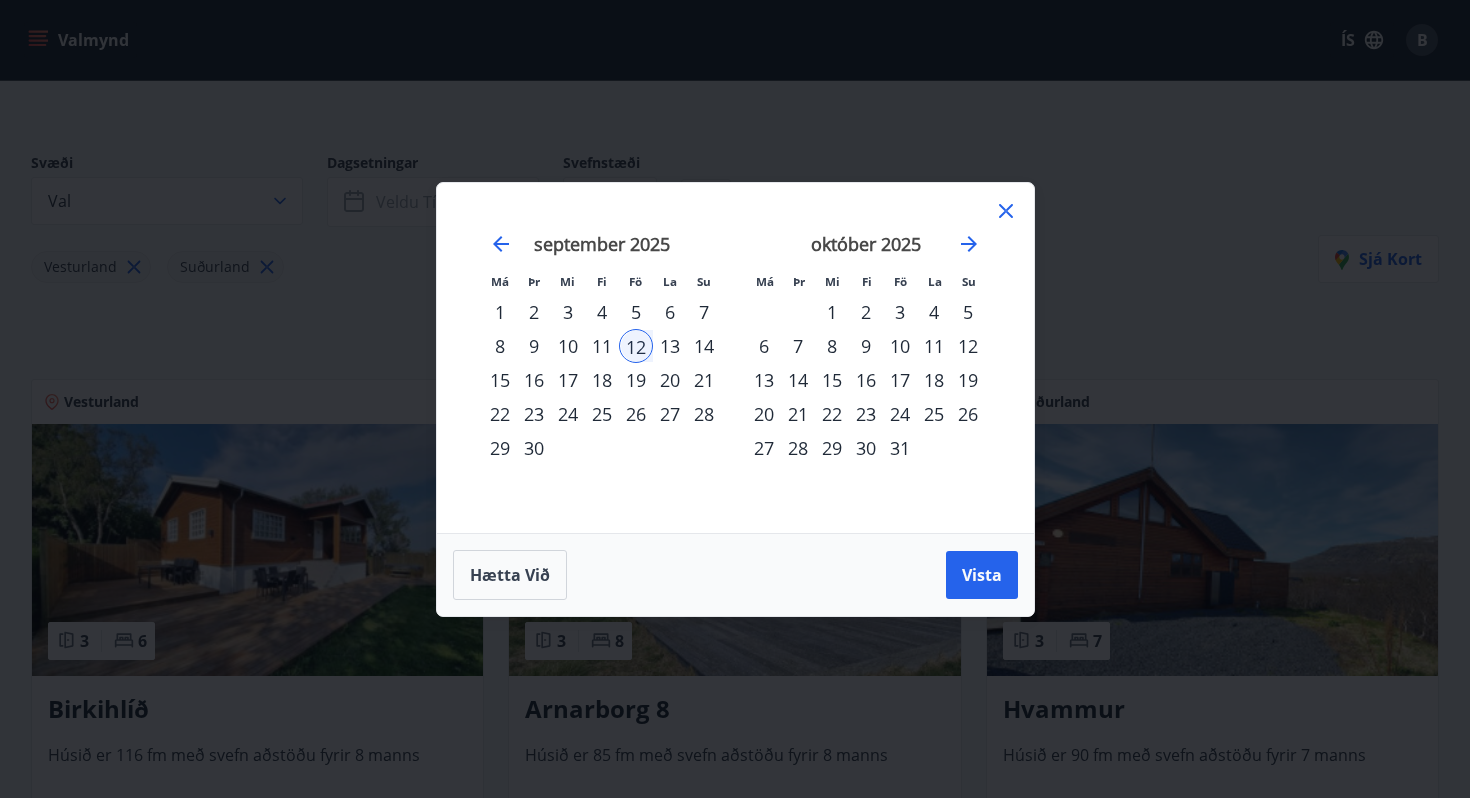 click on "14" at bounding box center (704, 346) 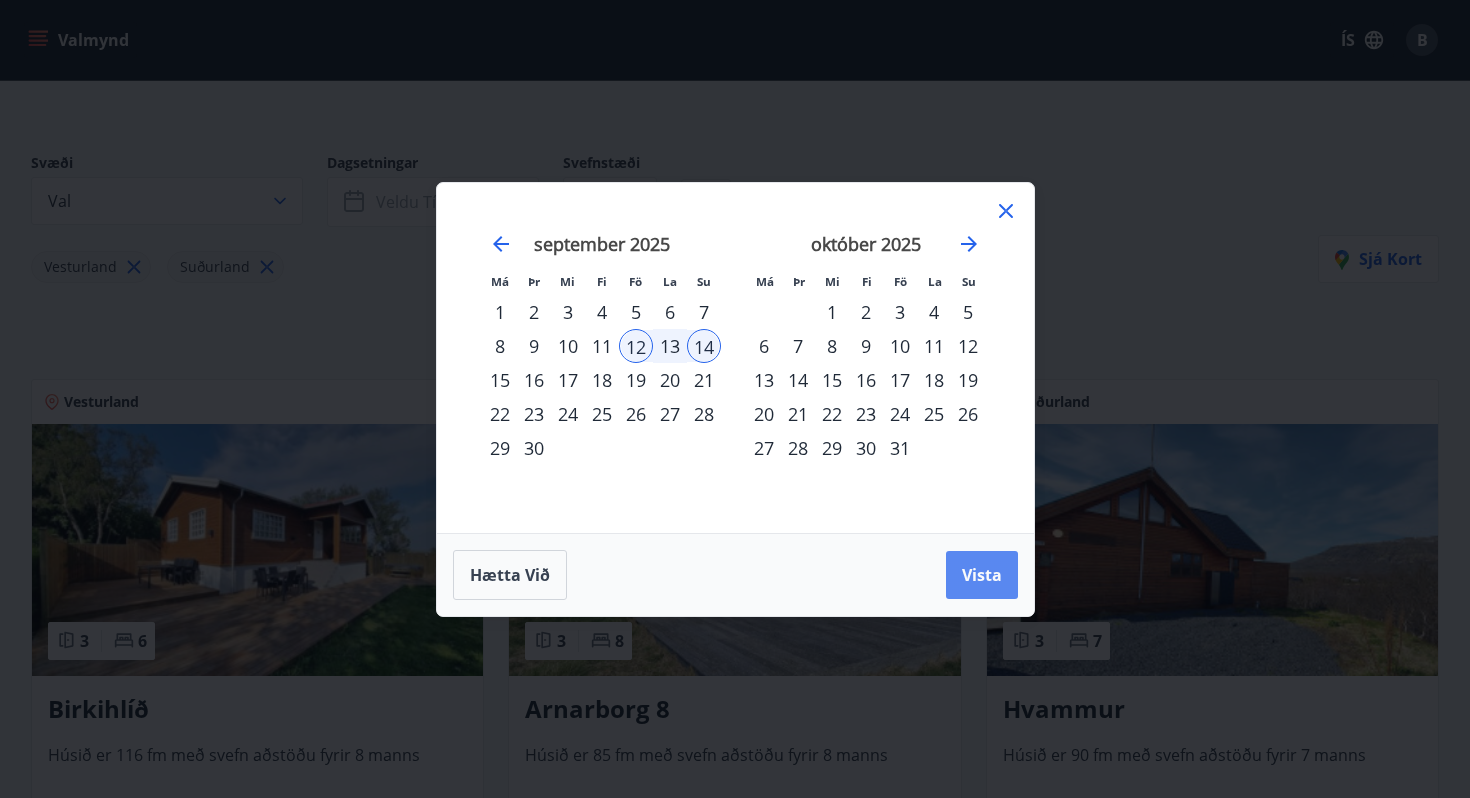 click on "Vista" at bounding box center (982, 575) 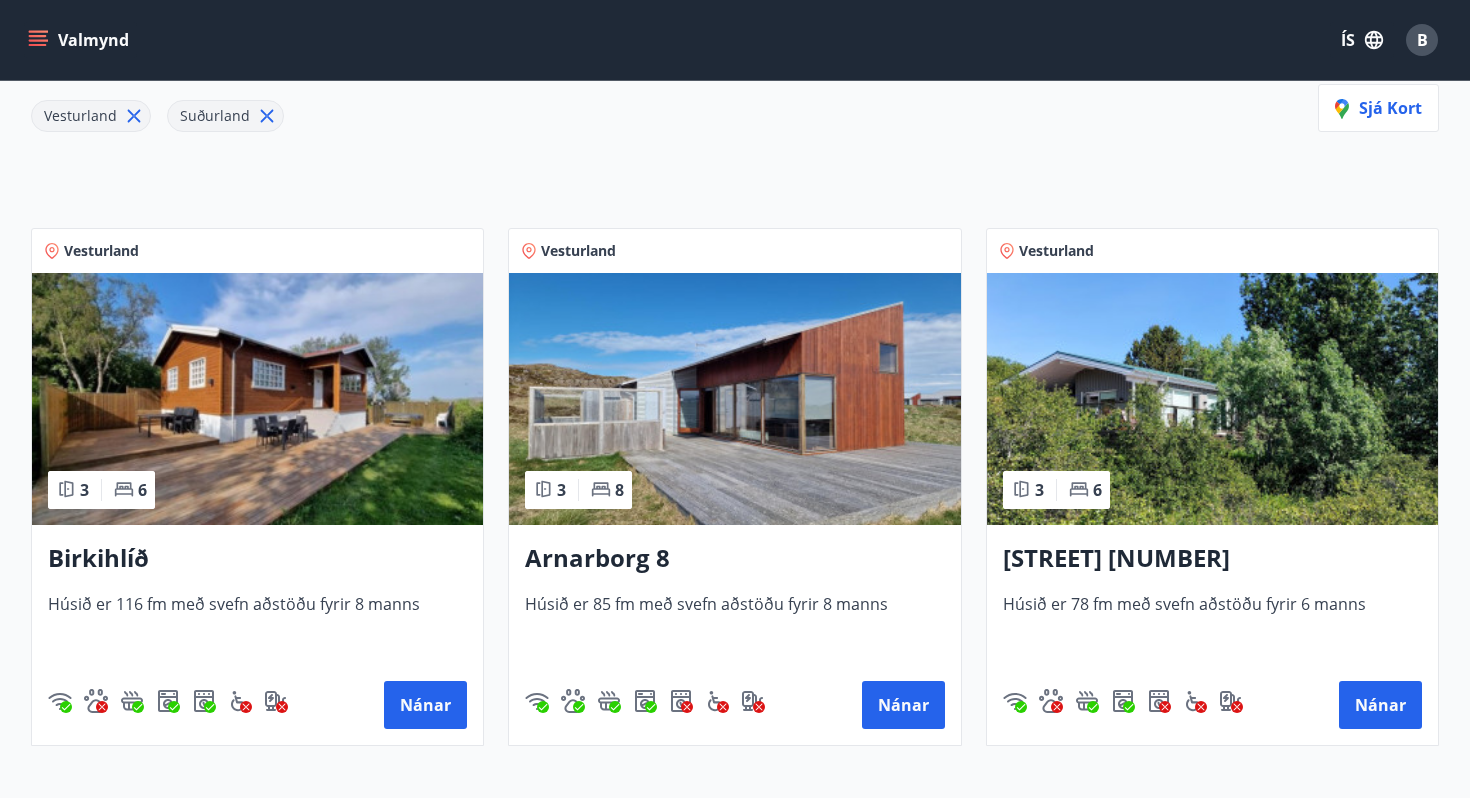 scroll, scrollTop: 310, scrollLeft: 0, axis: vertical 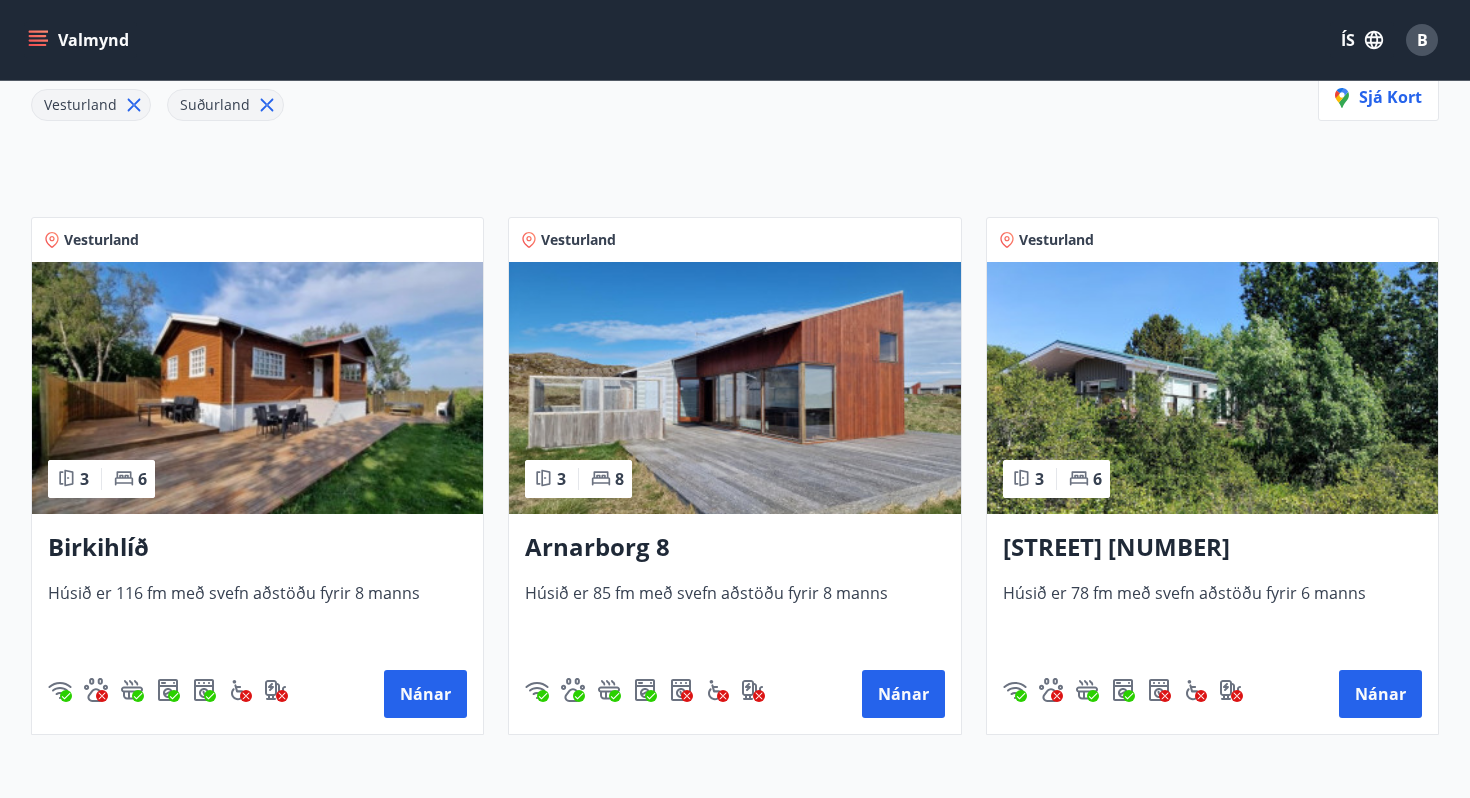 click at bounding box center (1231, 690) 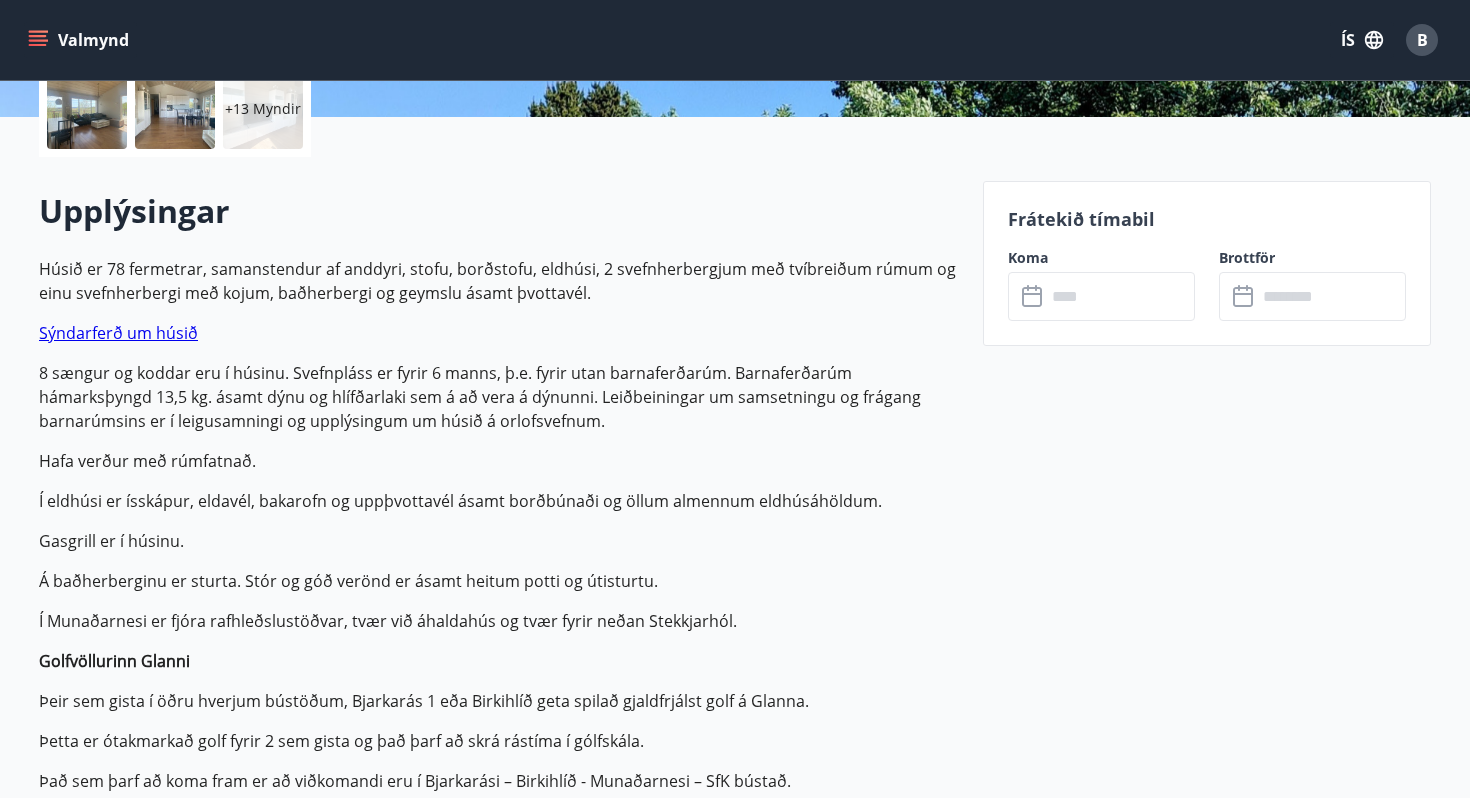 scroll, scrollTop: 488, scrollLeft: 0, axis: vertical 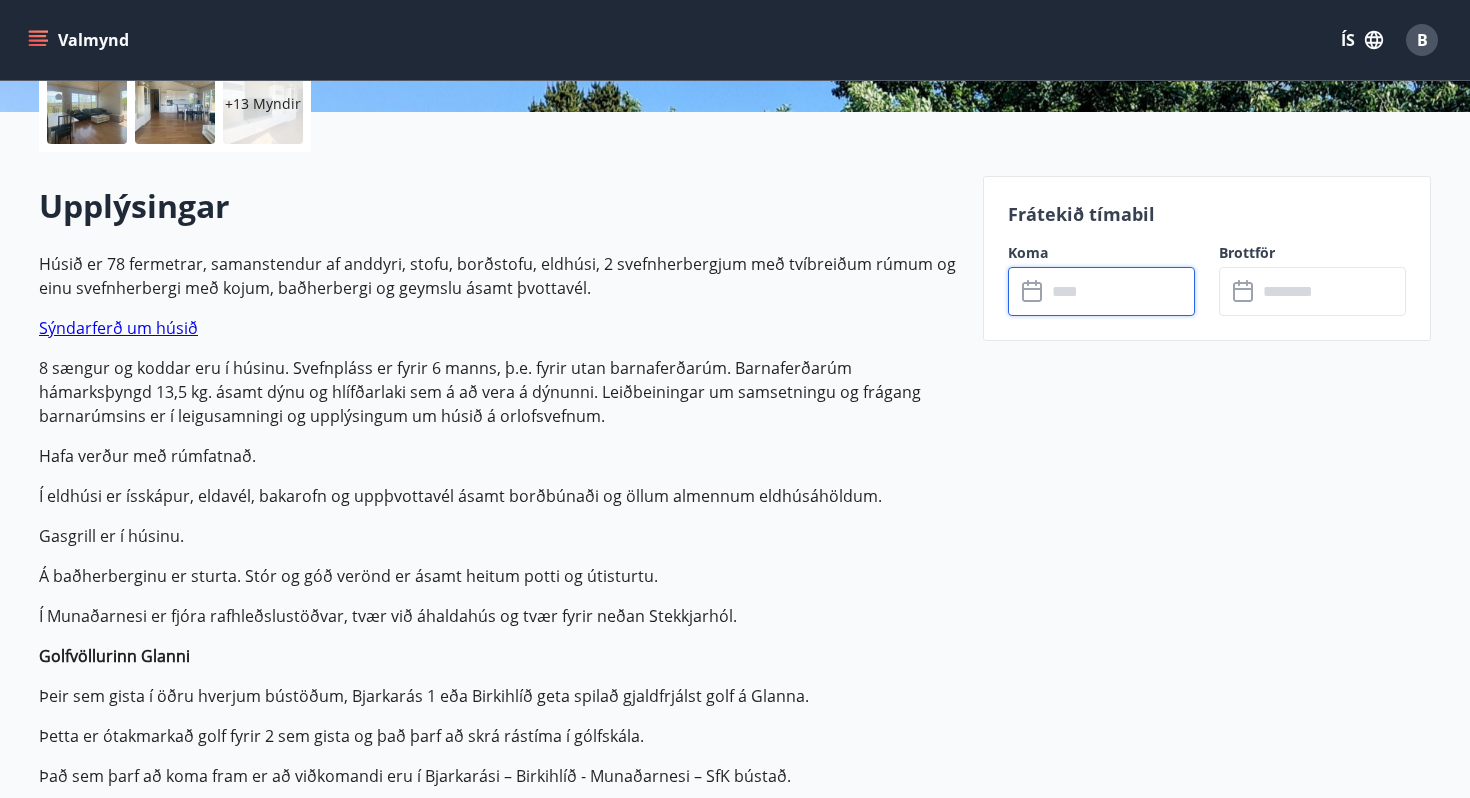 click at bounding box center [1120, 291] 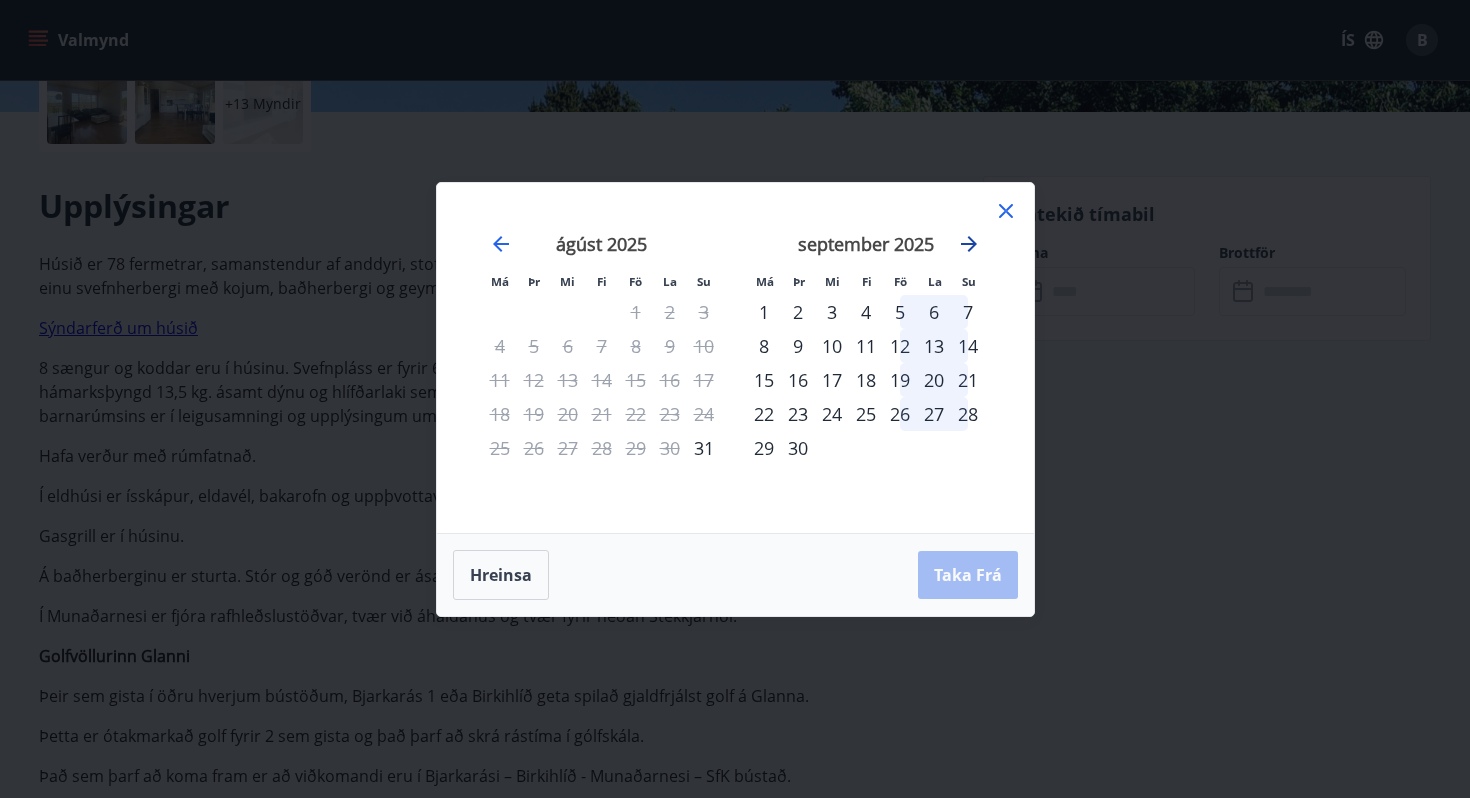 drag, startPoint x: 1268, startPoint y: 577, endPoint x: 979, endPoint y: 244, distance: 440.9195 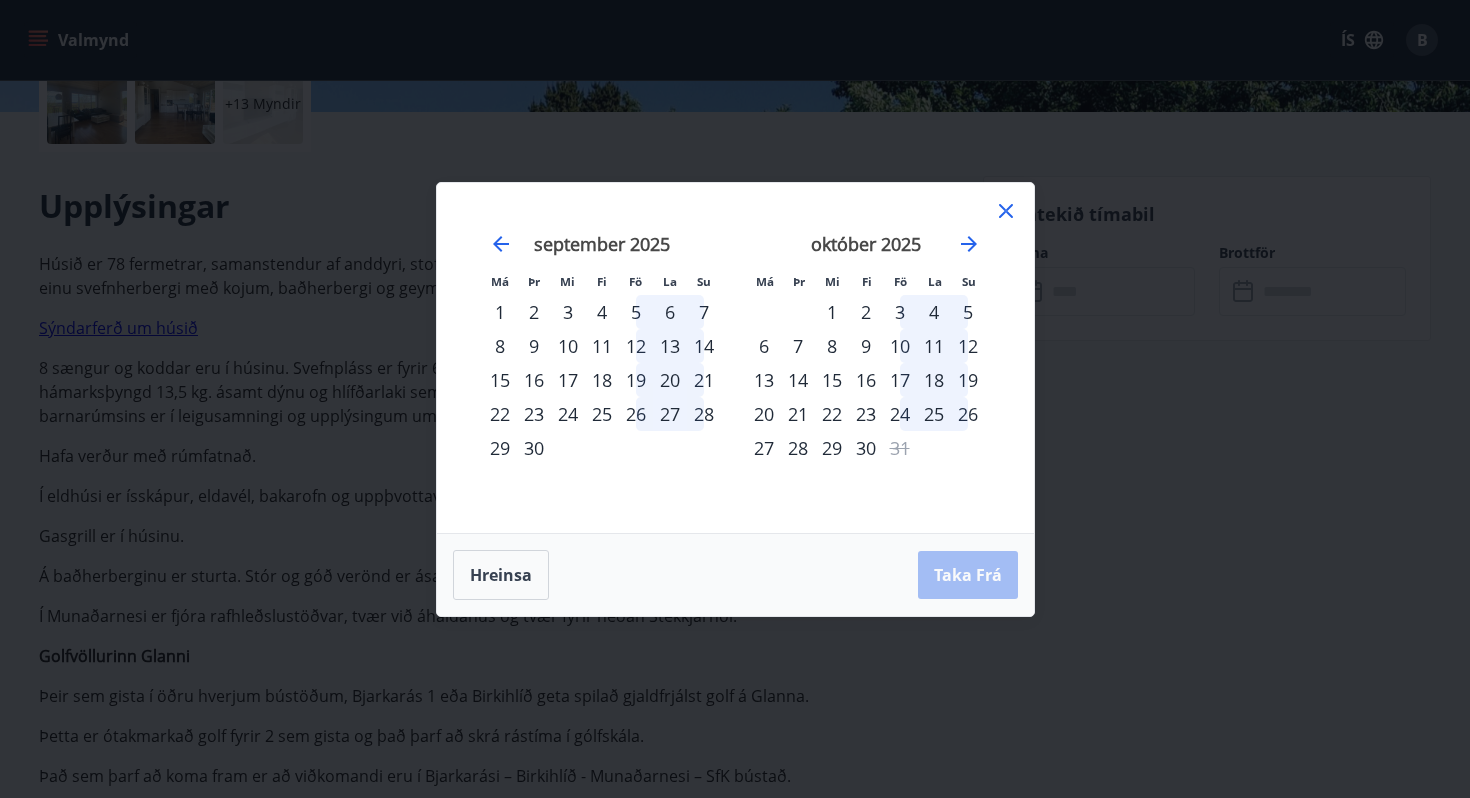 drag, startPoint x: 979, startPoint y: 244, endPoint x: 482, endPoint y: 247, distance: 497.00906 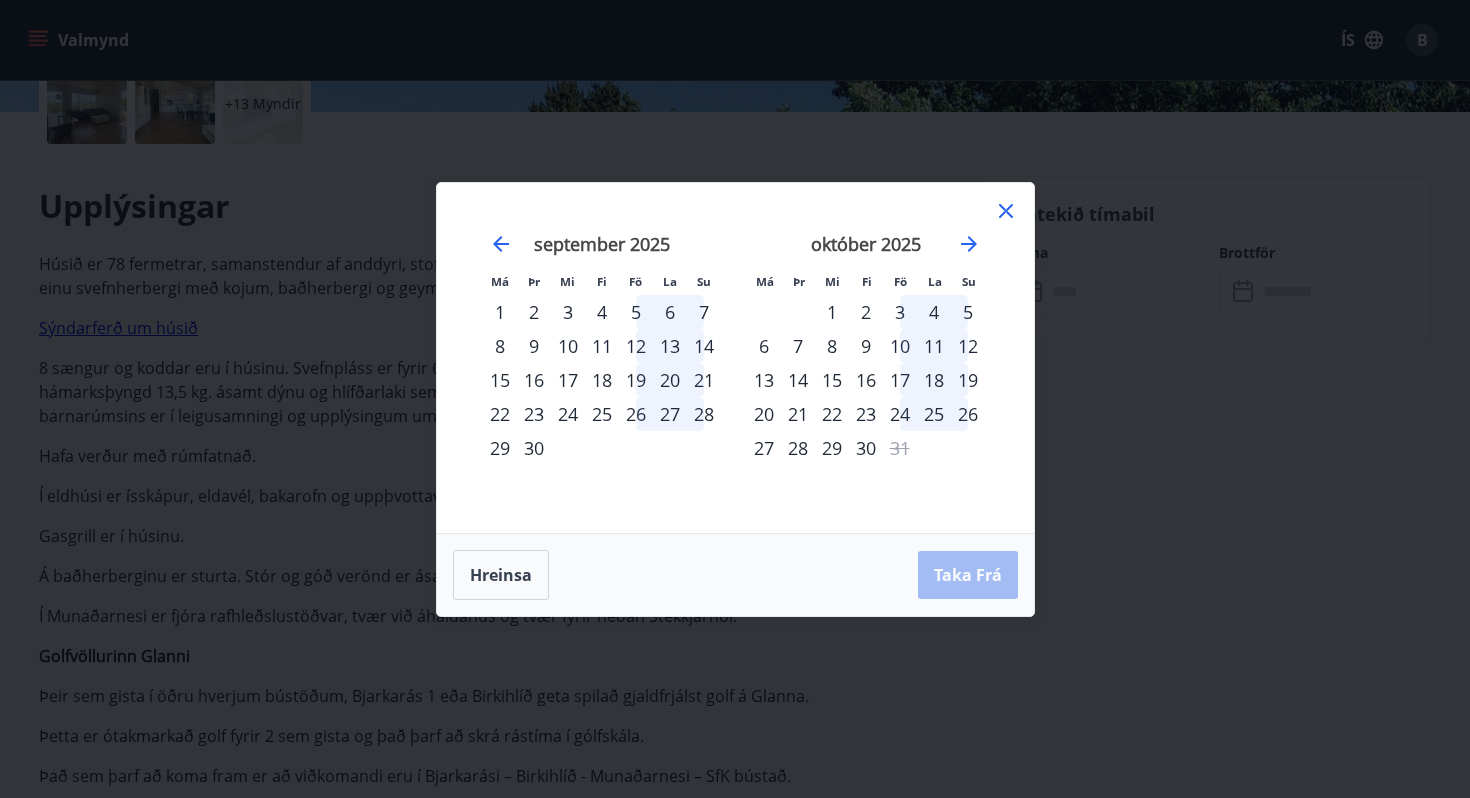 click on "12" at bounding box center [636, 346] 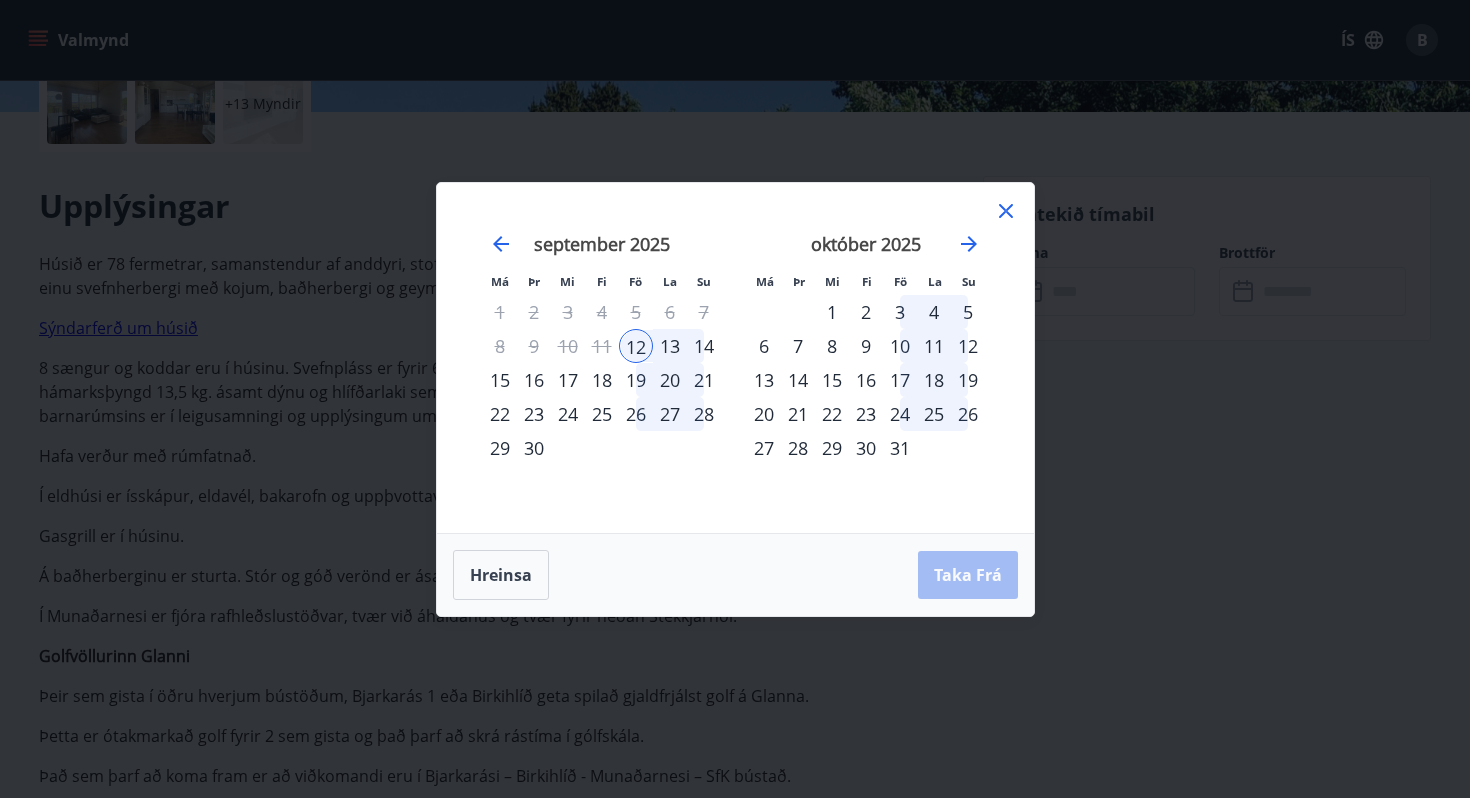click on "14" at bounding box center (704, 346) 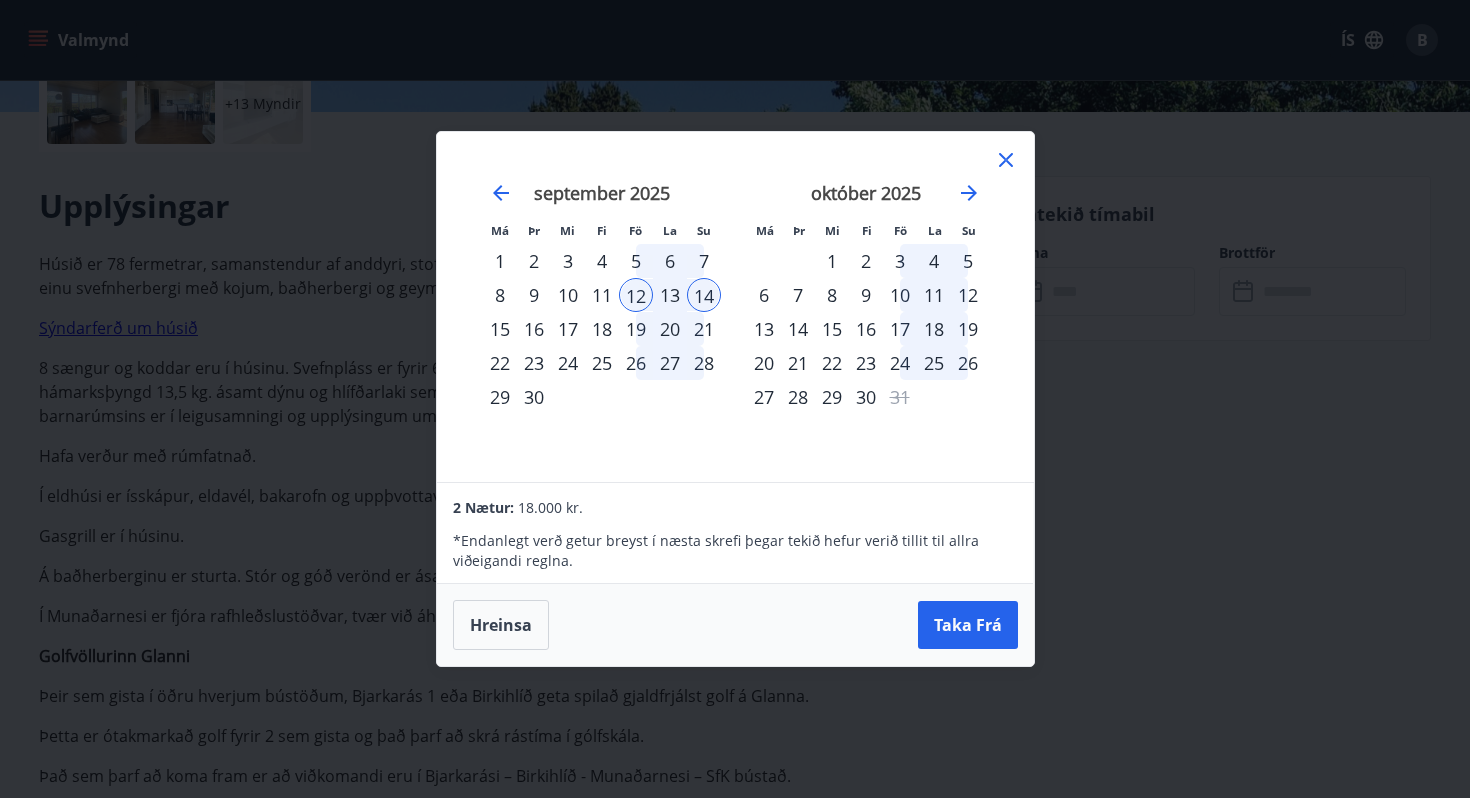 click 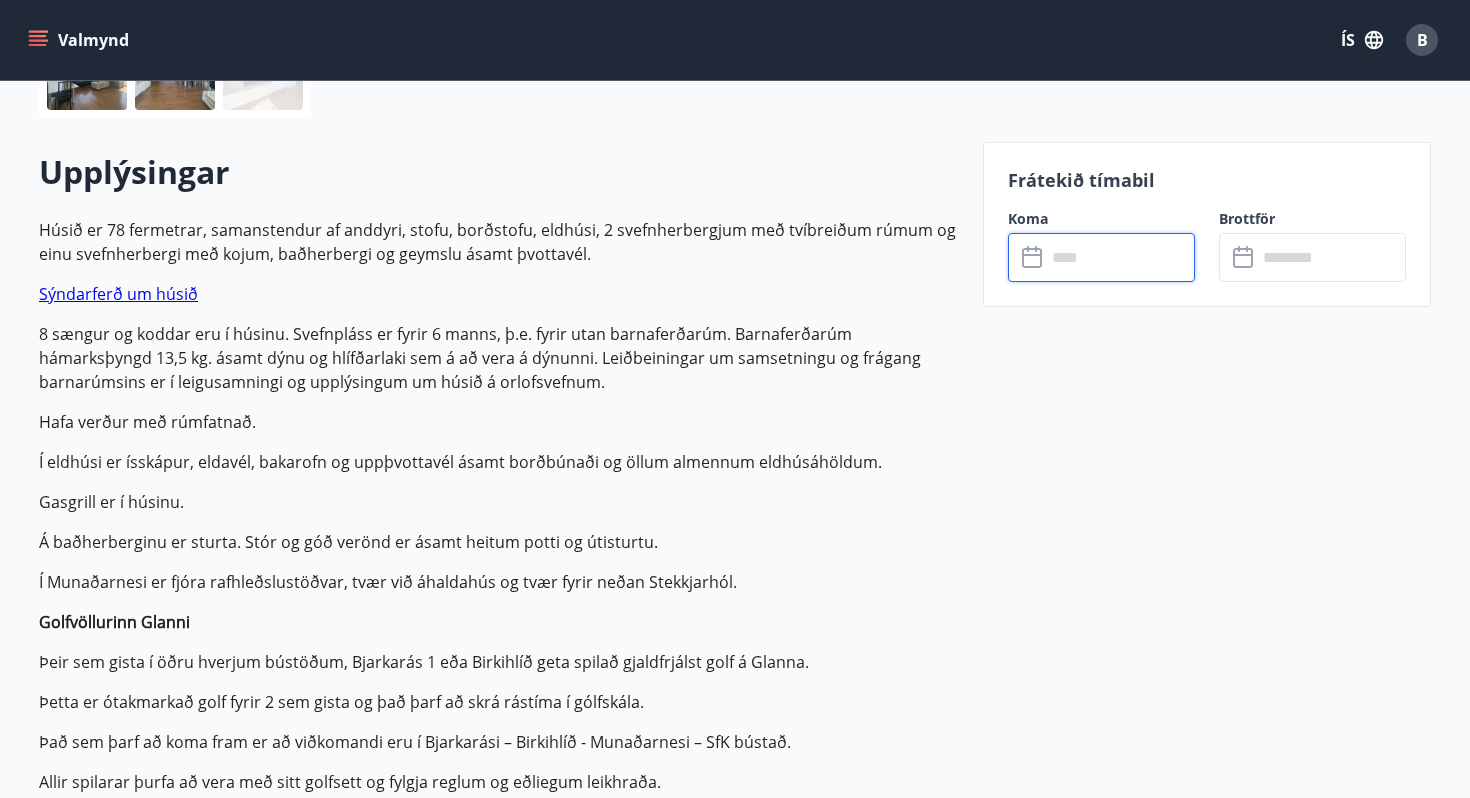 scroll, scrollTop: 523, scrollLeft: 0, axis: vertical 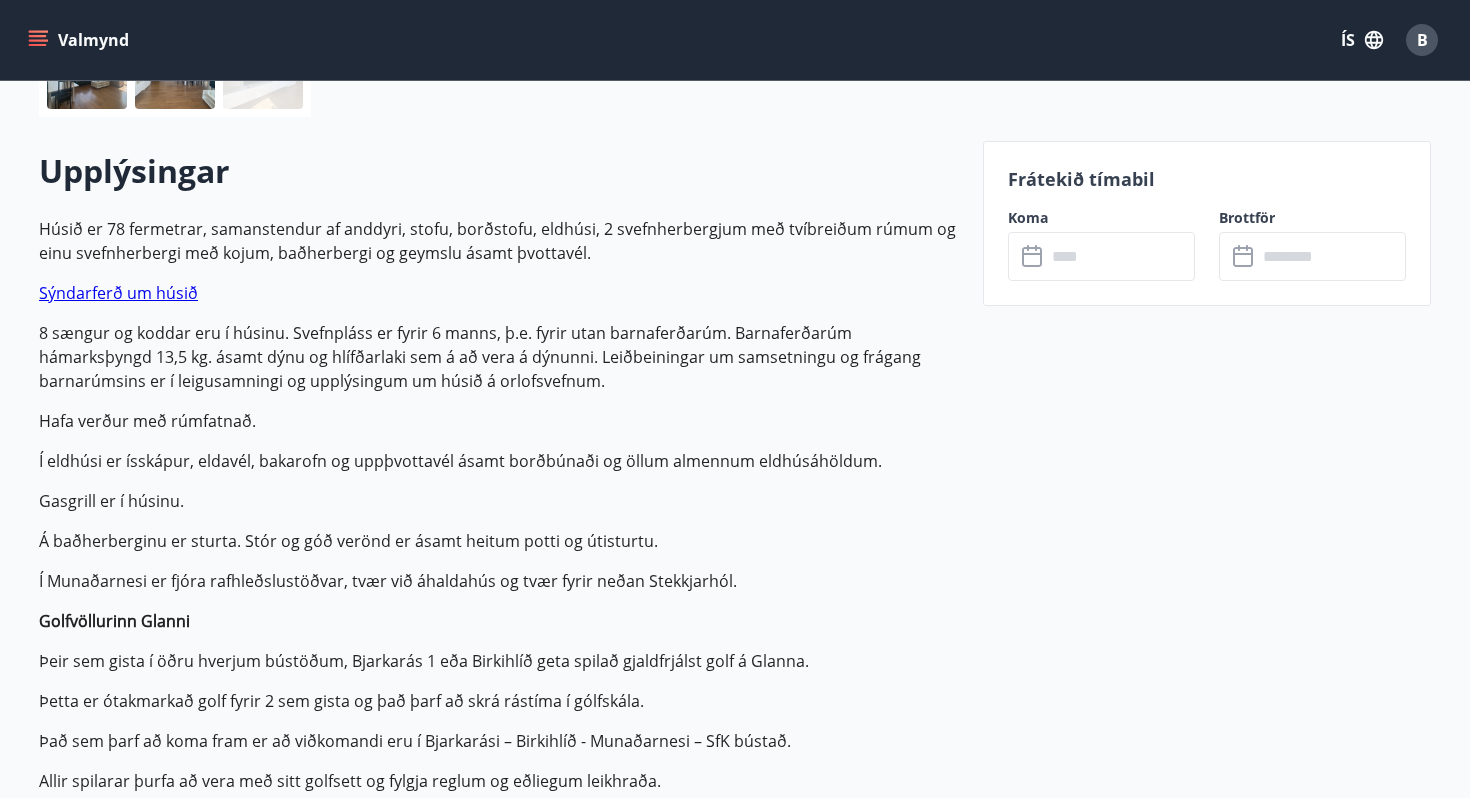 drag, startPoint x: 482, startPoint y: 247, endPoint x: 150, endPoint y: 294, distance: 335.3103 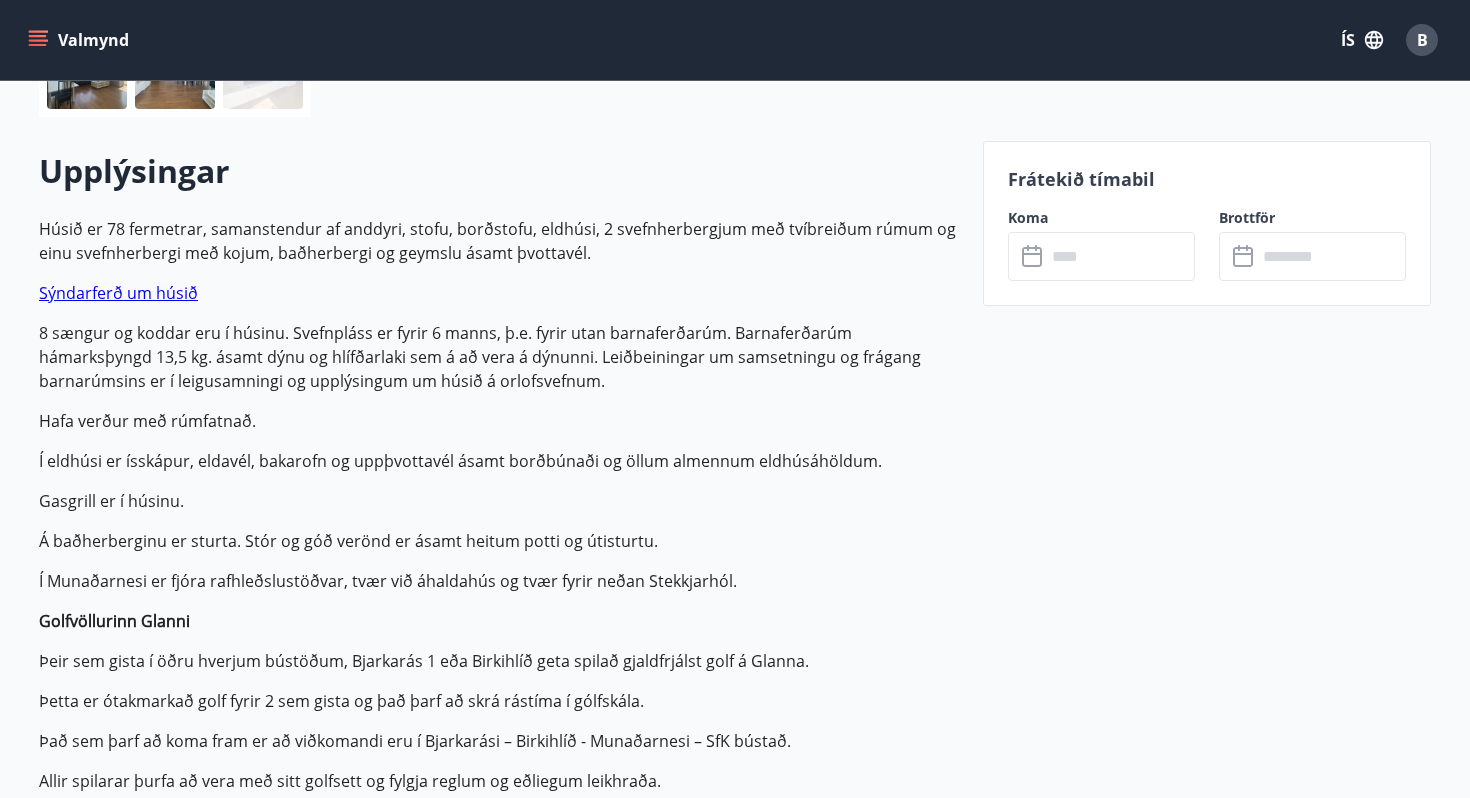 click on "Sýndarferð um húsið" at bounding box center (118, 293) 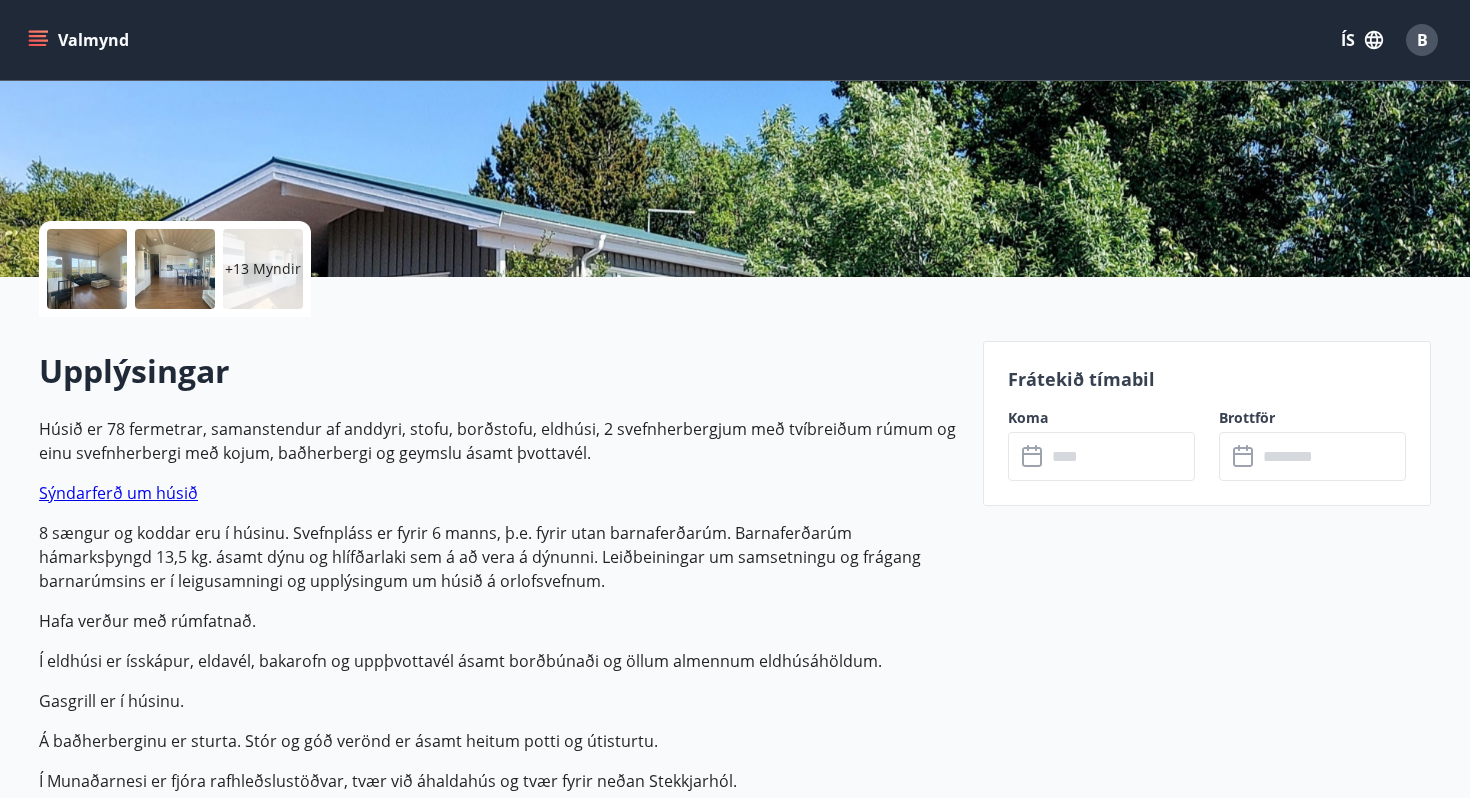 scroll, scrollTop: 327, scrollLeft: 0, axis: vertical 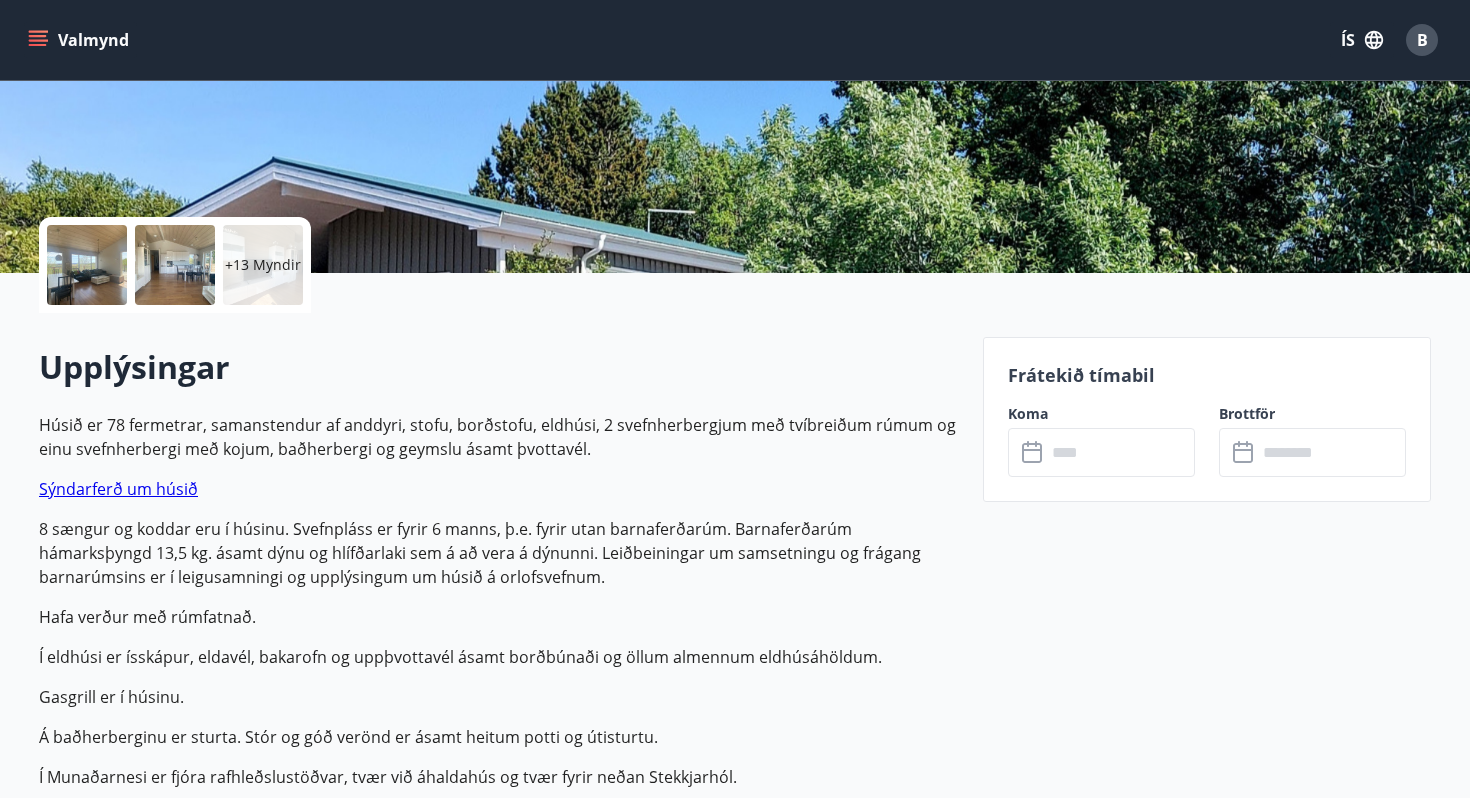 click at bounding box center [87, 265] 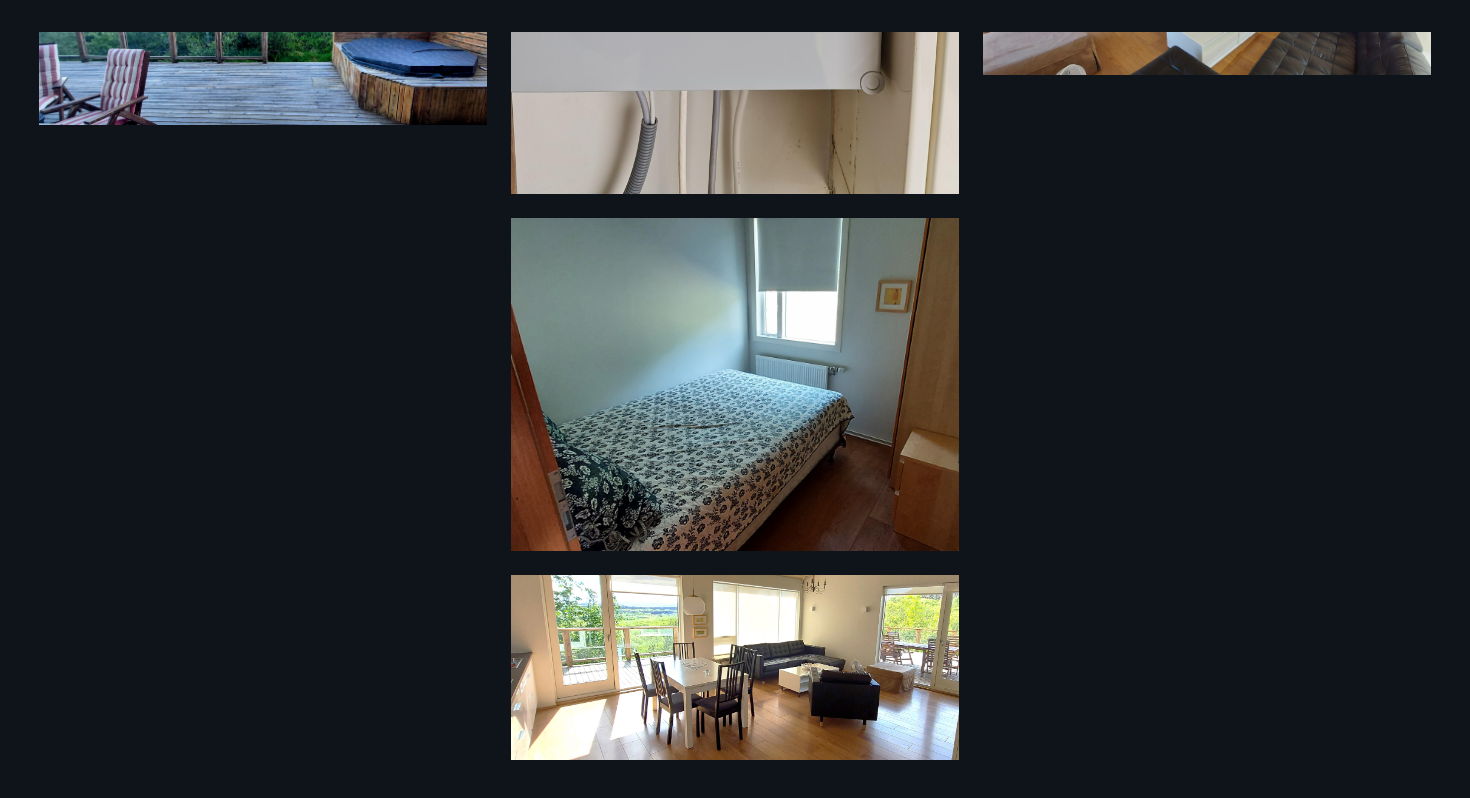 scroll, scrollTop: 0, scrollLeft: 0, axis: both 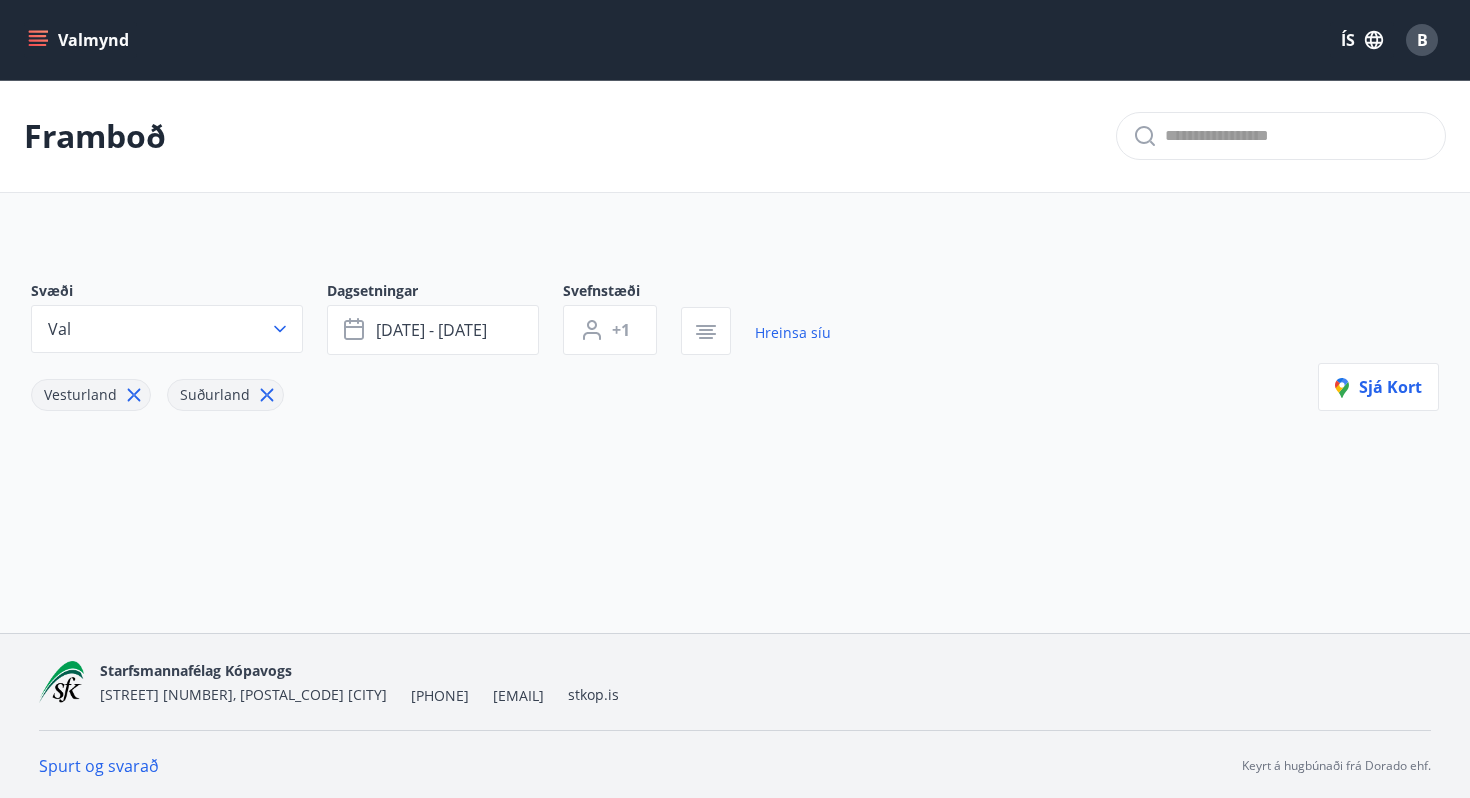 click 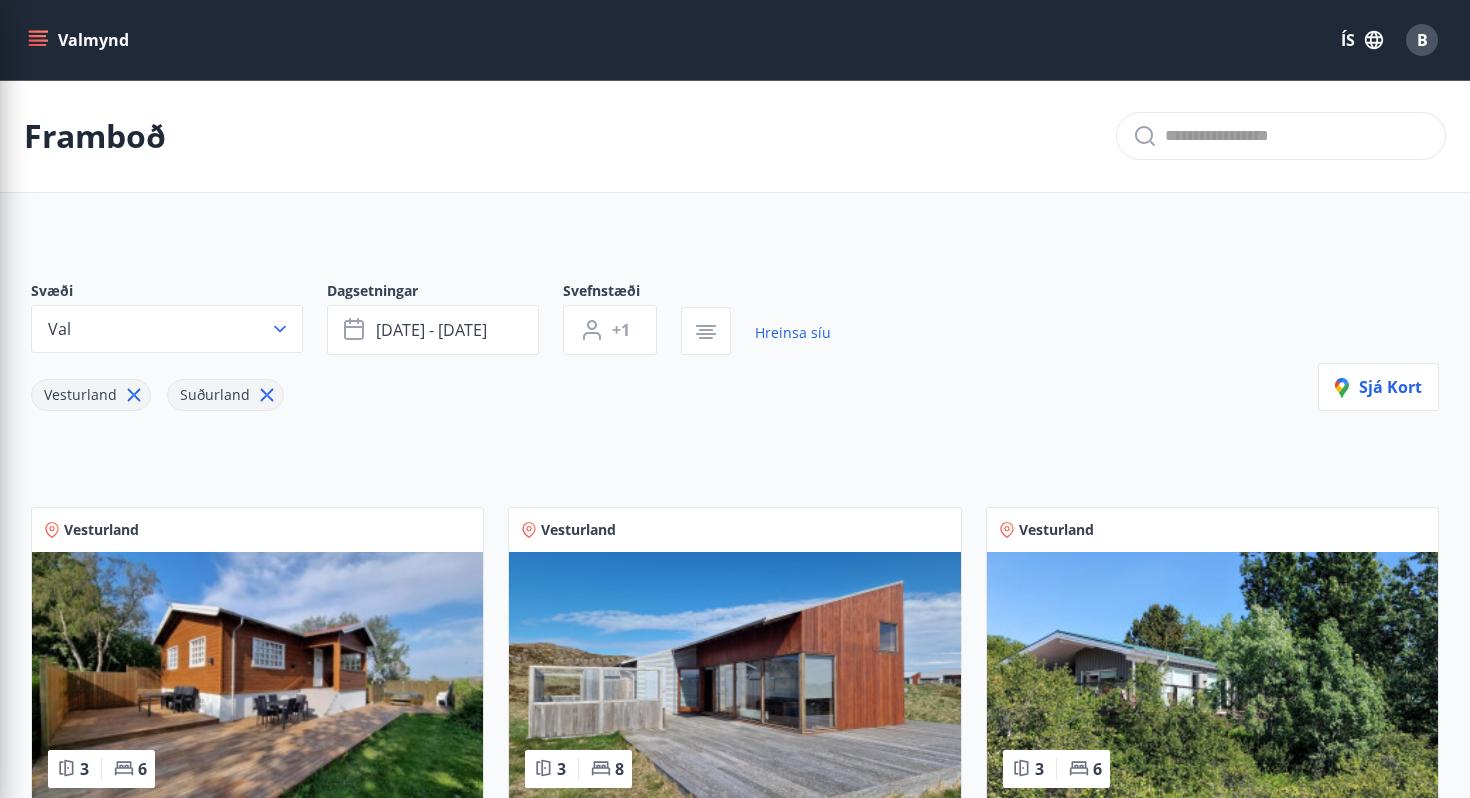 click on "Vesturland Suðurland" at bounding box center [431, 383] 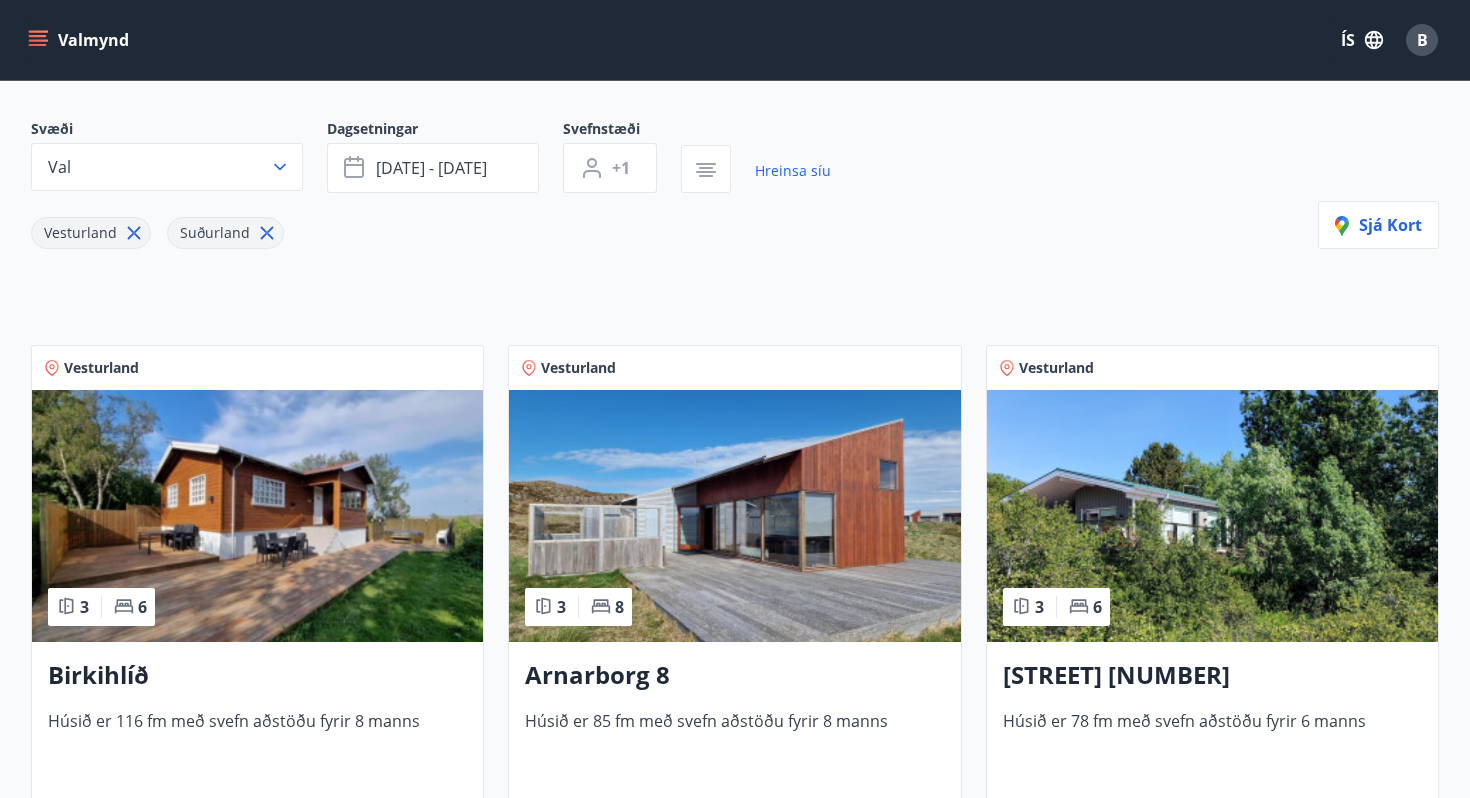 scroll, scrollTop: 111, scrollLeft: 0, axis: vertical 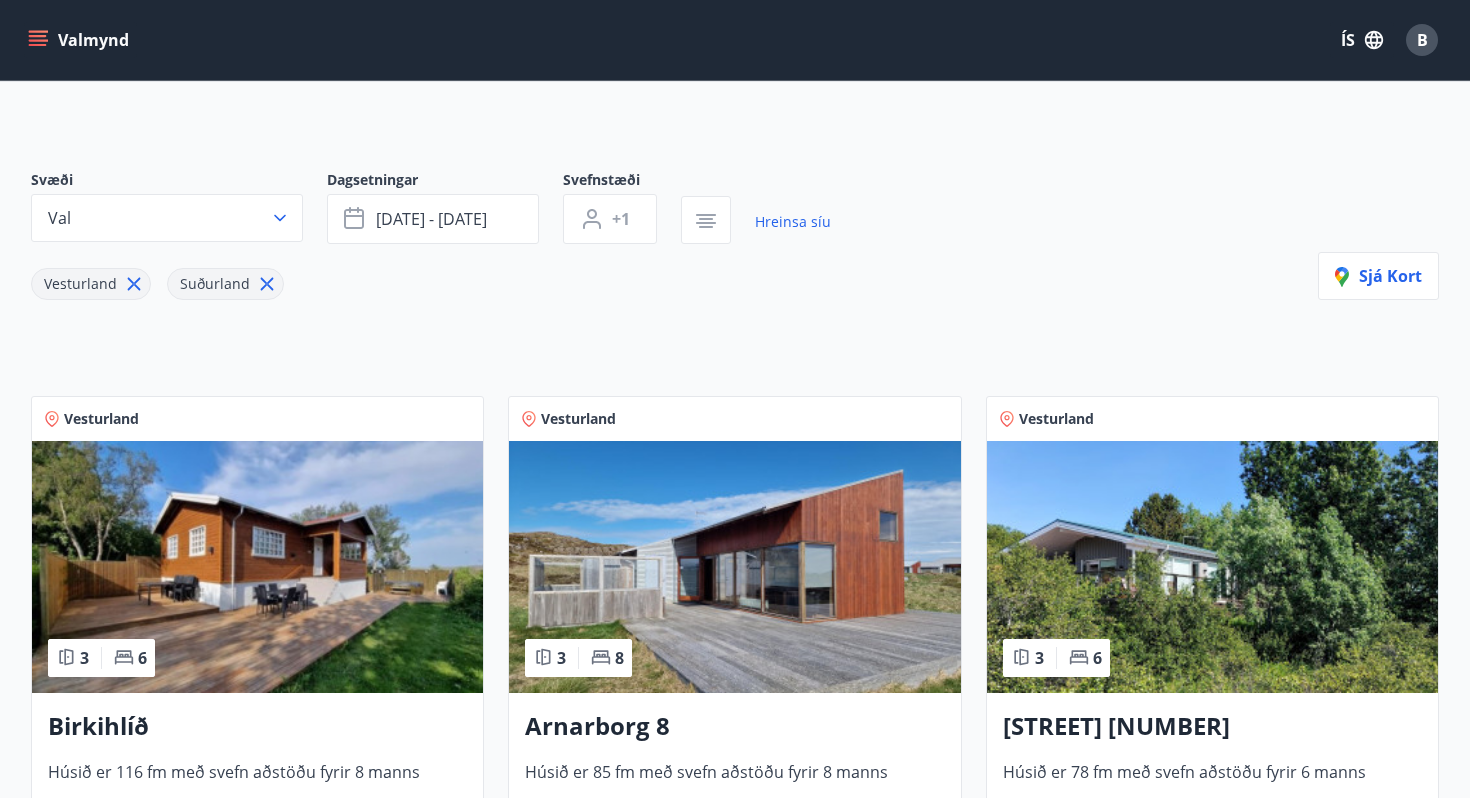 click 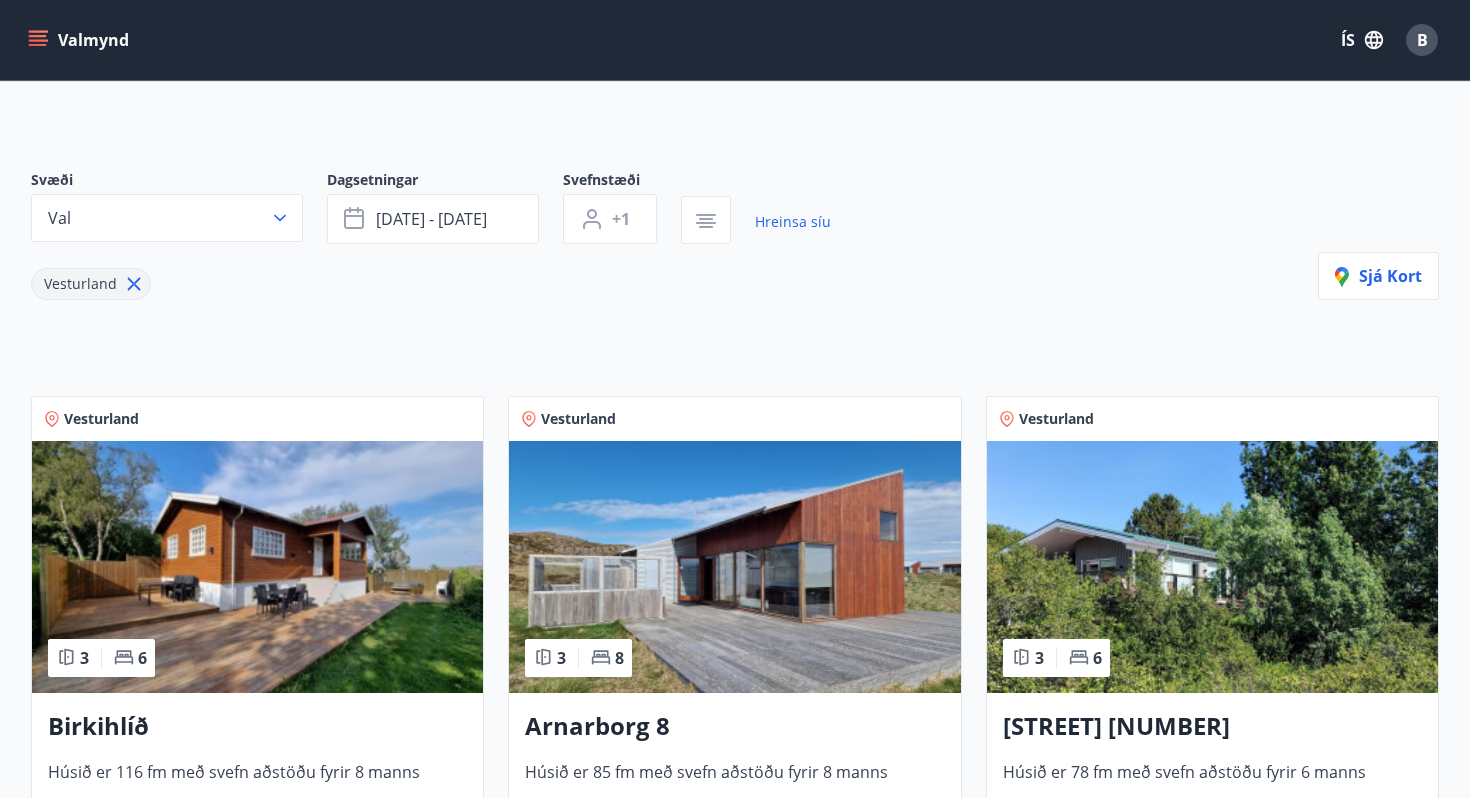click 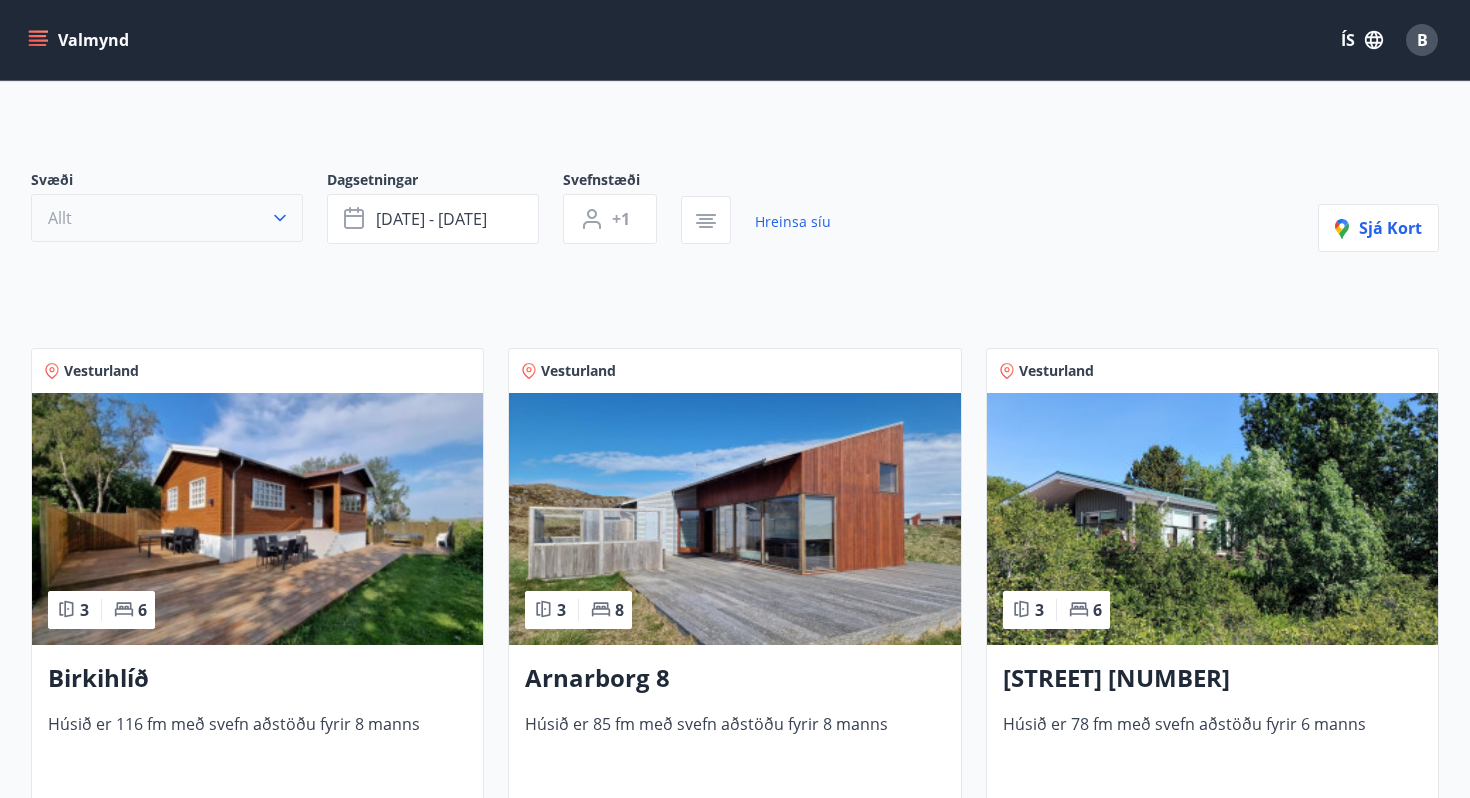 click on "Allt" at bounding box center [167, 218] 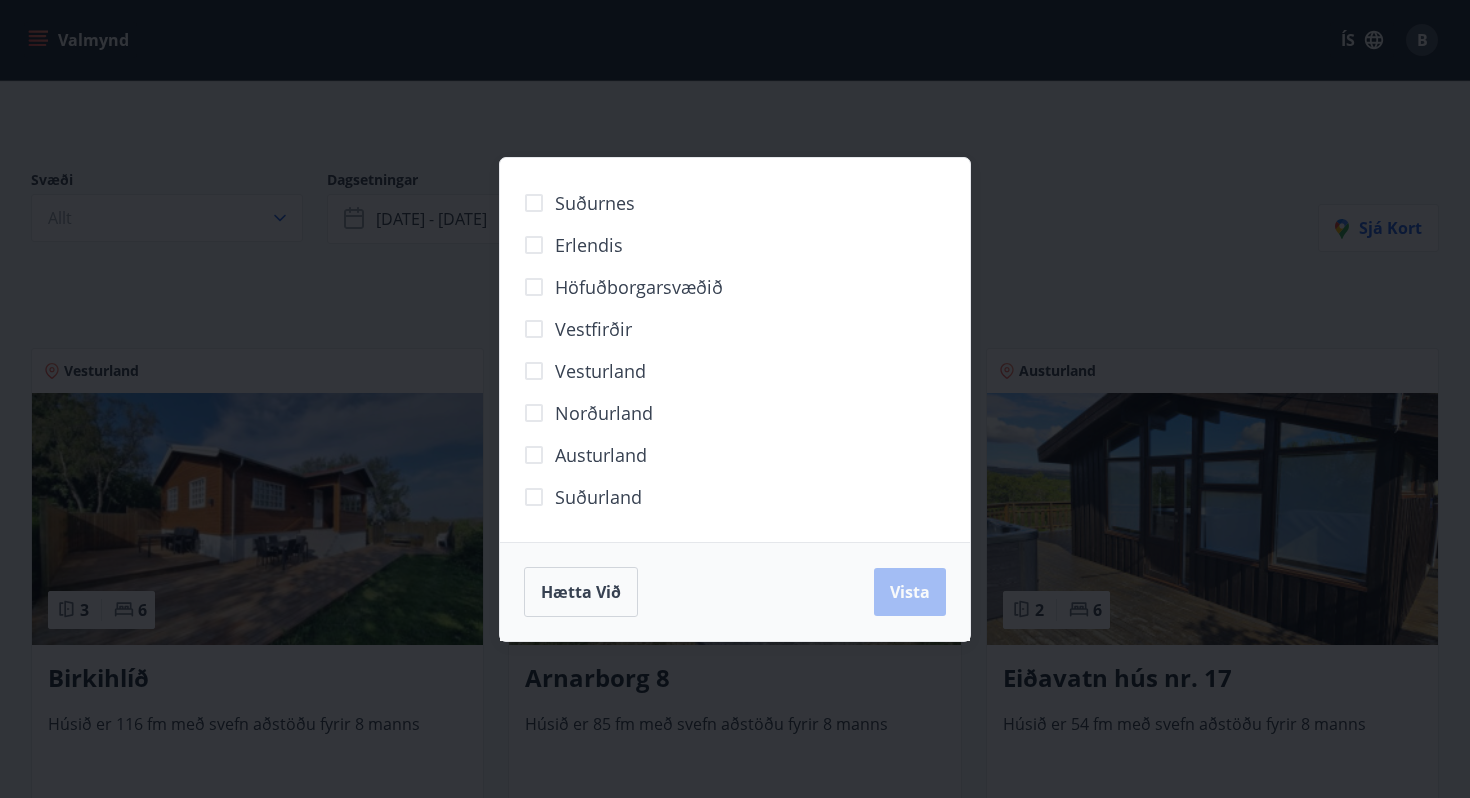 click on "Suðurnes Erlendis Höfuðborgarsvæðið Vestfirðir Vesturland Norðurland Austurland Suðurland Hætta við Vista" at bounding box center (735, 399) 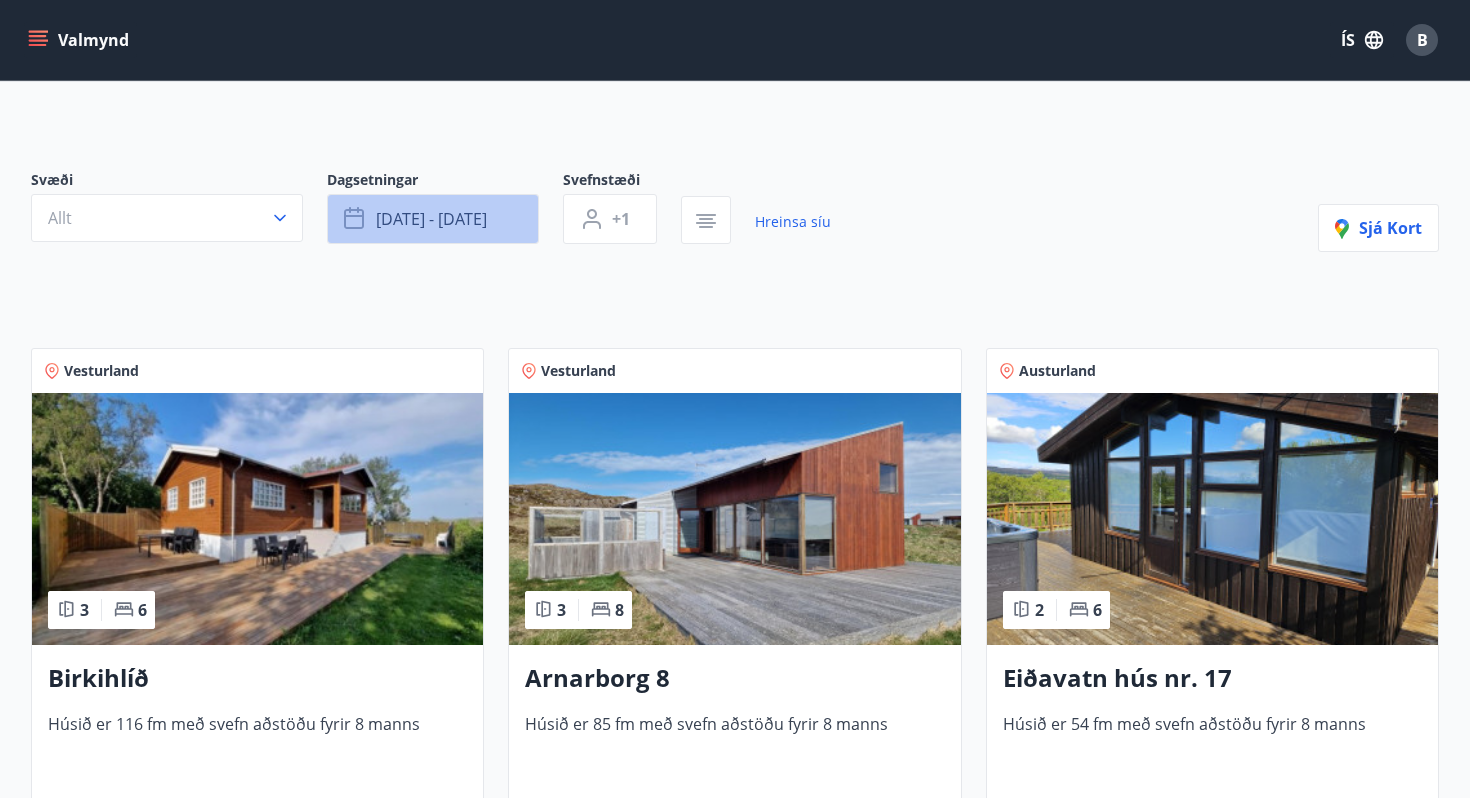 click on "sep 12 - sep 14" at bounding box center [433, 219] 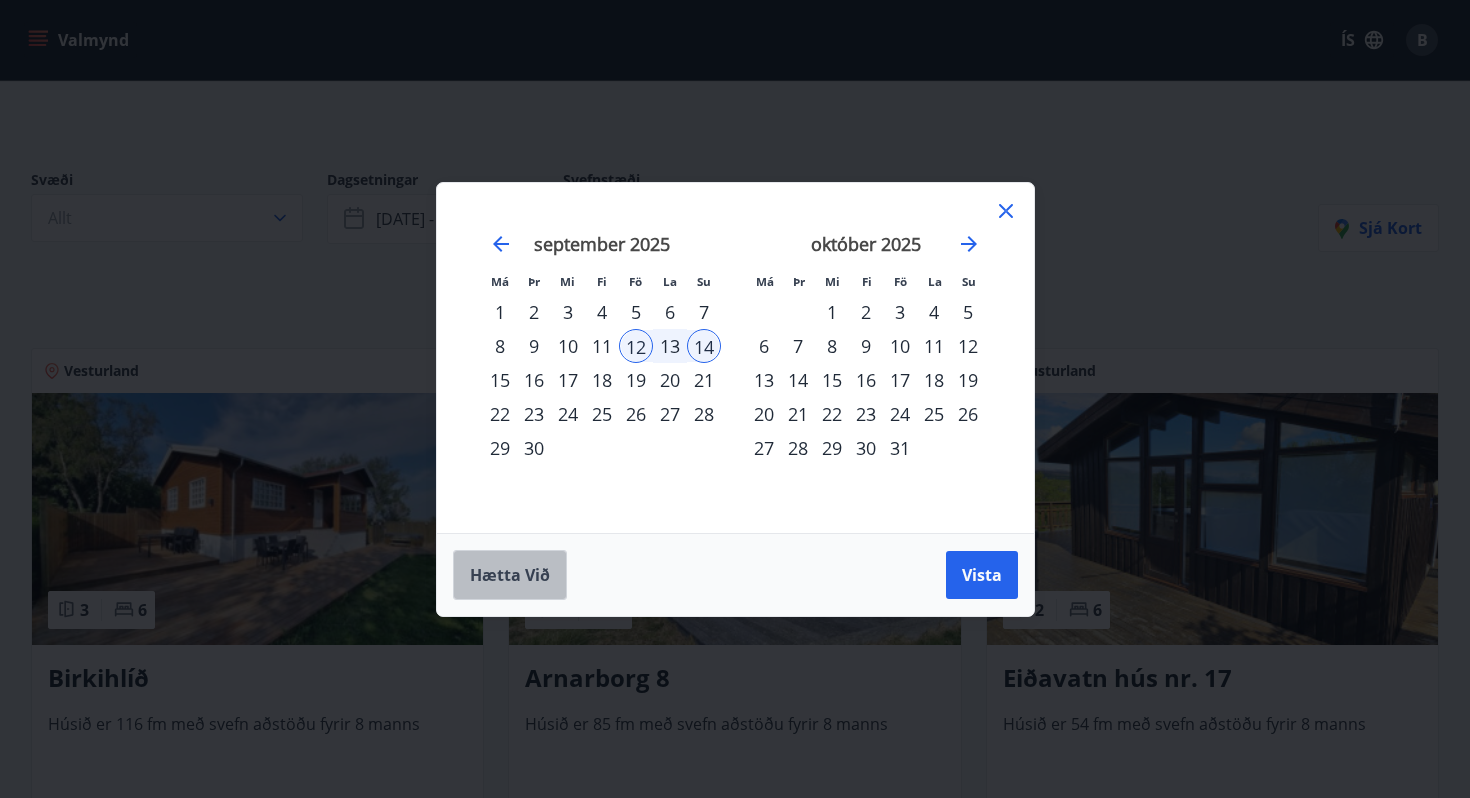 click on "Hætta við" at bounding box center [510, 575] 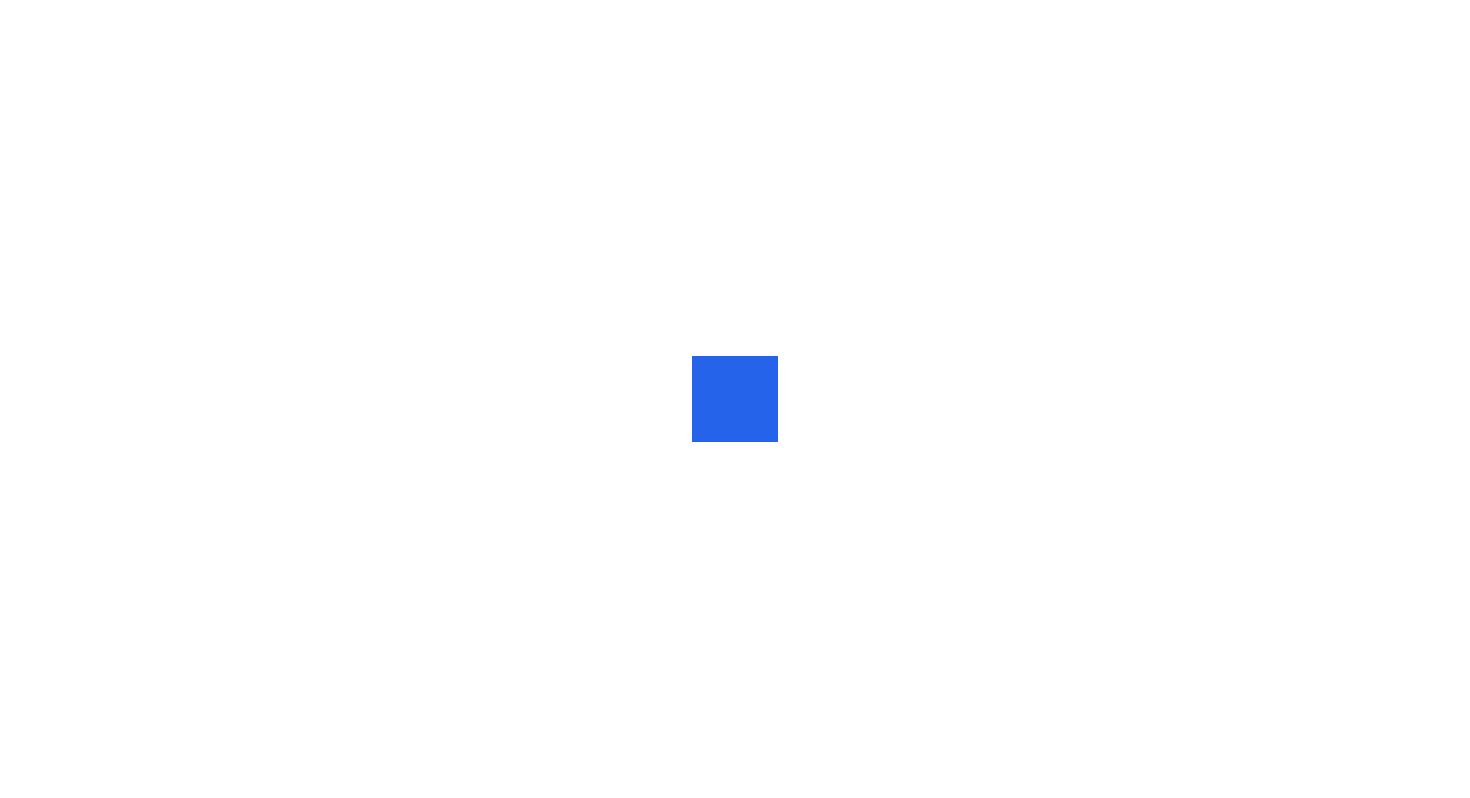 scroll, scrollTop: 0, scrollLeft: 0, axis: both 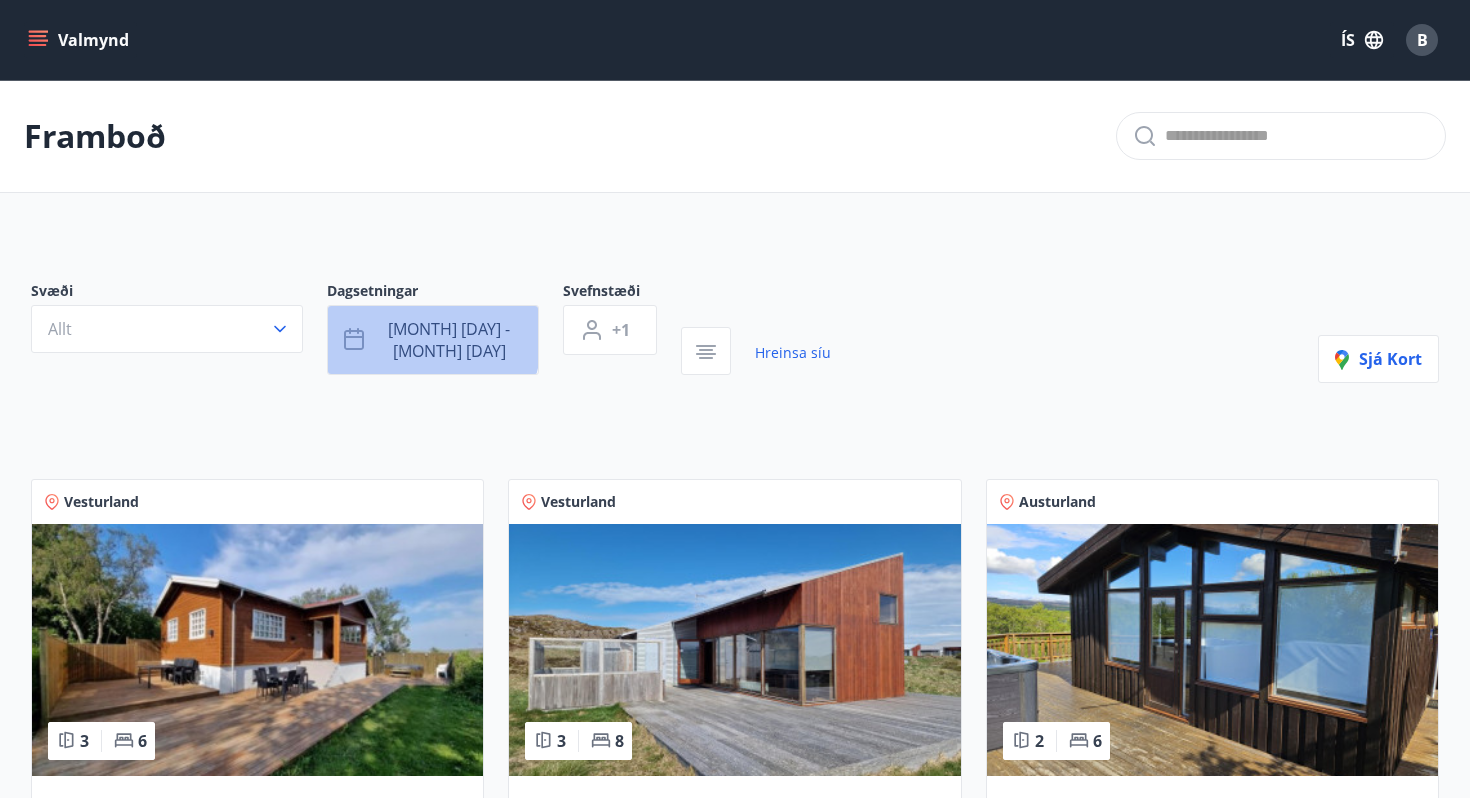 click on "[MONTH] [DAY] - [MONTH] [DAY]" at bounding box center (449, 340) 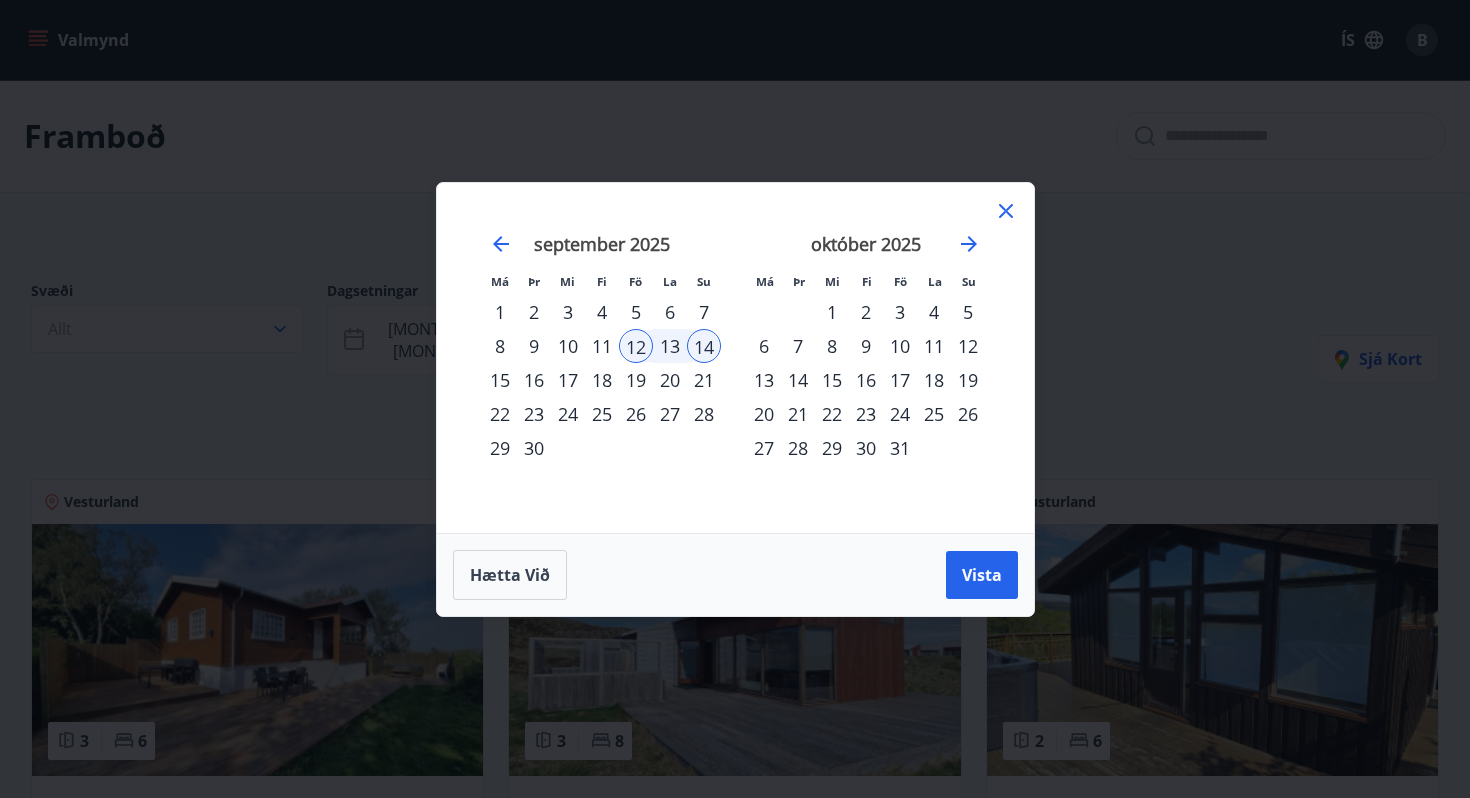 click on "Má Þr Mi Fi Fö La Su Má Þr Mi Fi Fö La Su ágúst 2025 1 2 3 4 5 6 7 8 9 10 11 12 13 14 15 16 17 18 19 20 21 22 23 24 25 26 27 28 29 30 31 september 2025 1 2 3 4 5 6 7 8 9 10 11 12 13 14 15 16 17 18 19 20 21 22 23 24 25 26 27 28 29 30 október 2025 1 2 3 4 5 6 7 8 9 10 11 12 13 14 15 16 17 18 19 20 21 22 23 24 25 26 27 28 29 30 31 nóvember 2025 1 2 3 4 5 6 7 8 9 10 11 12 13 14 15 16 17 18 19 20 21 22 23 24 25 26 27 28 29 30 Hætta við Vista" at bounding box center [735, 399] 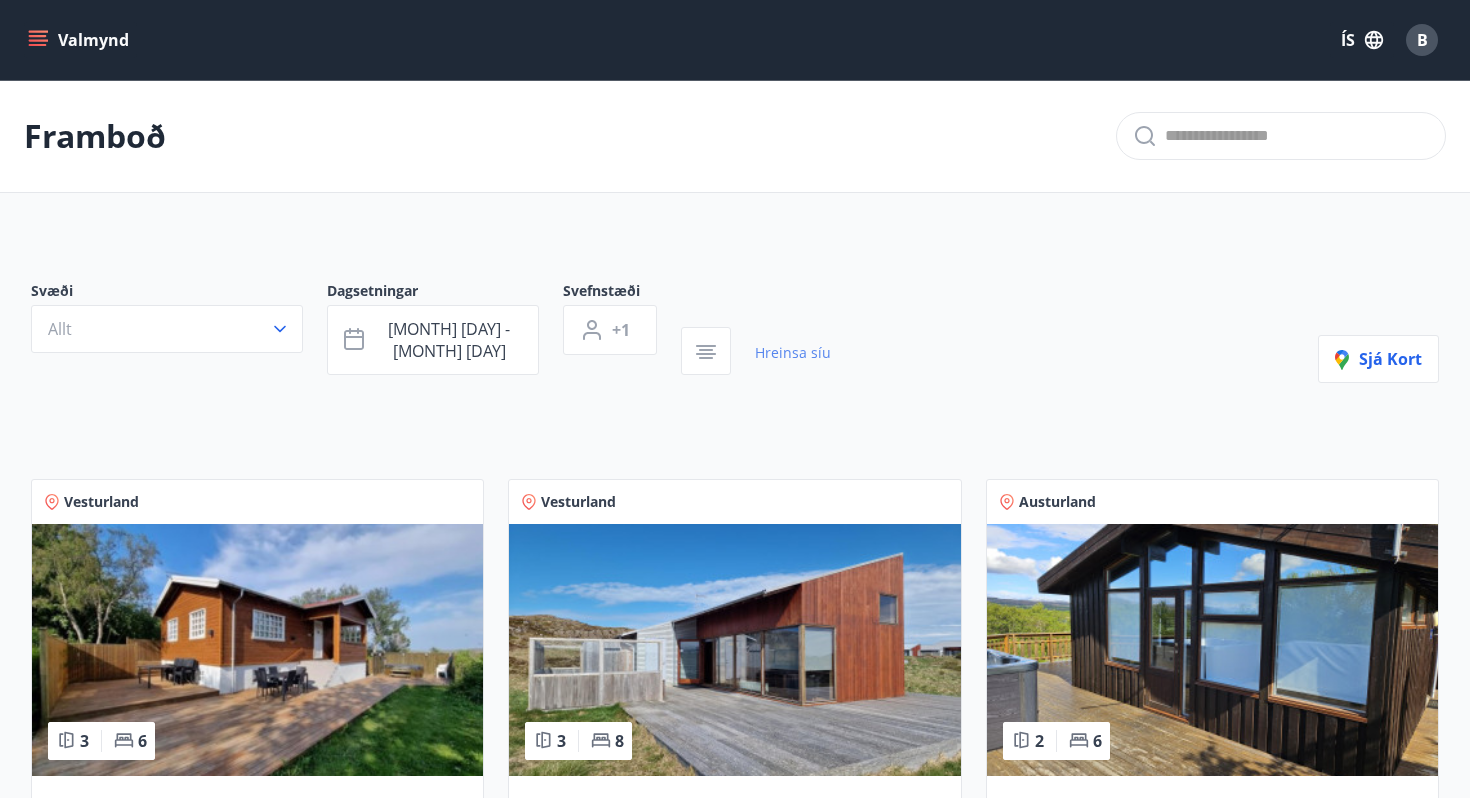 click on "Hreinsa síu" at bounding box center (793, 353) 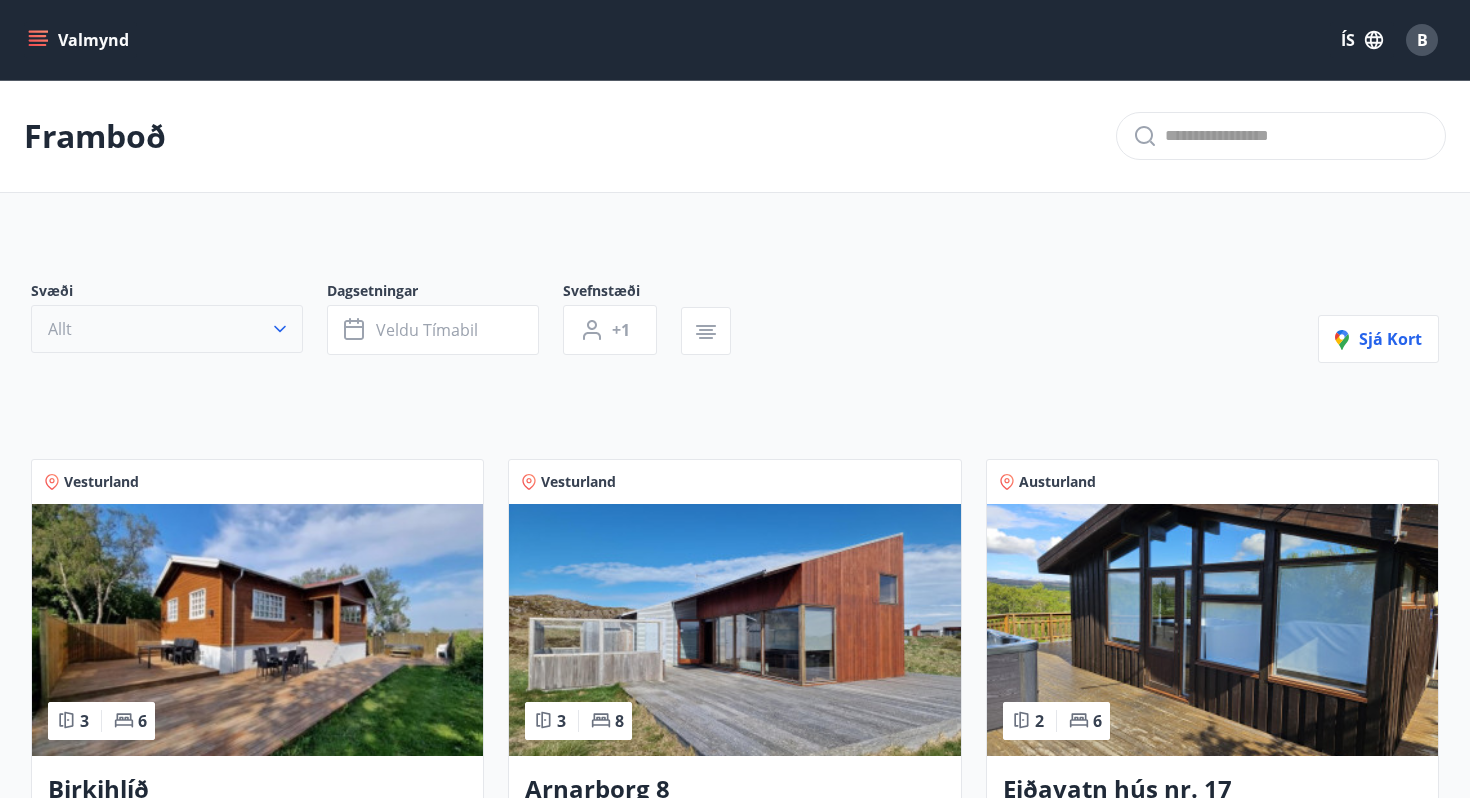 click on "Allt" at bounding box center (167, 329) 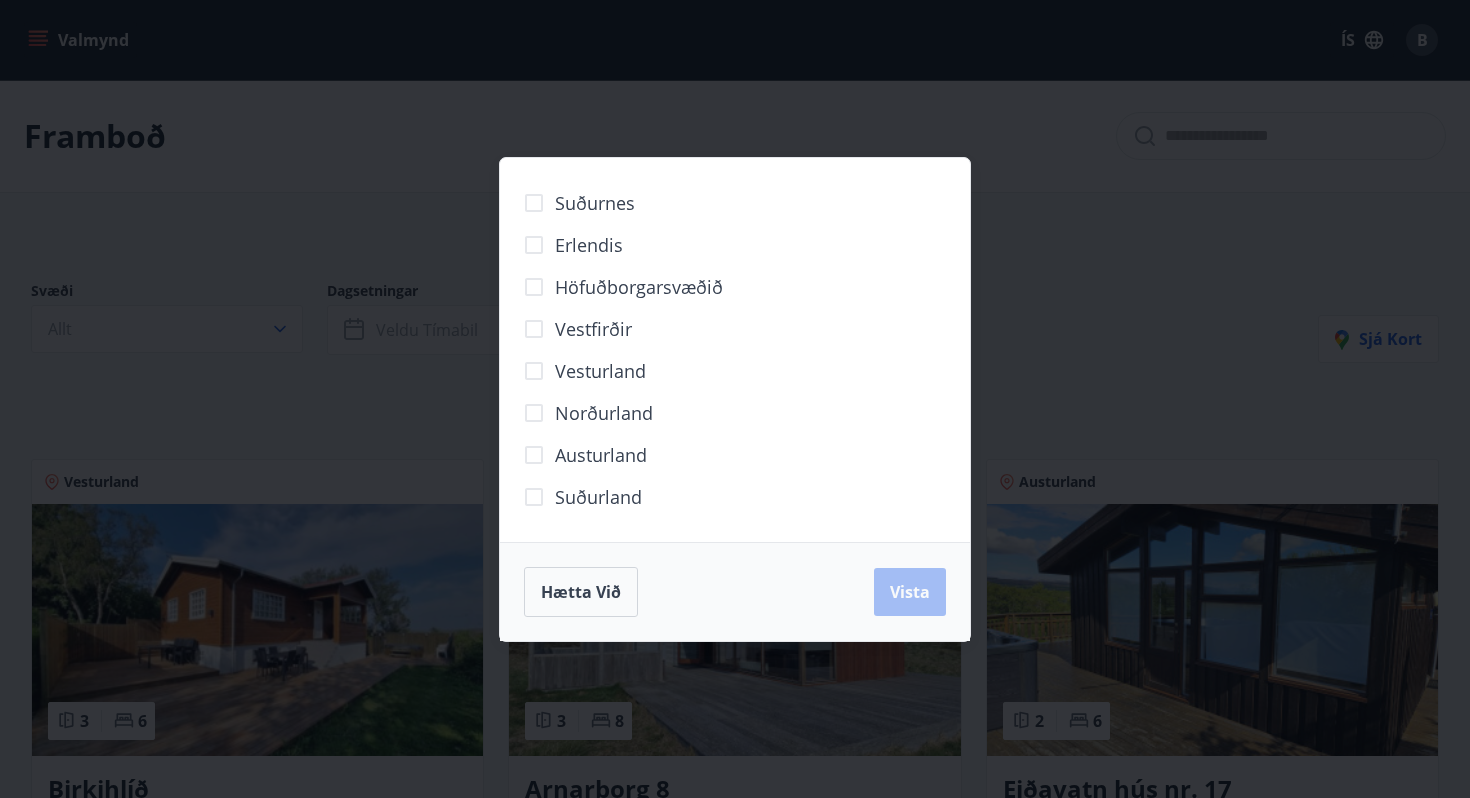 click on "Suðurland" at bounding box center (598, 497) 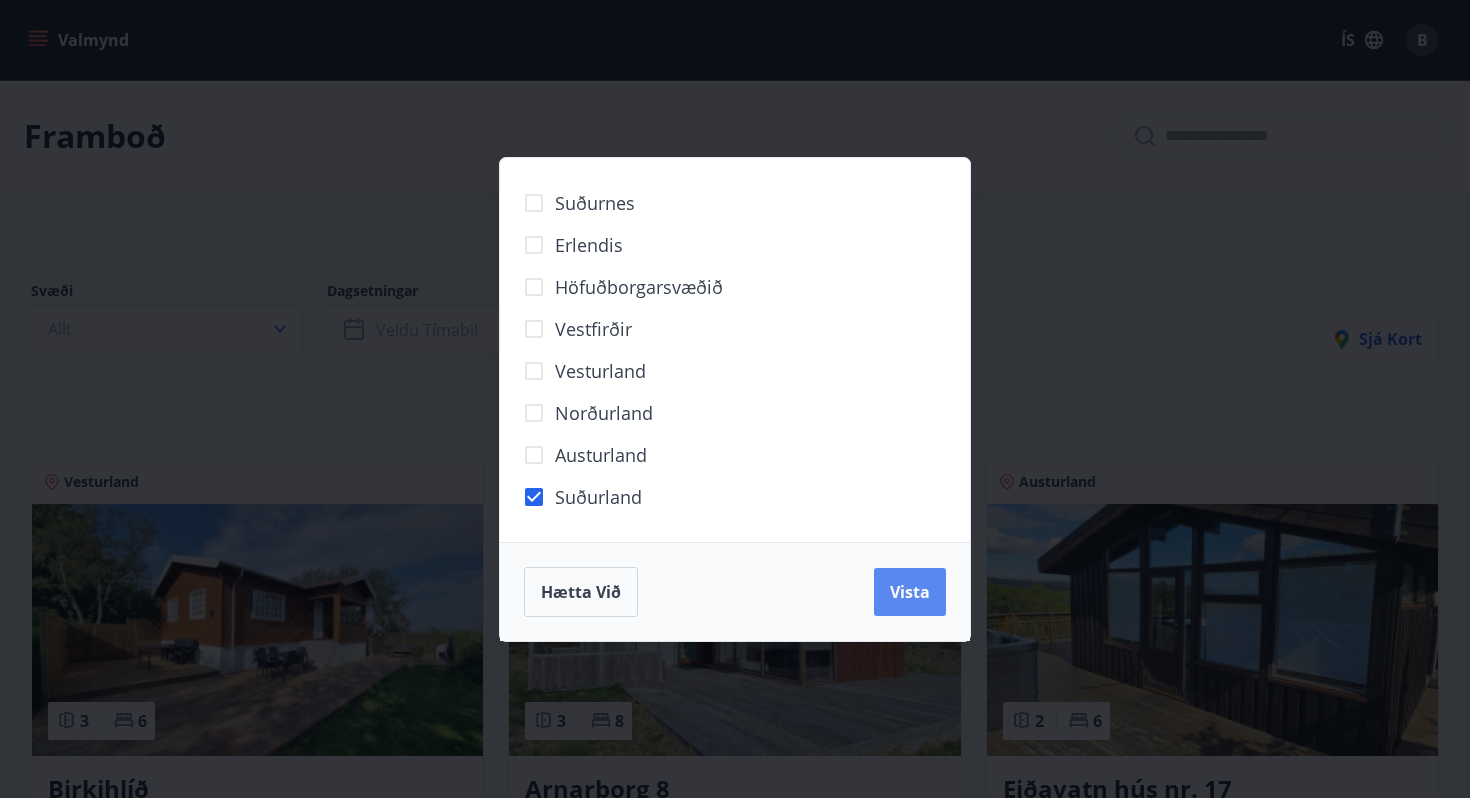 click on "Vista" at bounding box center [910, 592] 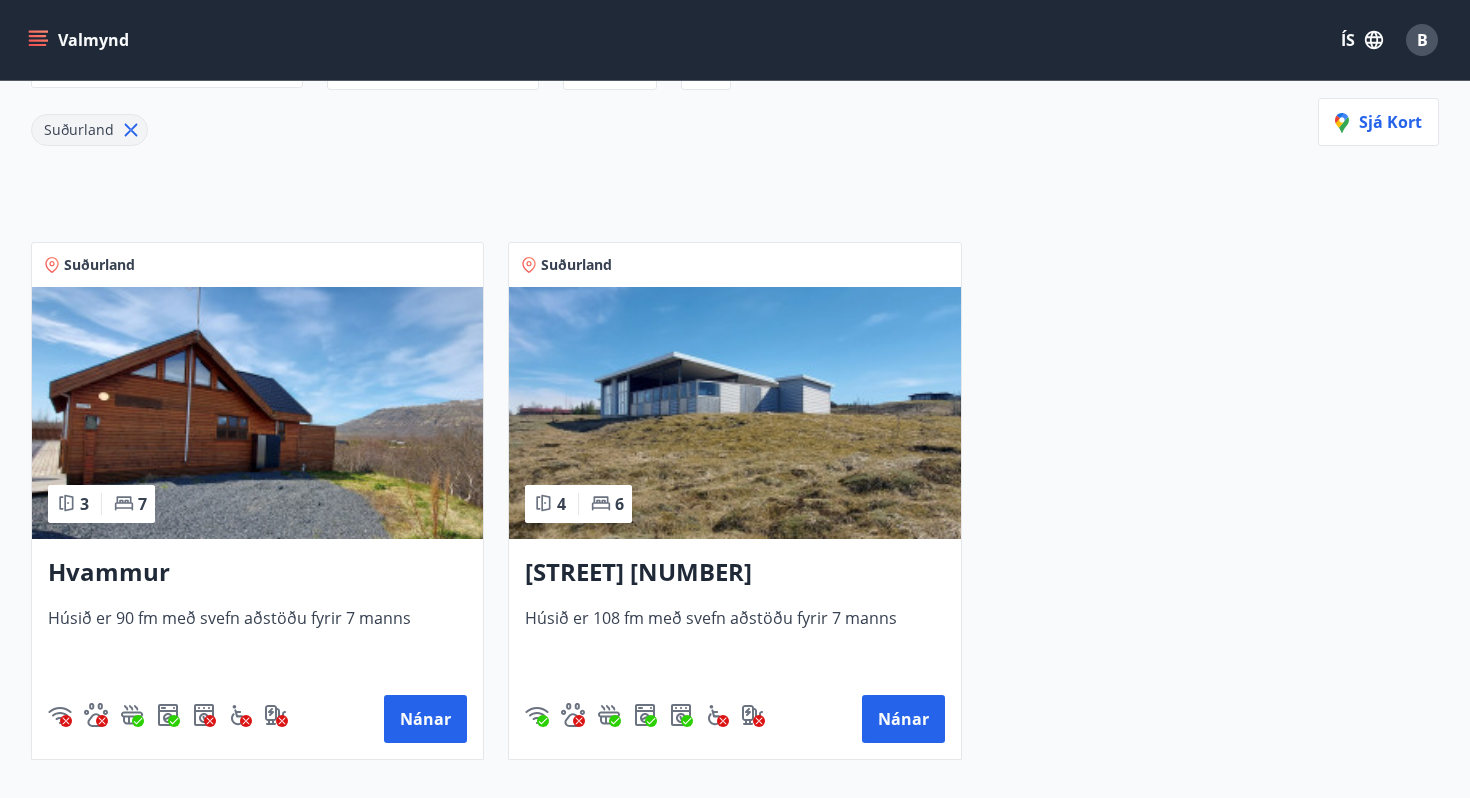 scroll, scrollTop: 274, scrollLeft: 0, axis: vertical 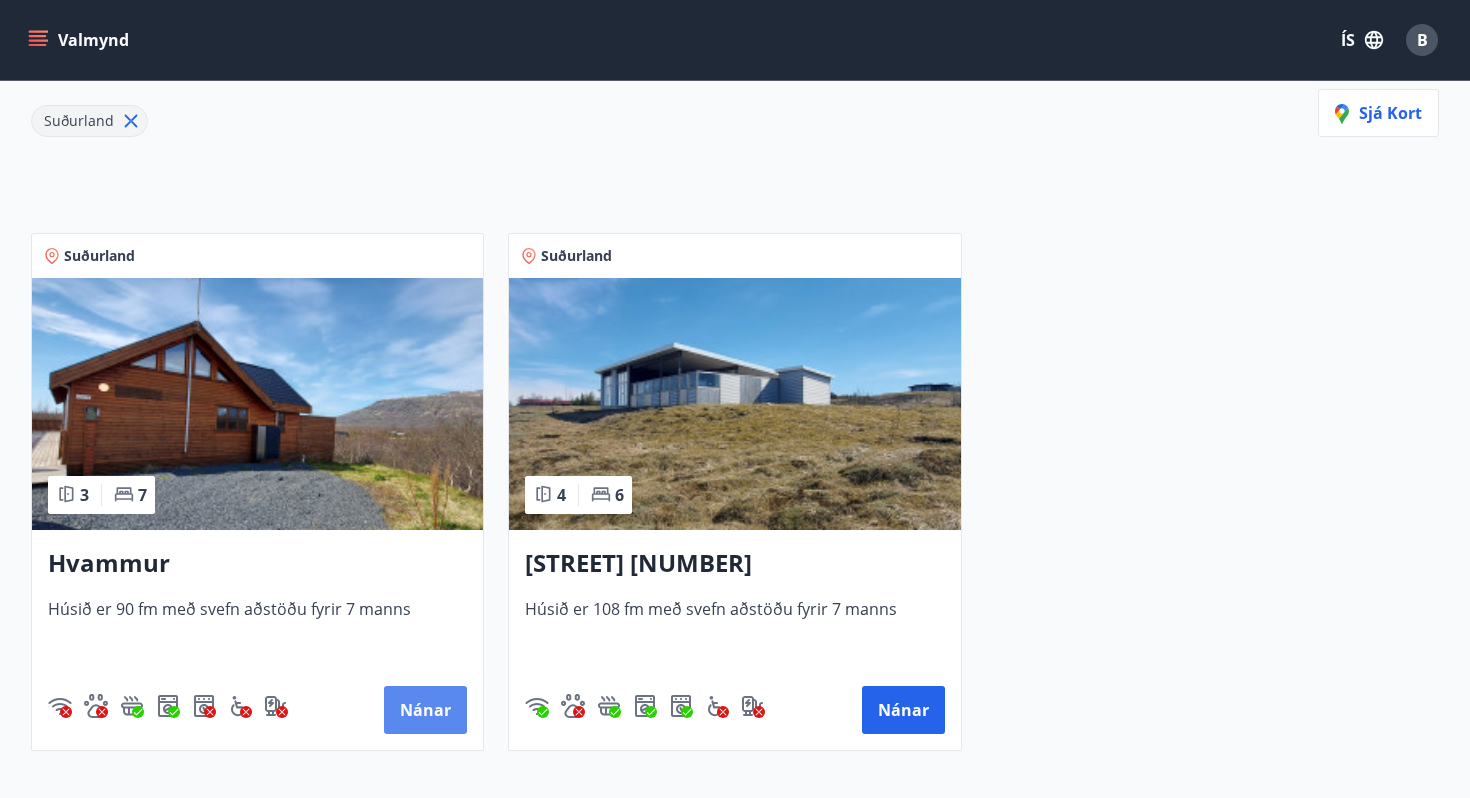 click on "Nánar" at bounding box center (425, 710) 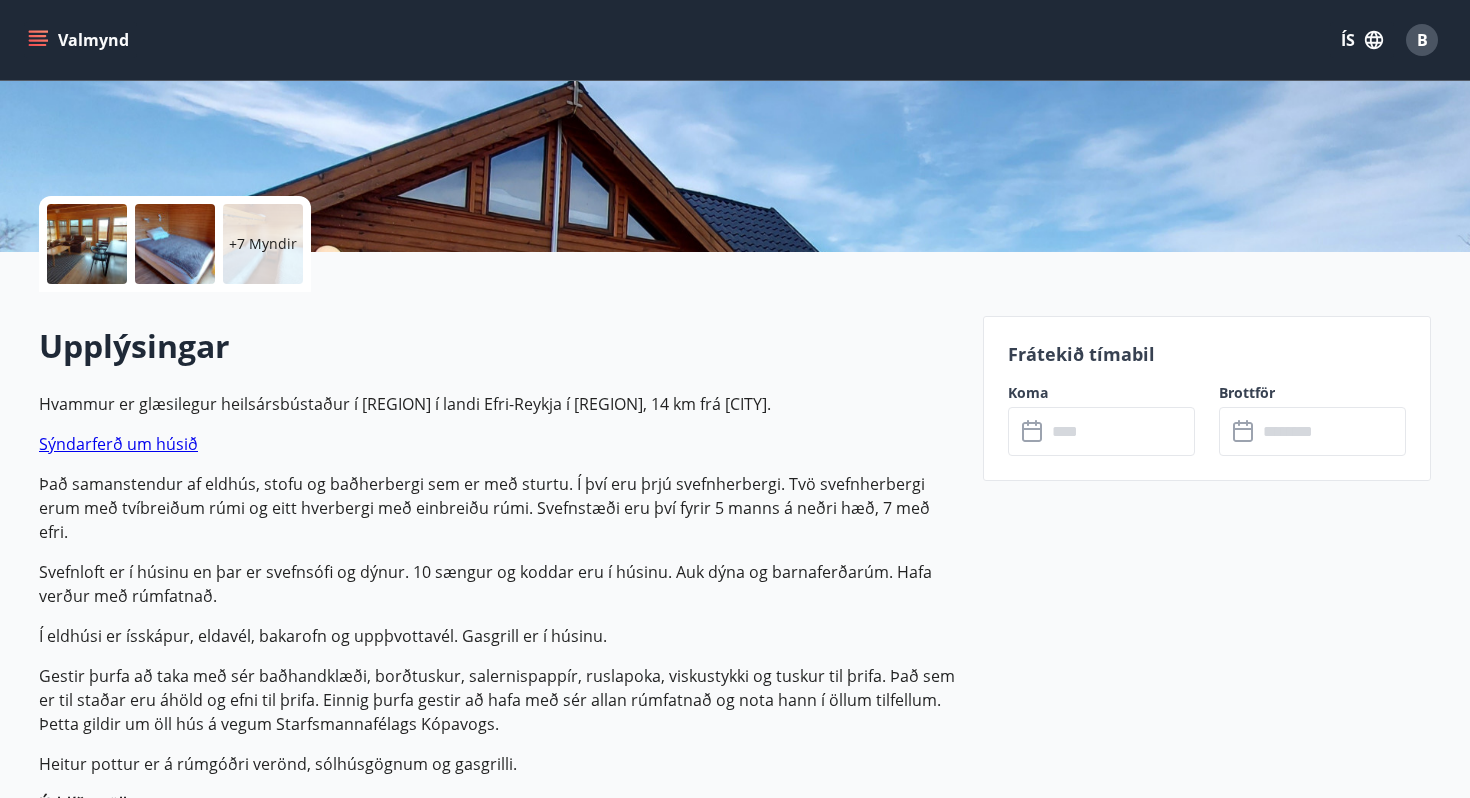 scroll, scrollTop: 240, scrollLeft: 0, axis: vertical 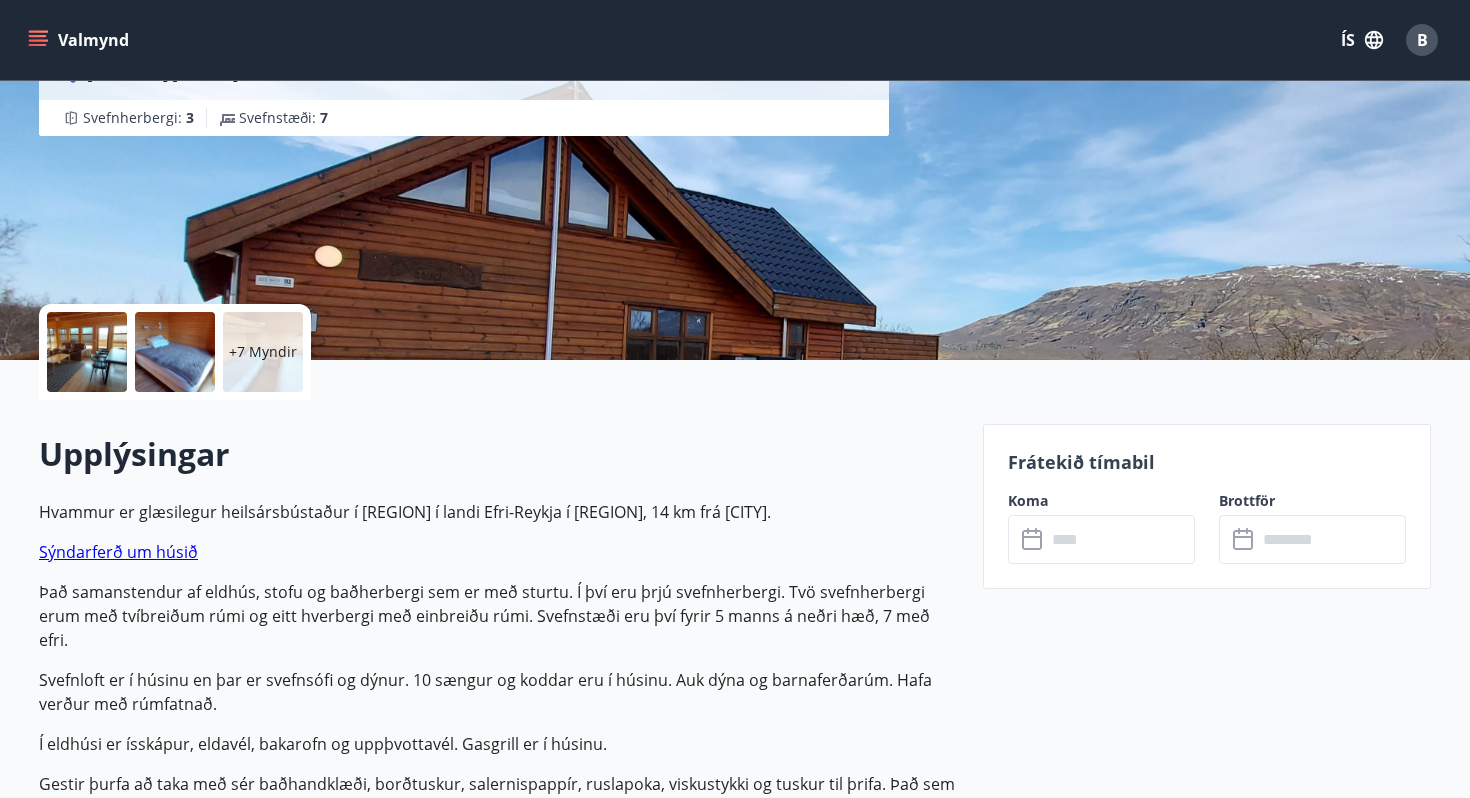 click at bounding box center (87, 352) 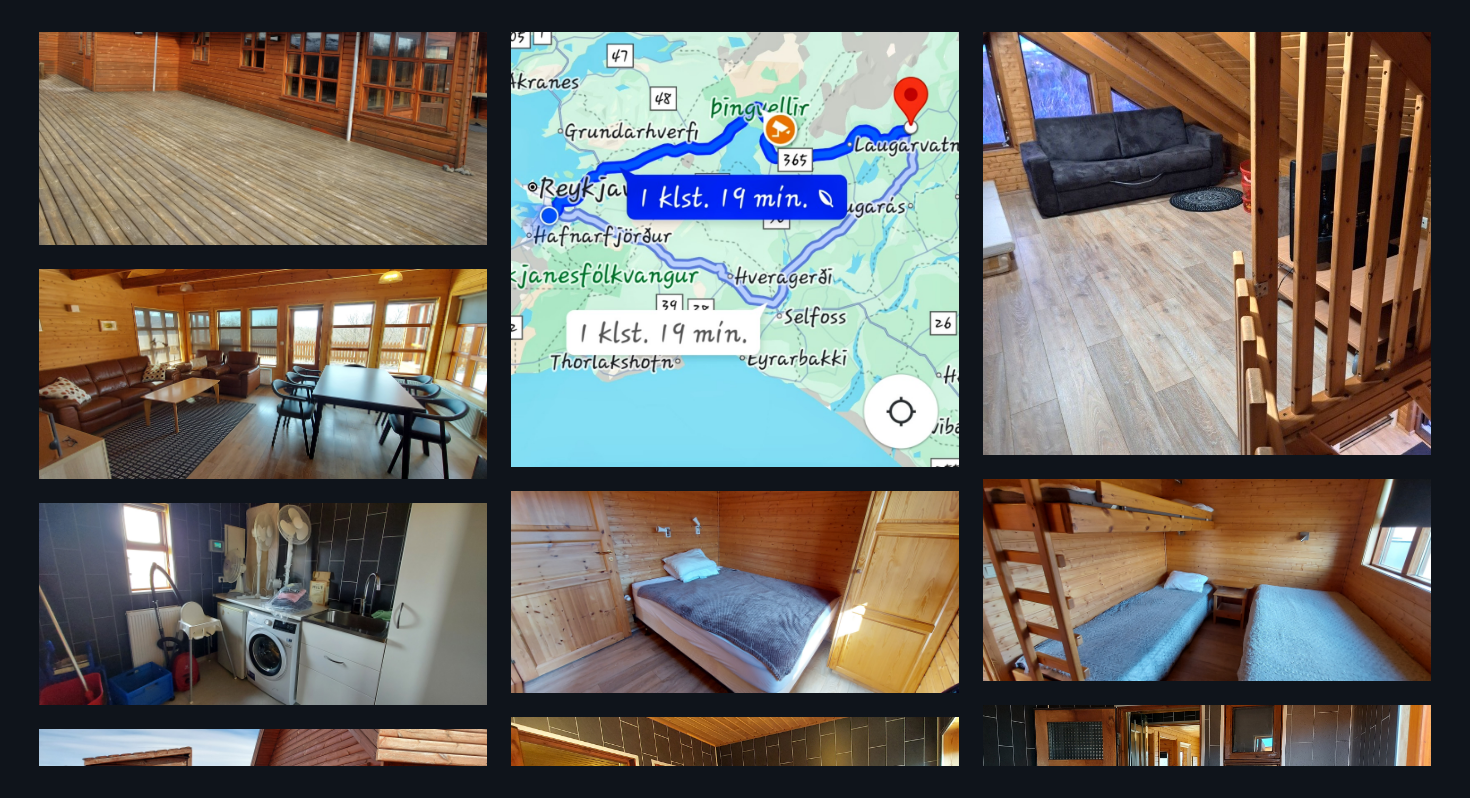 scroll, scrollTop: 0, scrollLeft: 0, axis: both 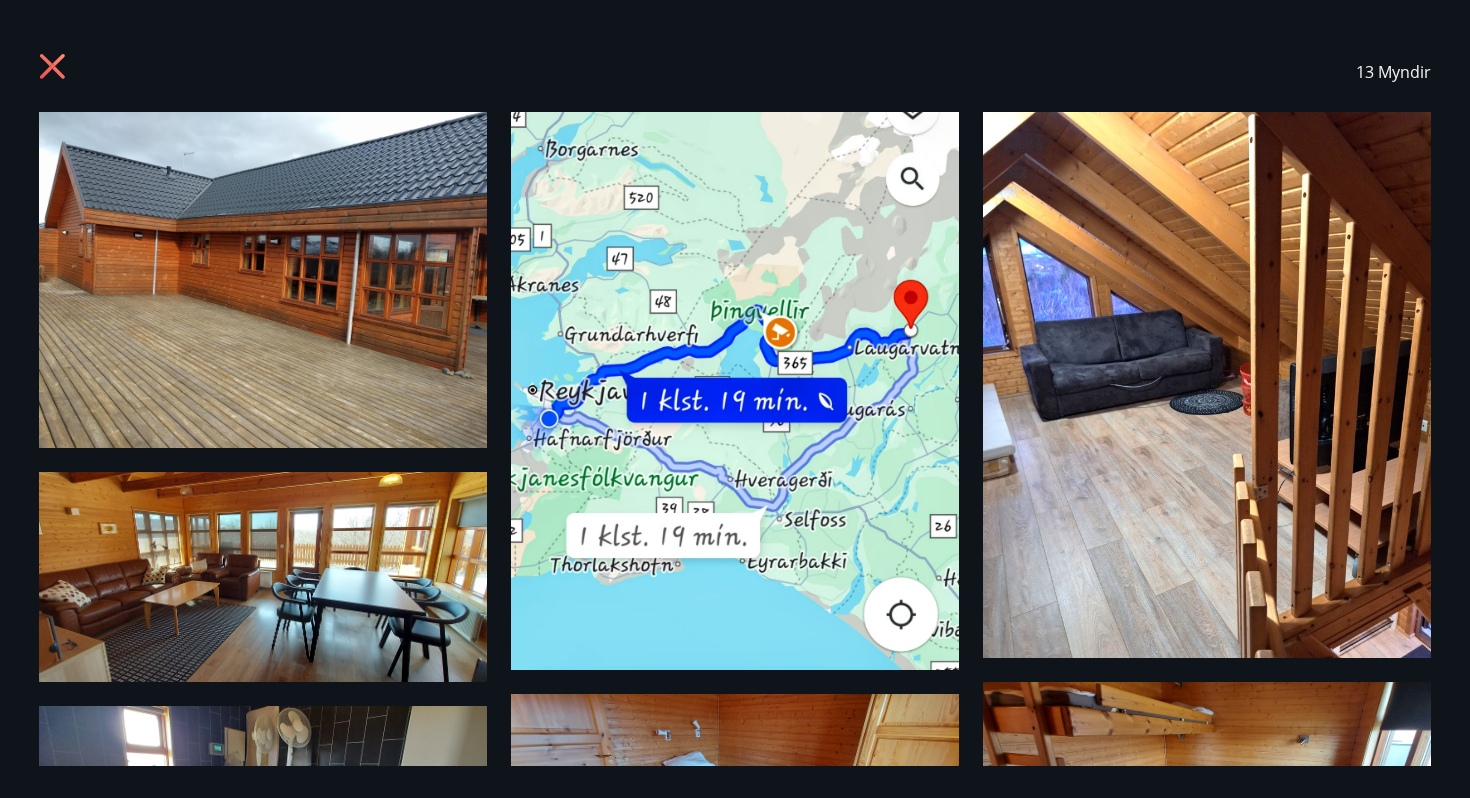 click on "13   Myndir" at bounding box center [735, 72] 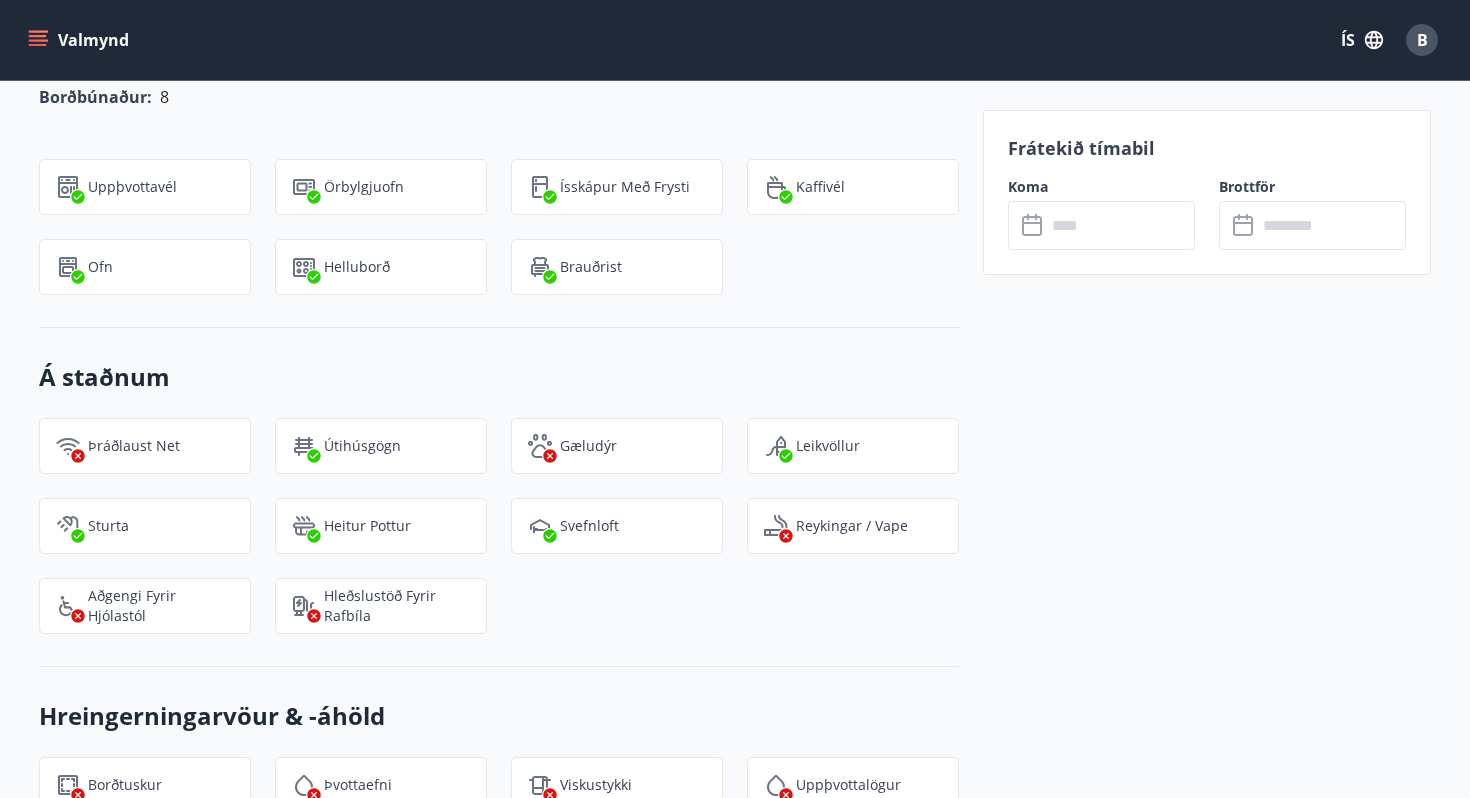 scroll, scrollTop: 2499, scrollLeft: 0, axis: vertical 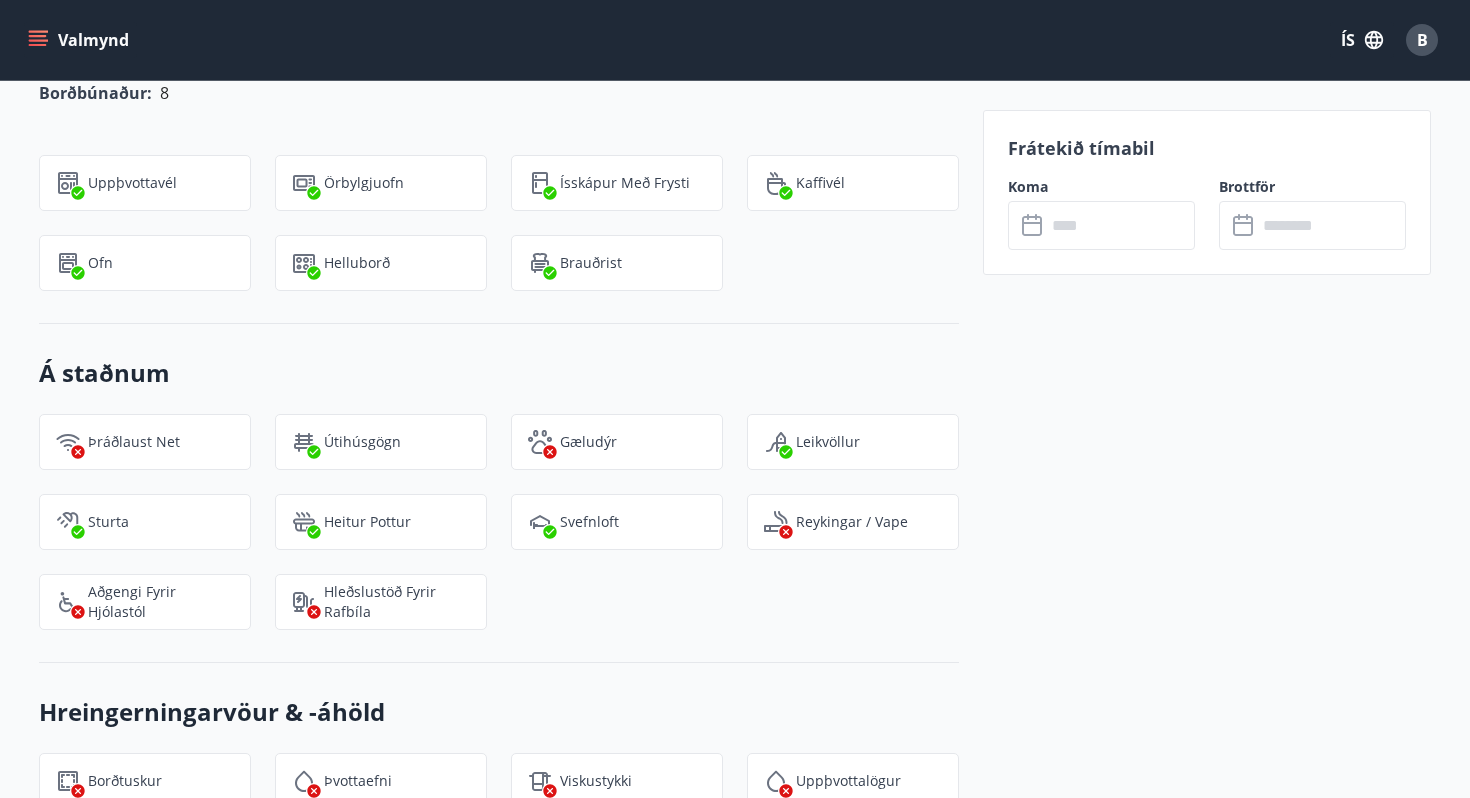 click on "Þráðlaust net" at bounding box center (134, 442) 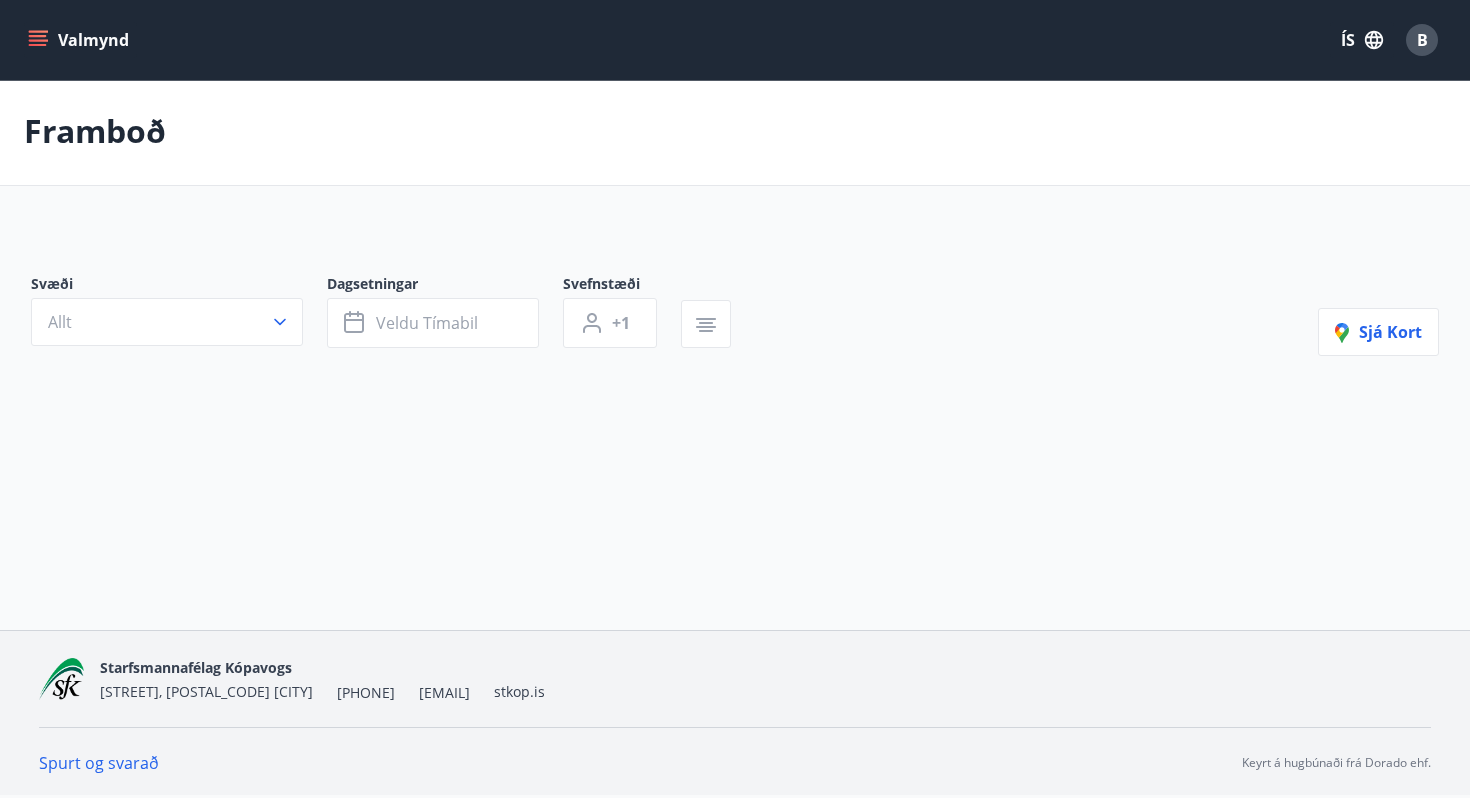 scroll, scrollTop: 0, scrollLeft: 0, axis: both 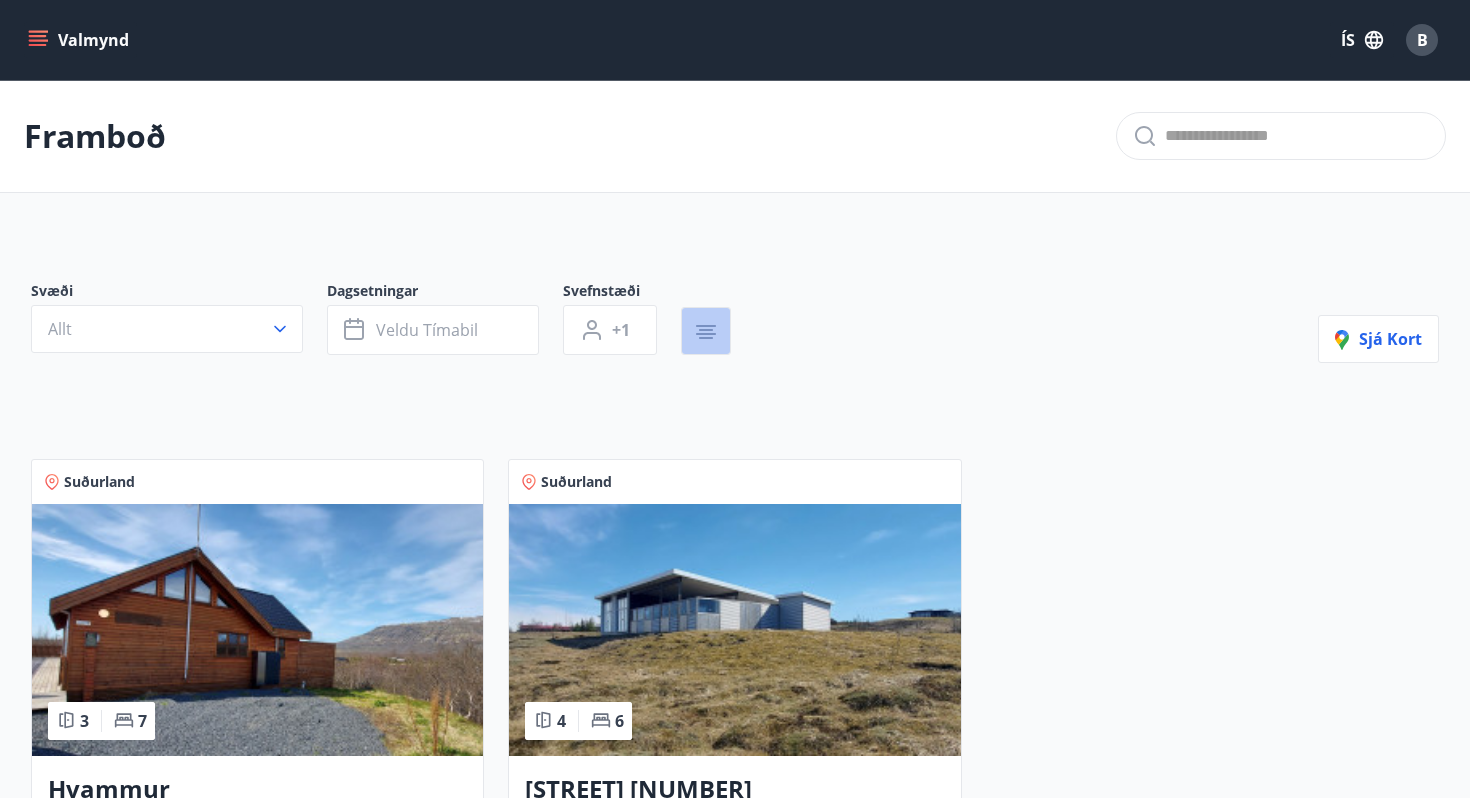 click at bounding box center (706, 331) 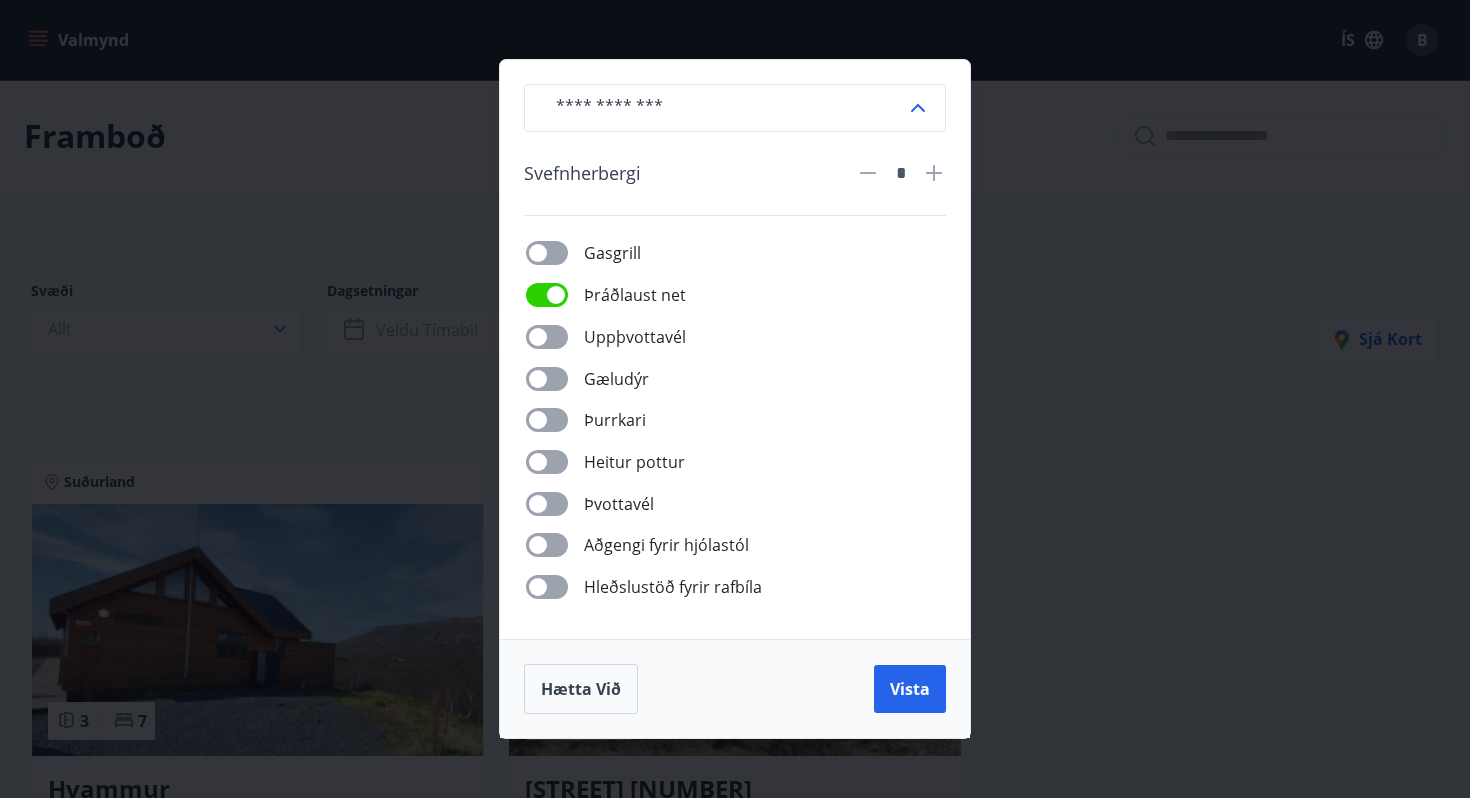 click on "​ Svefnherbergi * Gasgrill Þráðlaust net Uppþvottavél Gæludýr Þurrkari Heitur pottur Þvottavél Aðgengi fyrir hjólastól Hleðslustöð fyrir rafbíla Hætta við Vista" at bounding box center [735, 399] 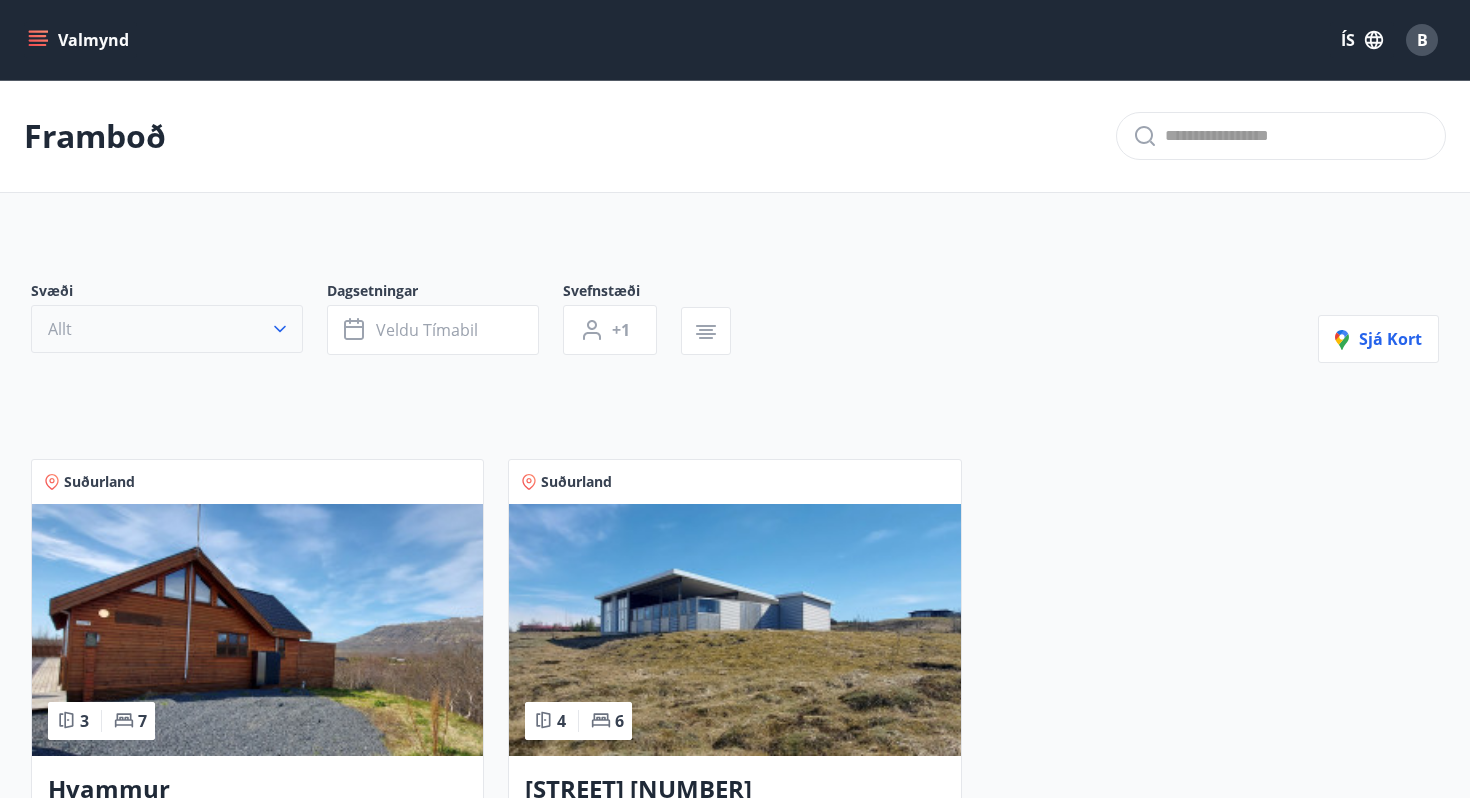 click on "Allt" at bounding box center [167, 329] 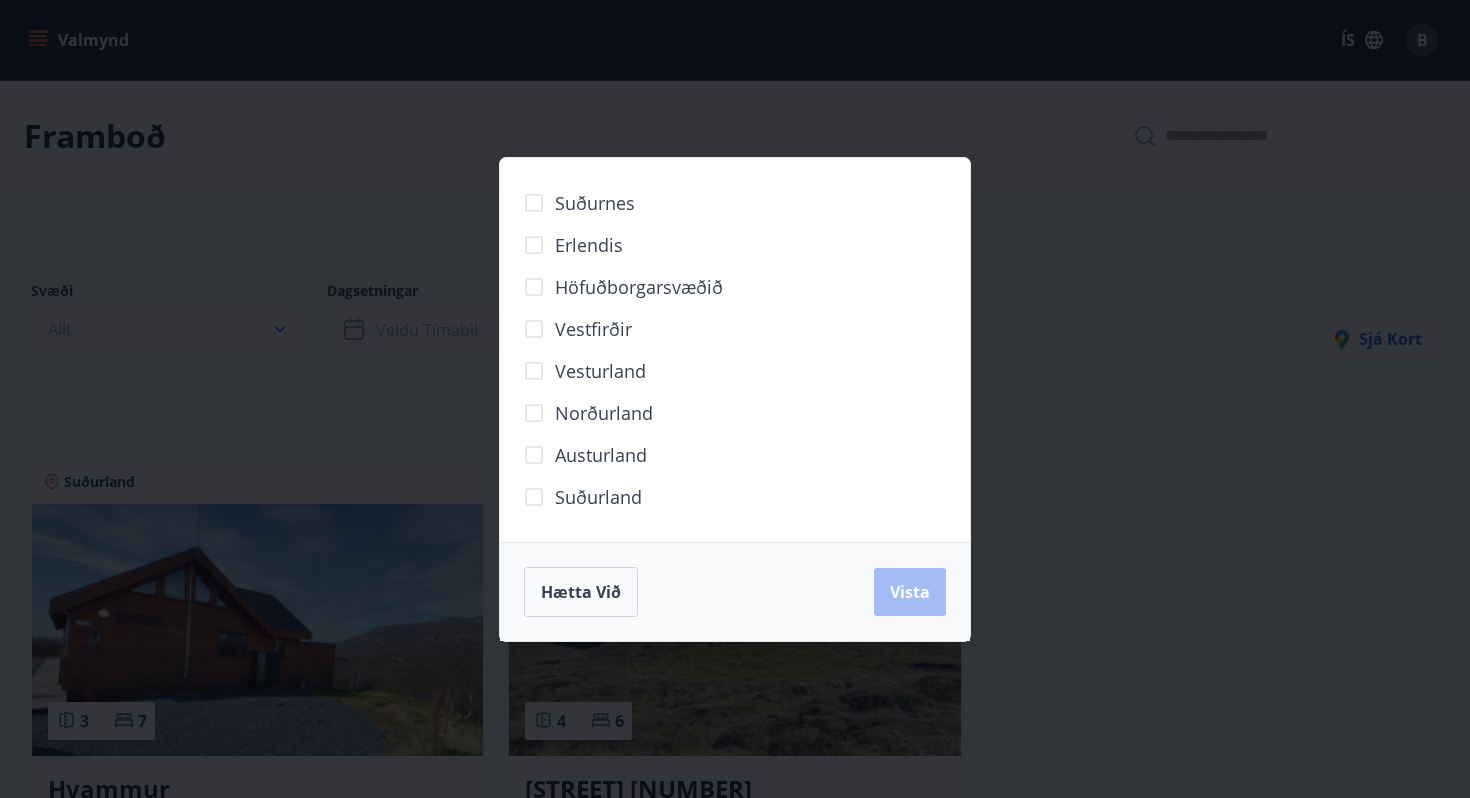 click on "Suðurnes Erlendis Höfuðborgarsvæðið Vestfirðir Vesturland Norðurland Austurland Suðurland Hætta við Vista" at bounding box center [735, 399] 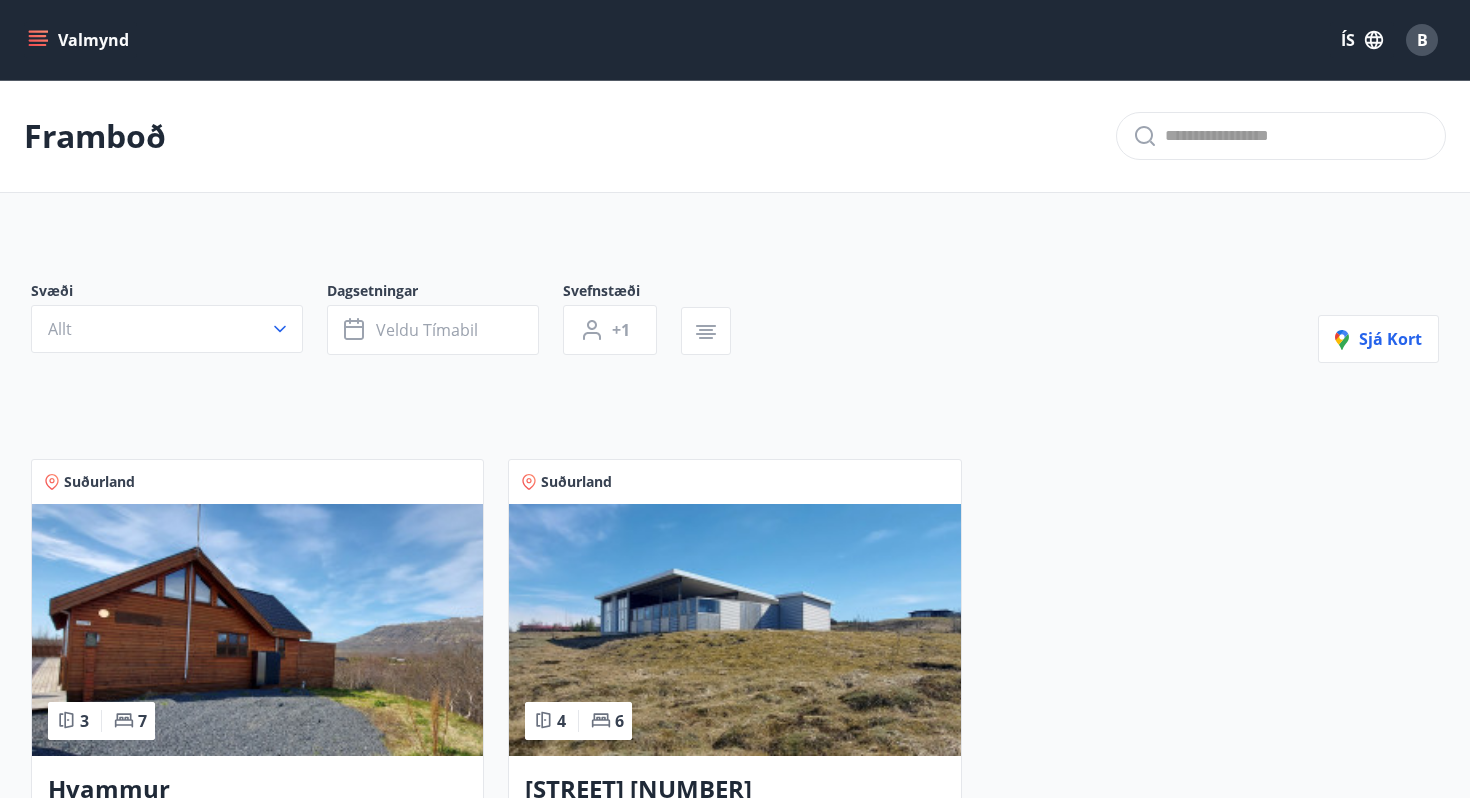 click on "Svæði Allt Dagsetningar Veldu tímabil Svefnstæði +1 Sjá kort" at bounding box center (735, 322) 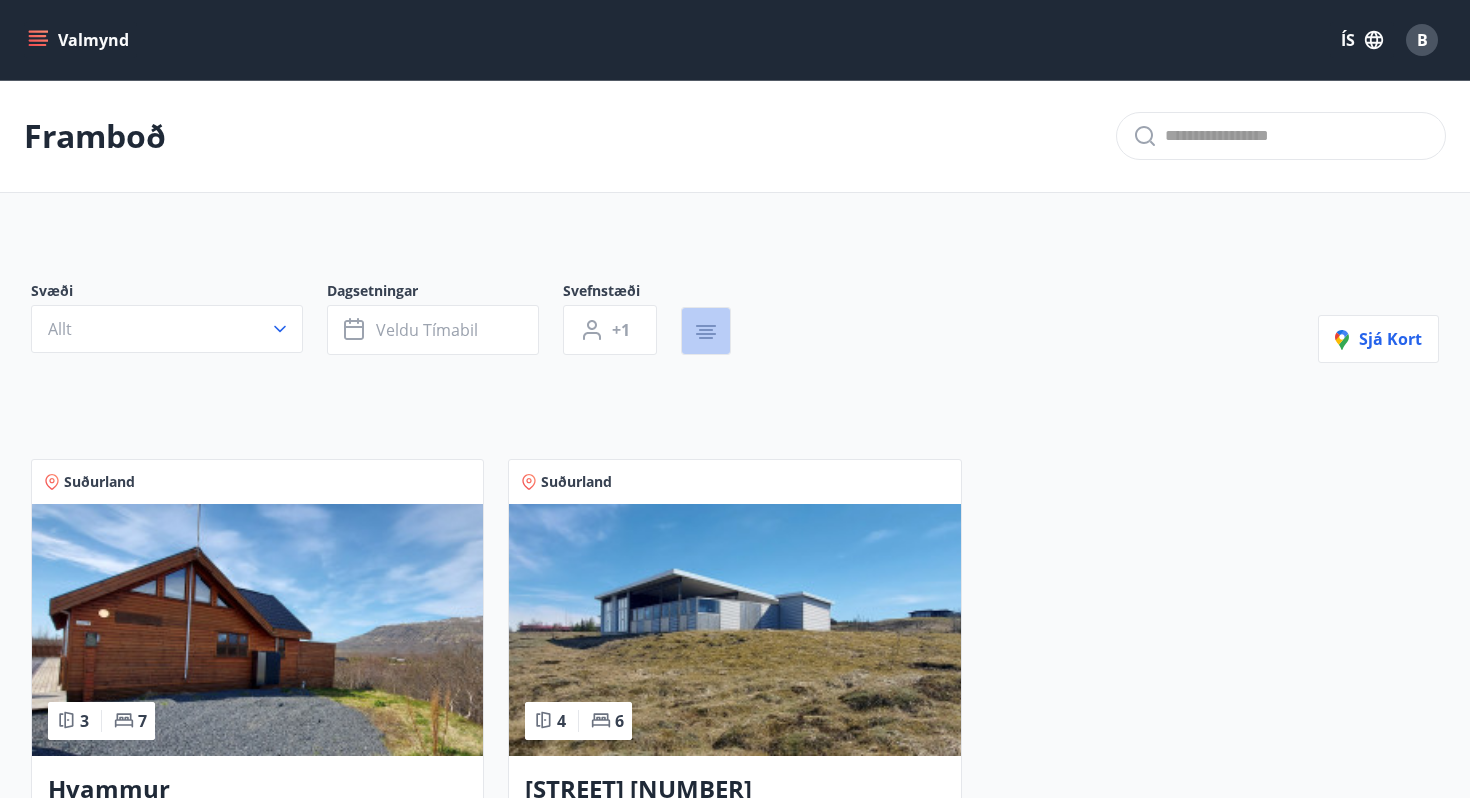 click 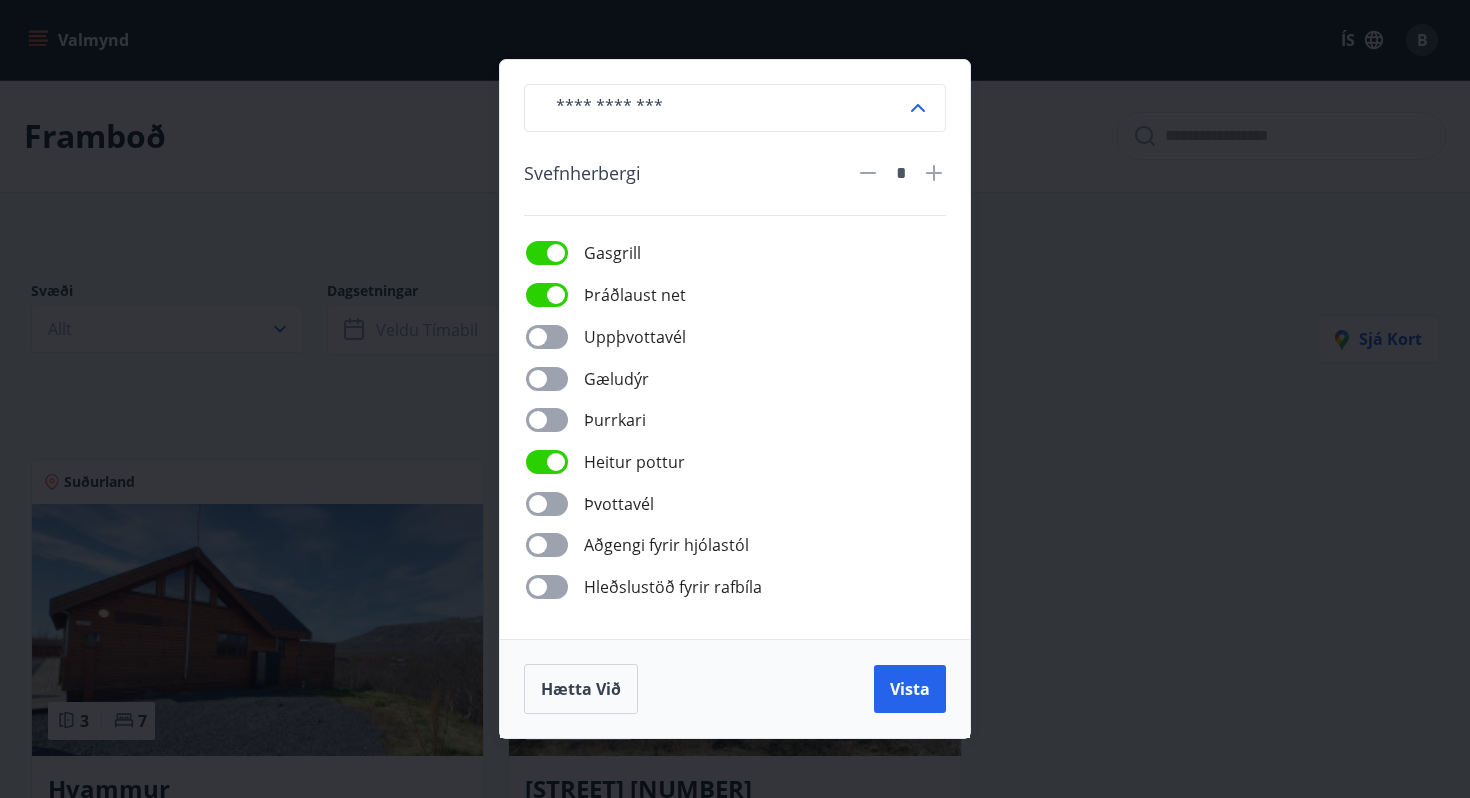 click at bounding box center [723, 107] 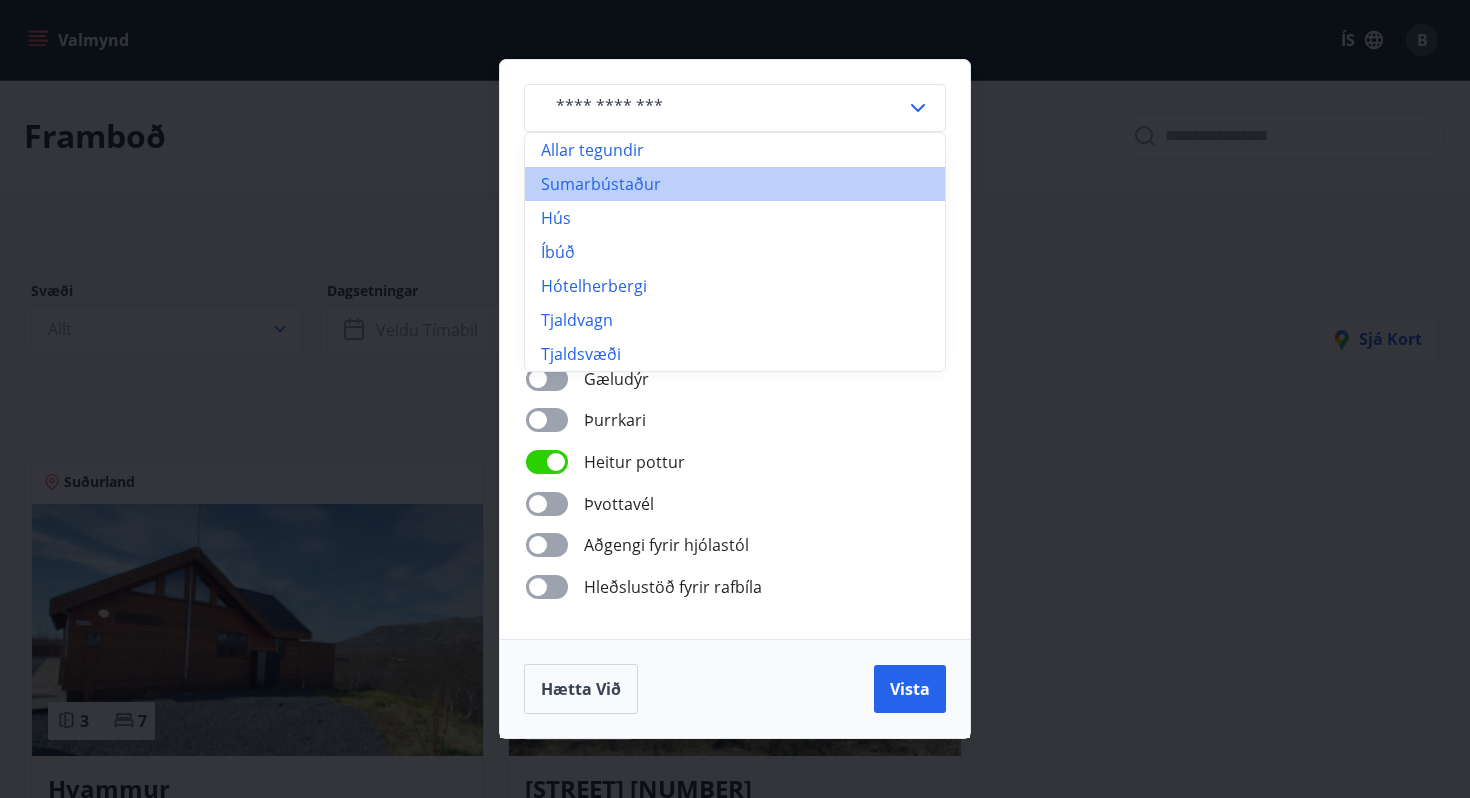 click on "Sumarbústaður" at bounding box center [735, 184] 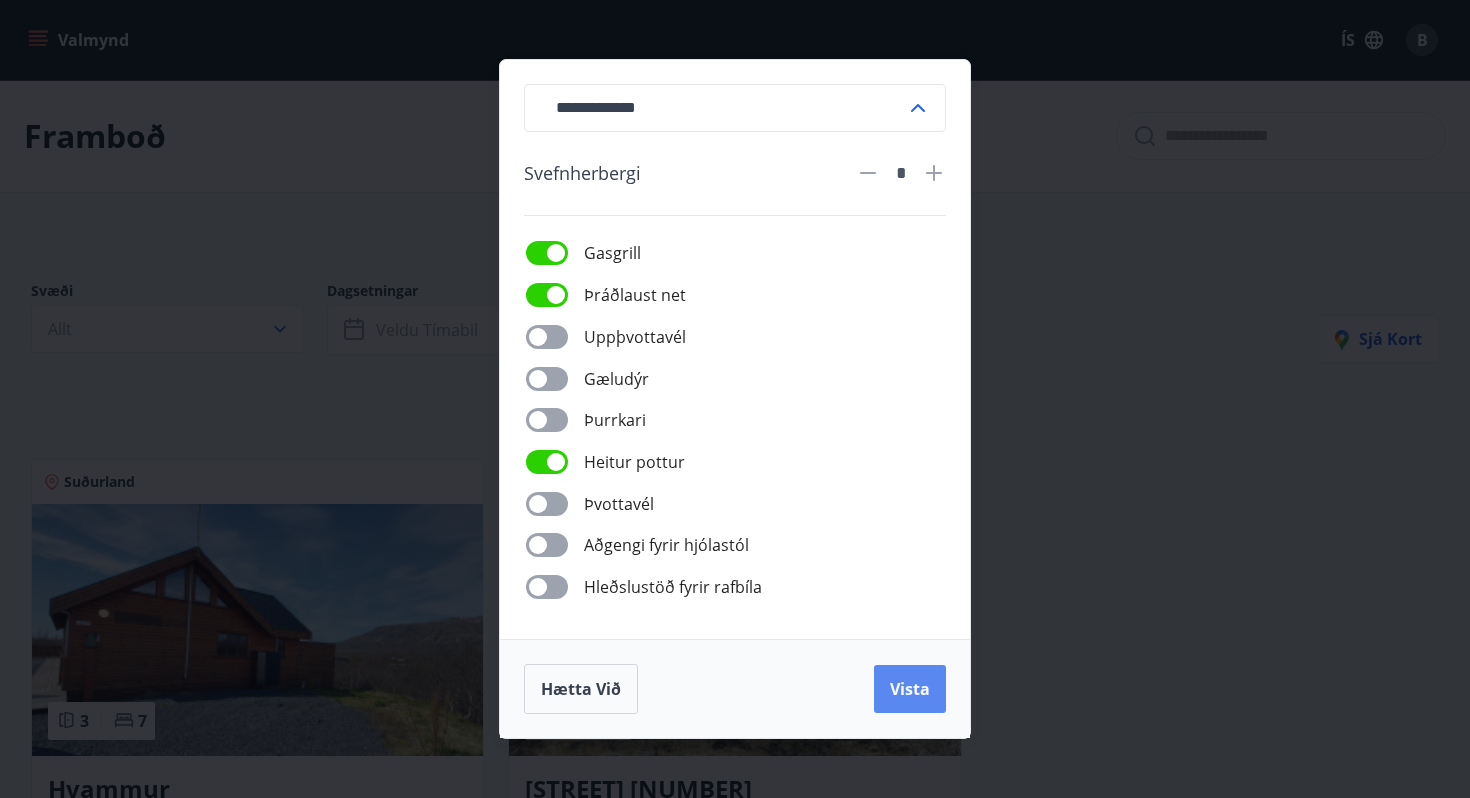 click on "Vista" at bounding box center (910, 689) 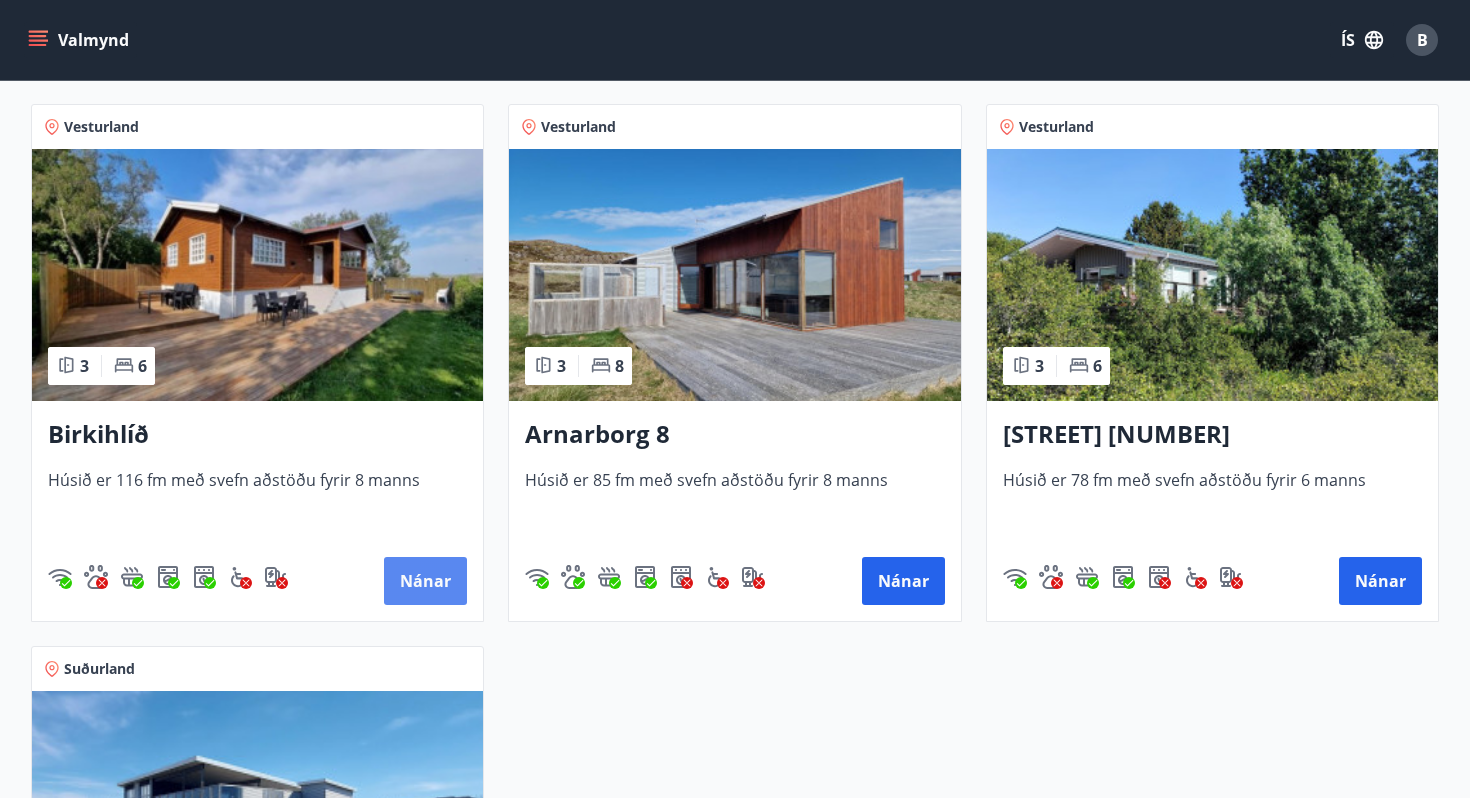 scroll, scrollTop: 408, scrollLeft: 0, axis: vertical 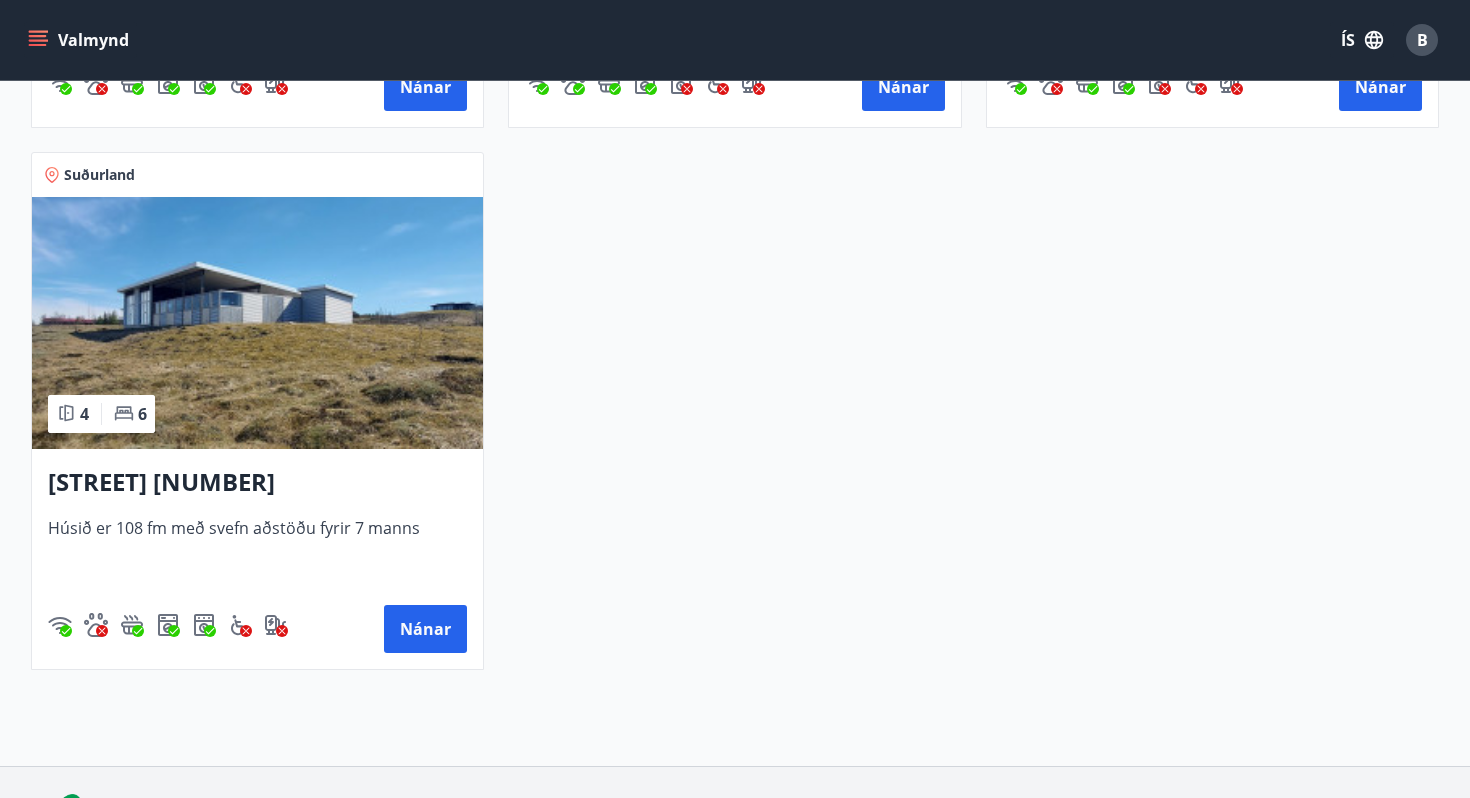 drag, startPoint x: 427, startPoint y: 623, endPoint x: 431, endPoint y: 665, distance: 42.190044 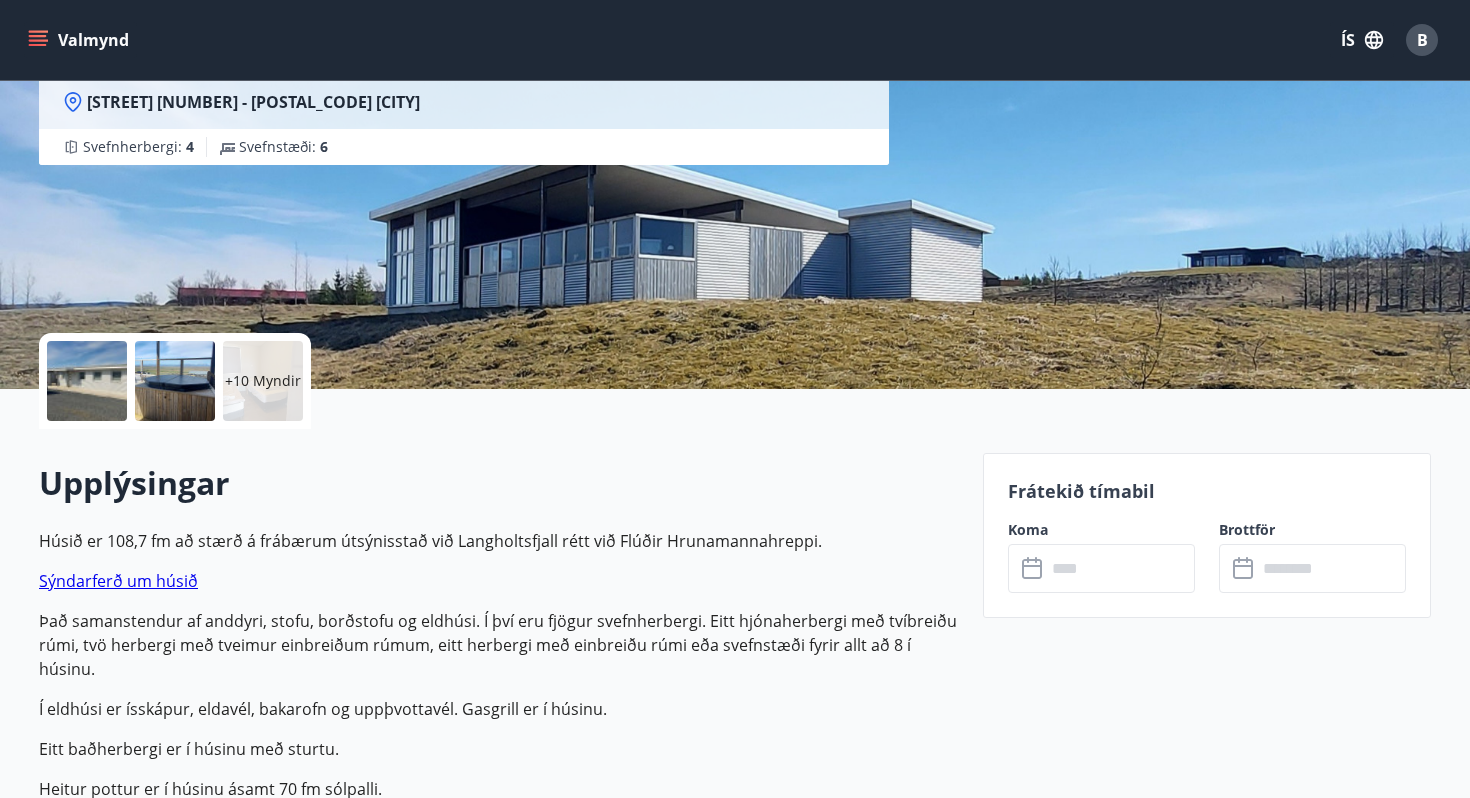 scroll, scrollTop: 207, scrollLeft: 0, axis: vertical 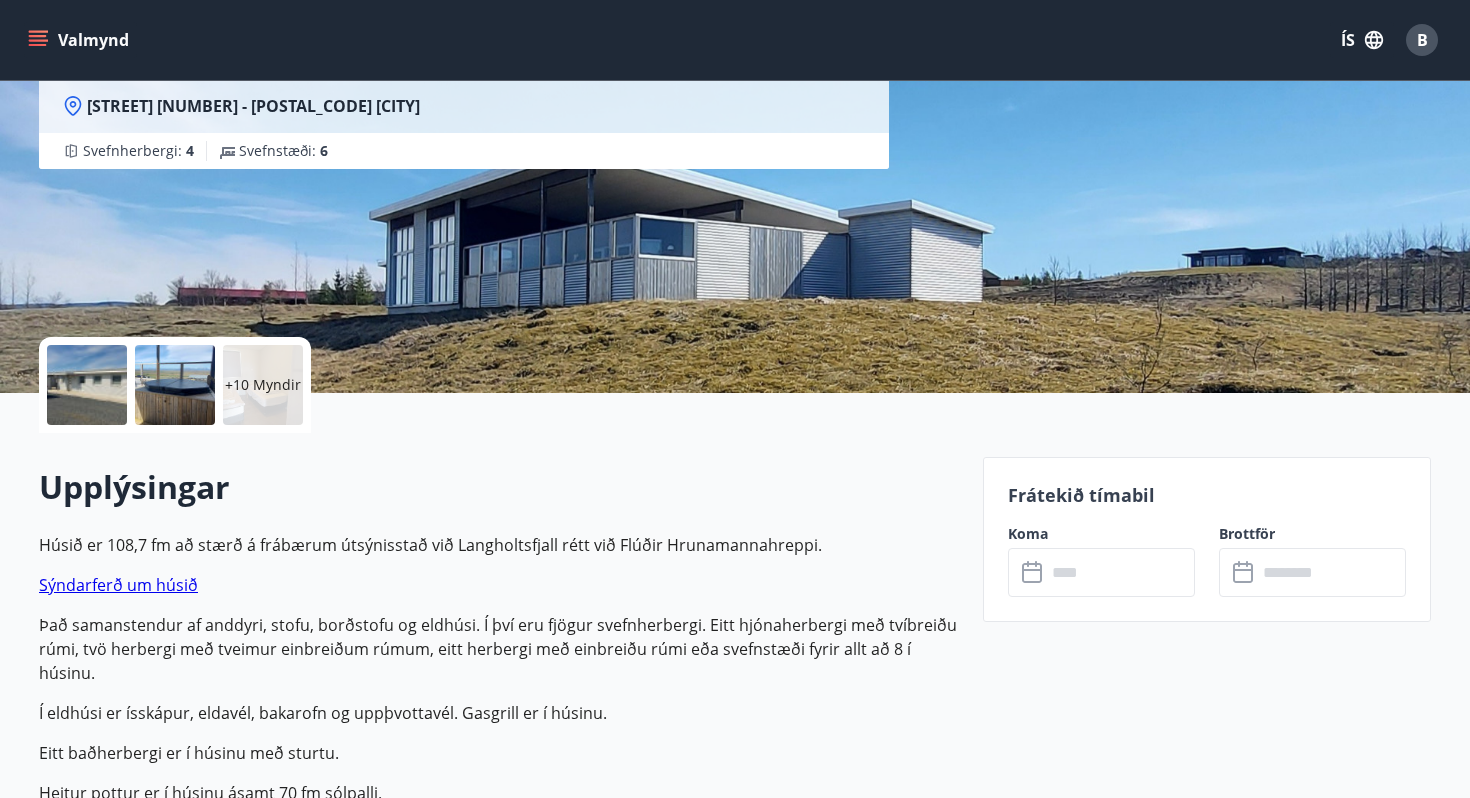 click at bounding box center (87, 385) 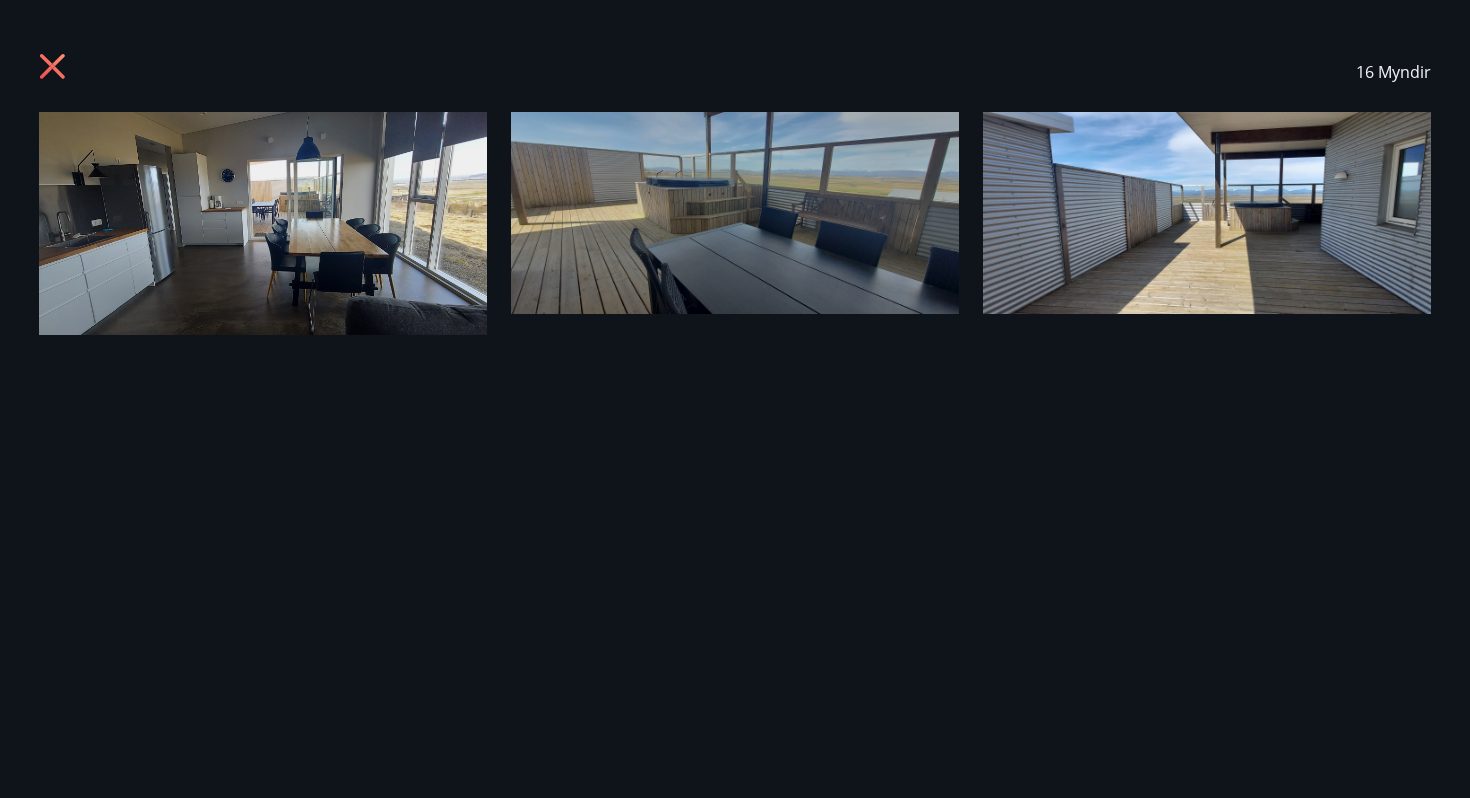 click 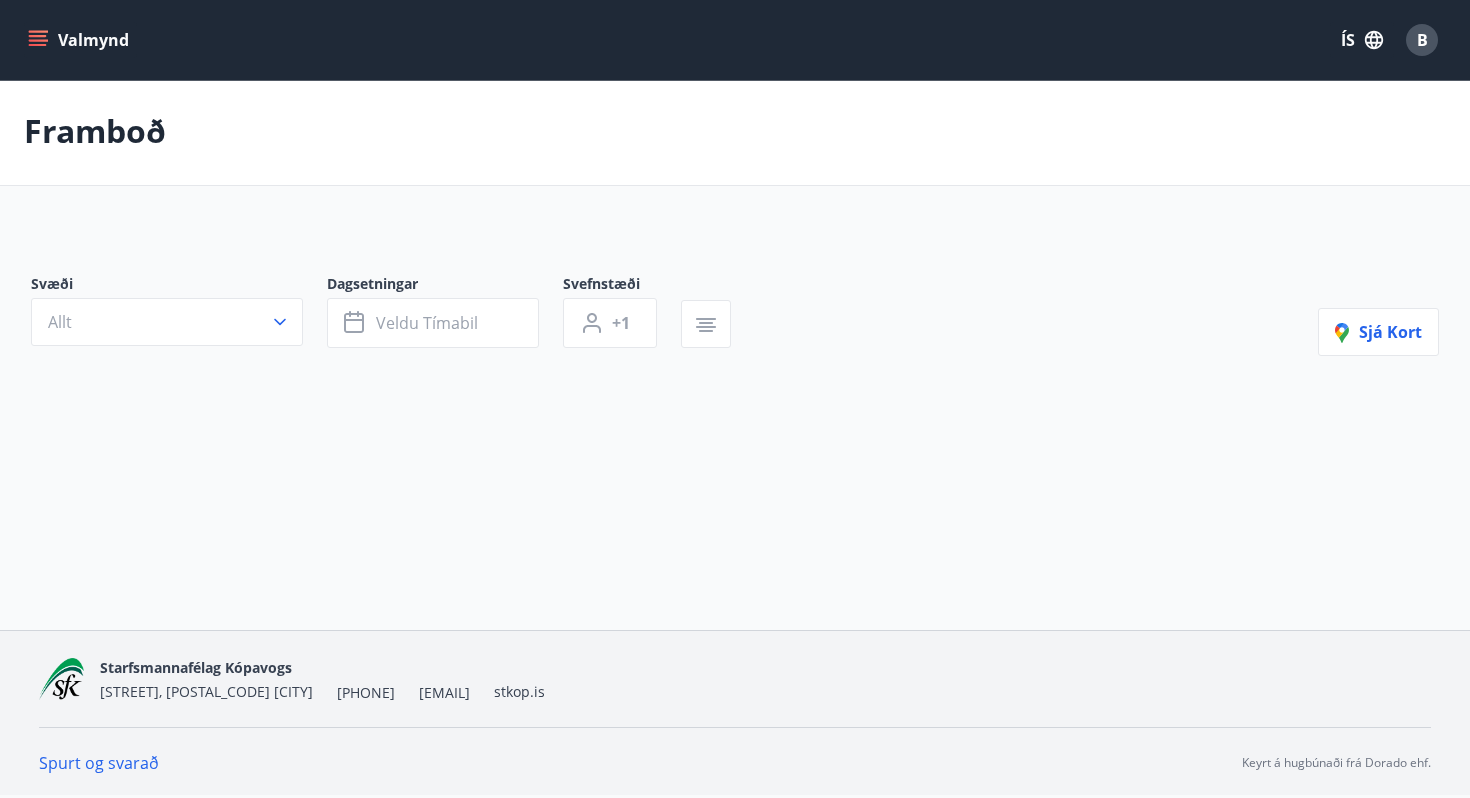 scroll, scrollTop: 0, scrollLeft: 0, axis: both 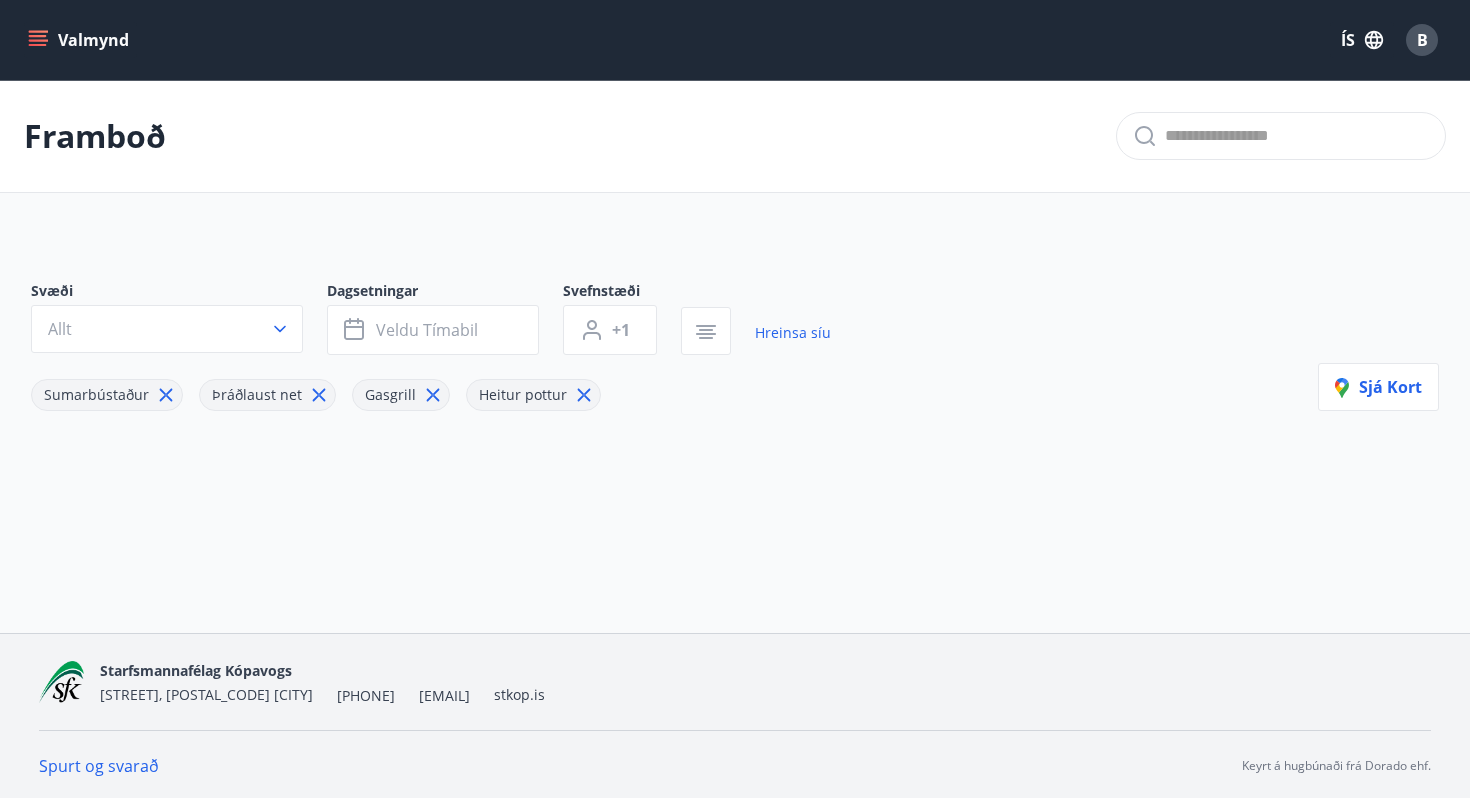 type on "**********" 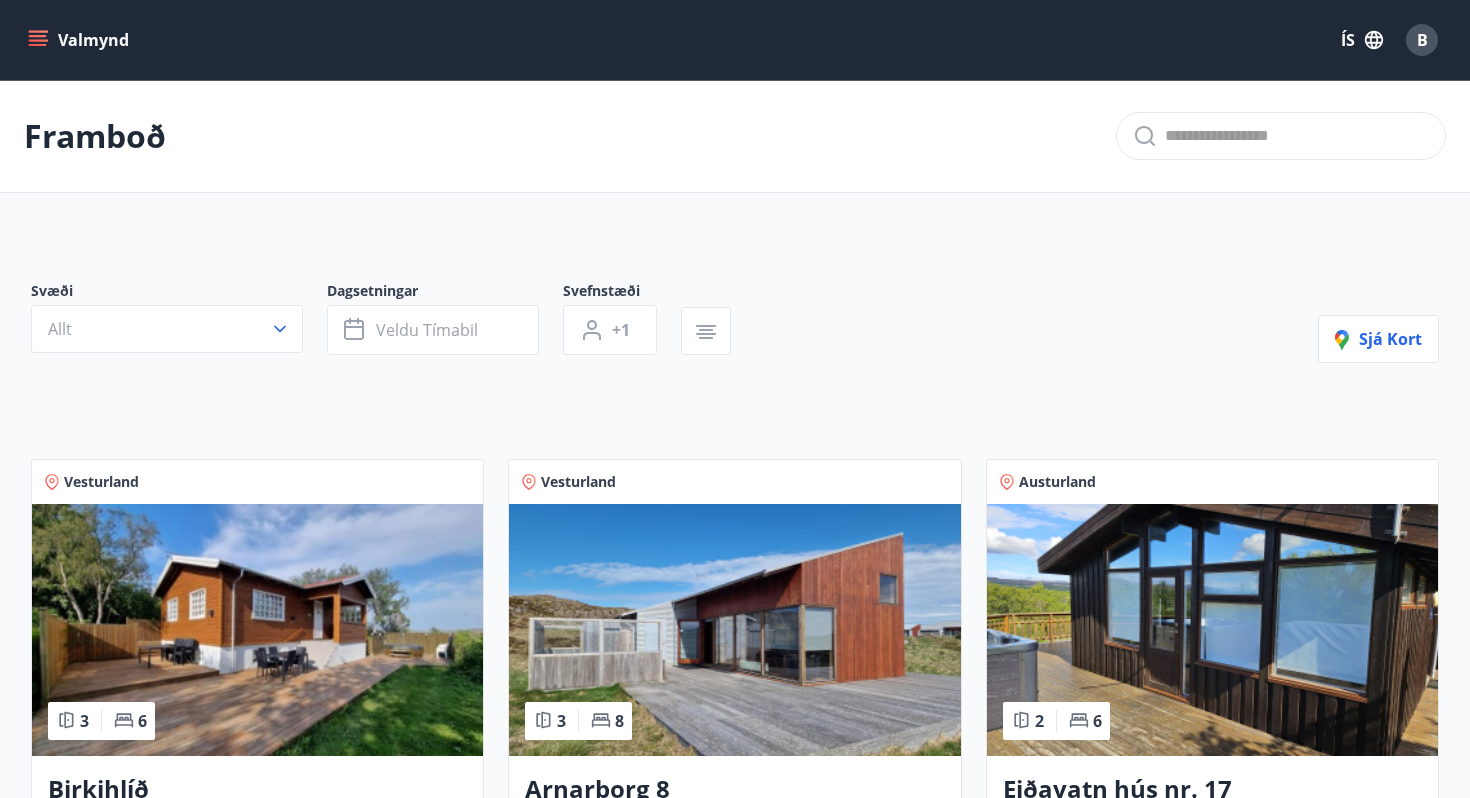type 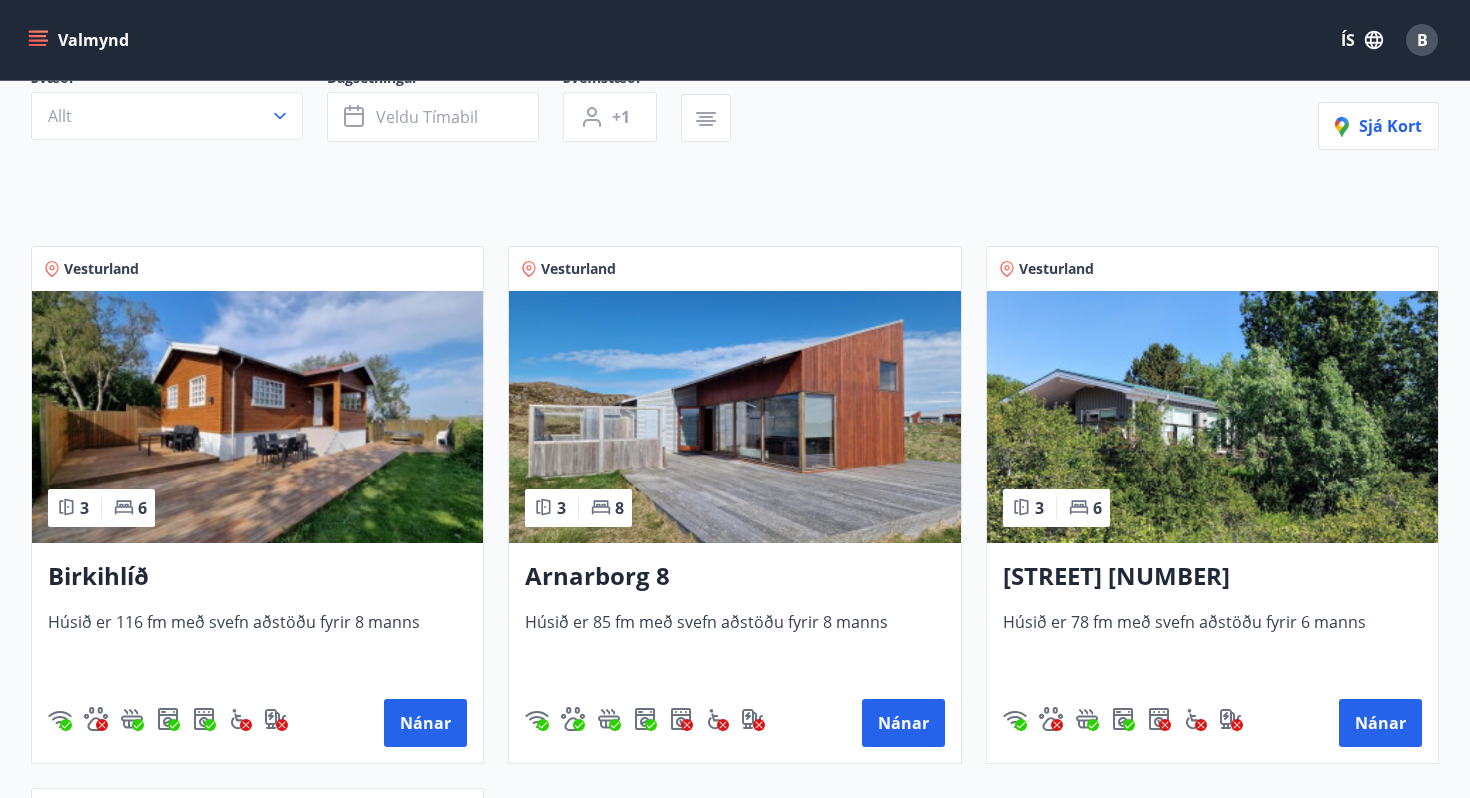 click at bounding box center (257, 417) 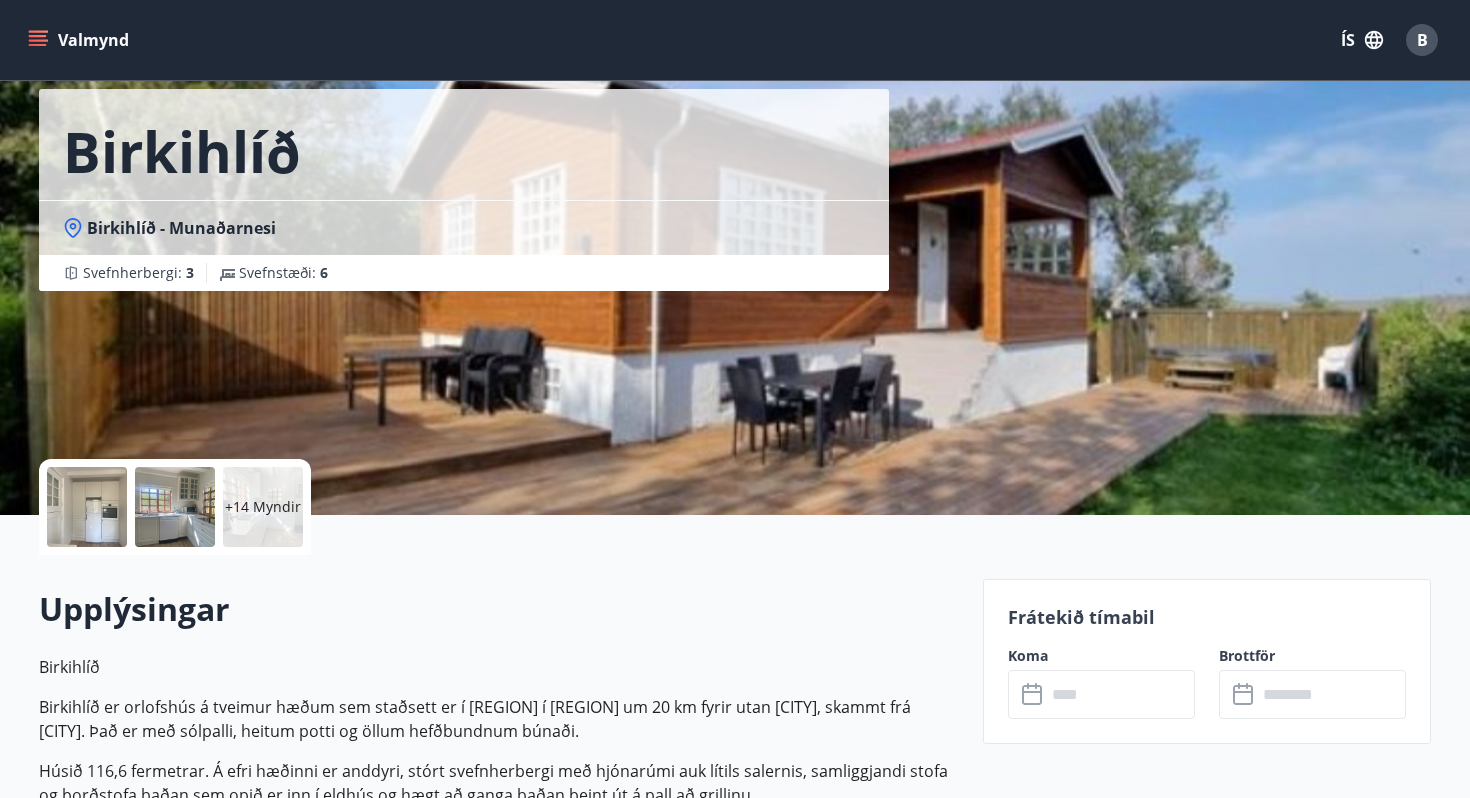 scroll, scrollTop: 100, scrollLeft: 0, axis: vertical 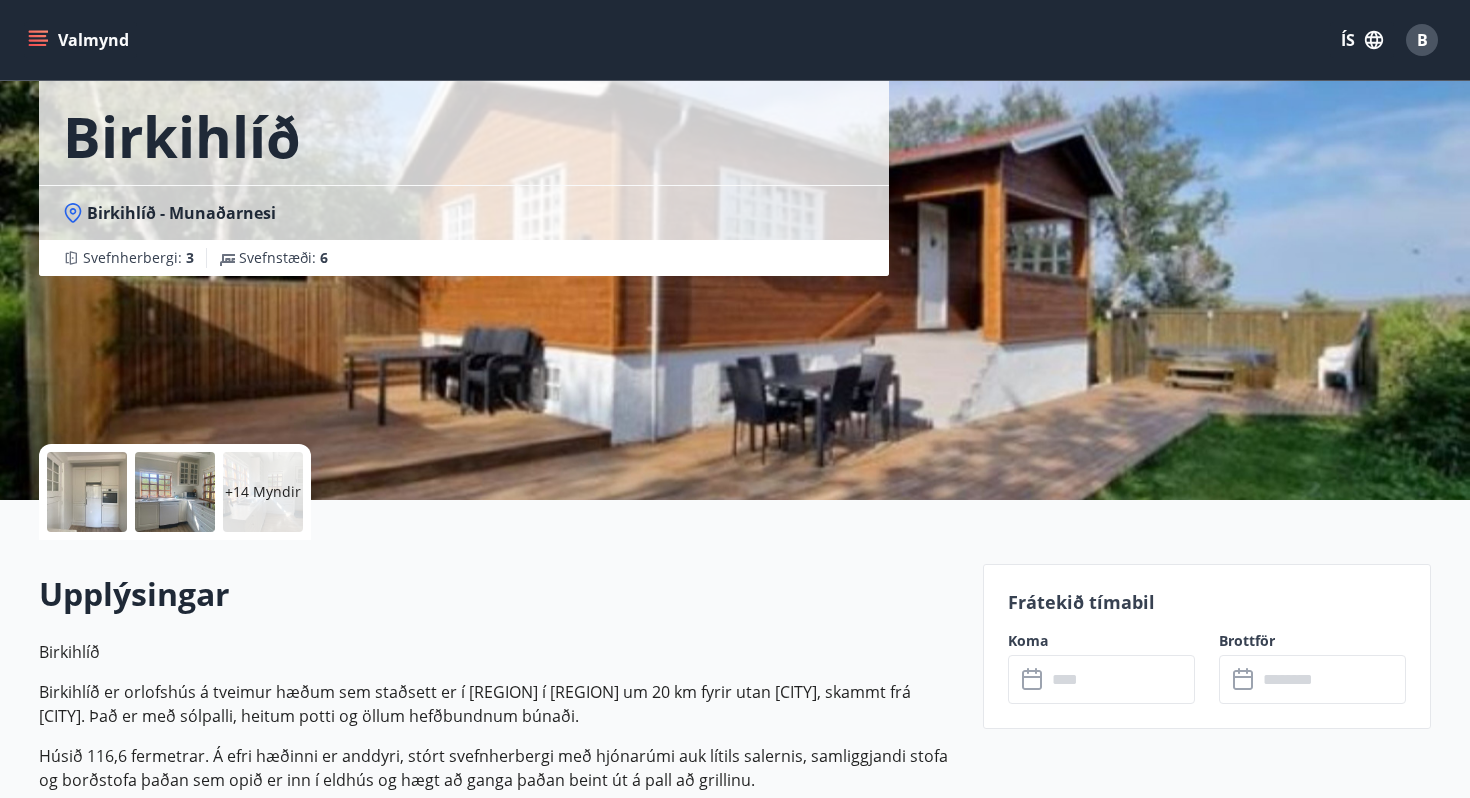 click on "Upplýsingar Birkihlíð
Birkihlíð er orlofshús á tveimur hæðum sem staðsett er í Munaðarnesi í Borgarfirðinum um 20 km fyrir utan Borgarnes, skammt frá Bifröst. Það er með sólpalli, heitum potti og öllum hefðbundnum búnaði.
Húsið 116,6 fermetrar. Á efri hæðinni er anddyri, stórt svefnherbergi með hjónarúmi auk lítils salernis, samliggjandi stofa og borðstofa þaðan sem opið er inn í eldhús og hægt að ganga þaðan beint út á pall að grillinu.
Á neðri hæð hússins er sjónvarpskrókur með svefnsófa auk tveggja svefnherbergja með aðskildum rúmum. Þar er einnig stórt baðherbergi með þvottavél og sturtu. Af neðri hæðinni er hægt að ganga út á pallinn þar sem heiti potturinn er.
Svefnpláss er fyrir 8 manns. Sængur og koddar eru í húsinu, en hafa verður með rúmfatnað. Í eldhúsi er ísskápur, eldavél, bakaraofn og uppþvottavél ásamt borðbúnaði og öllum almennum eldhúsáhöldum. Gasgrill er í húsinu." at bounding box center (499, 978) 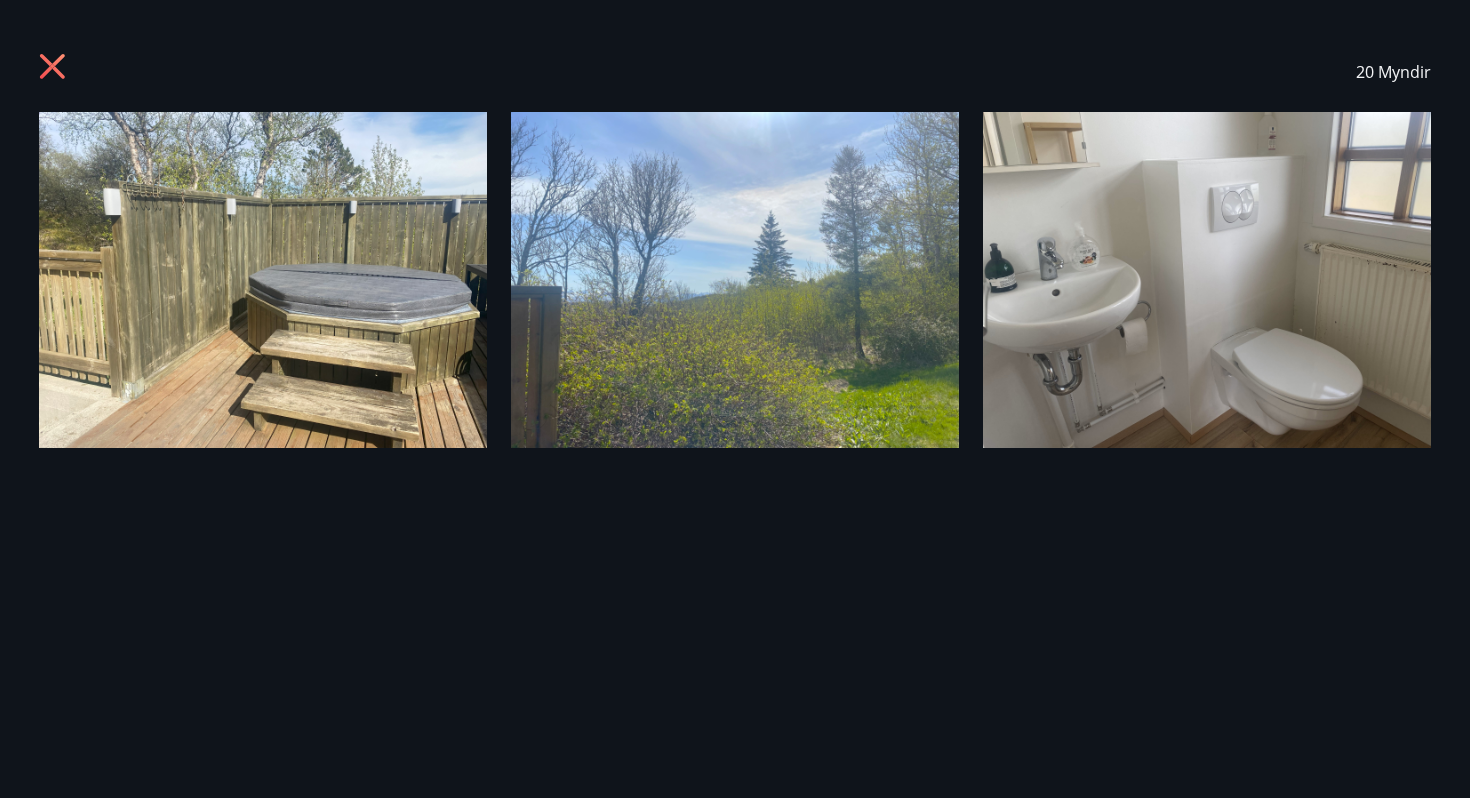click 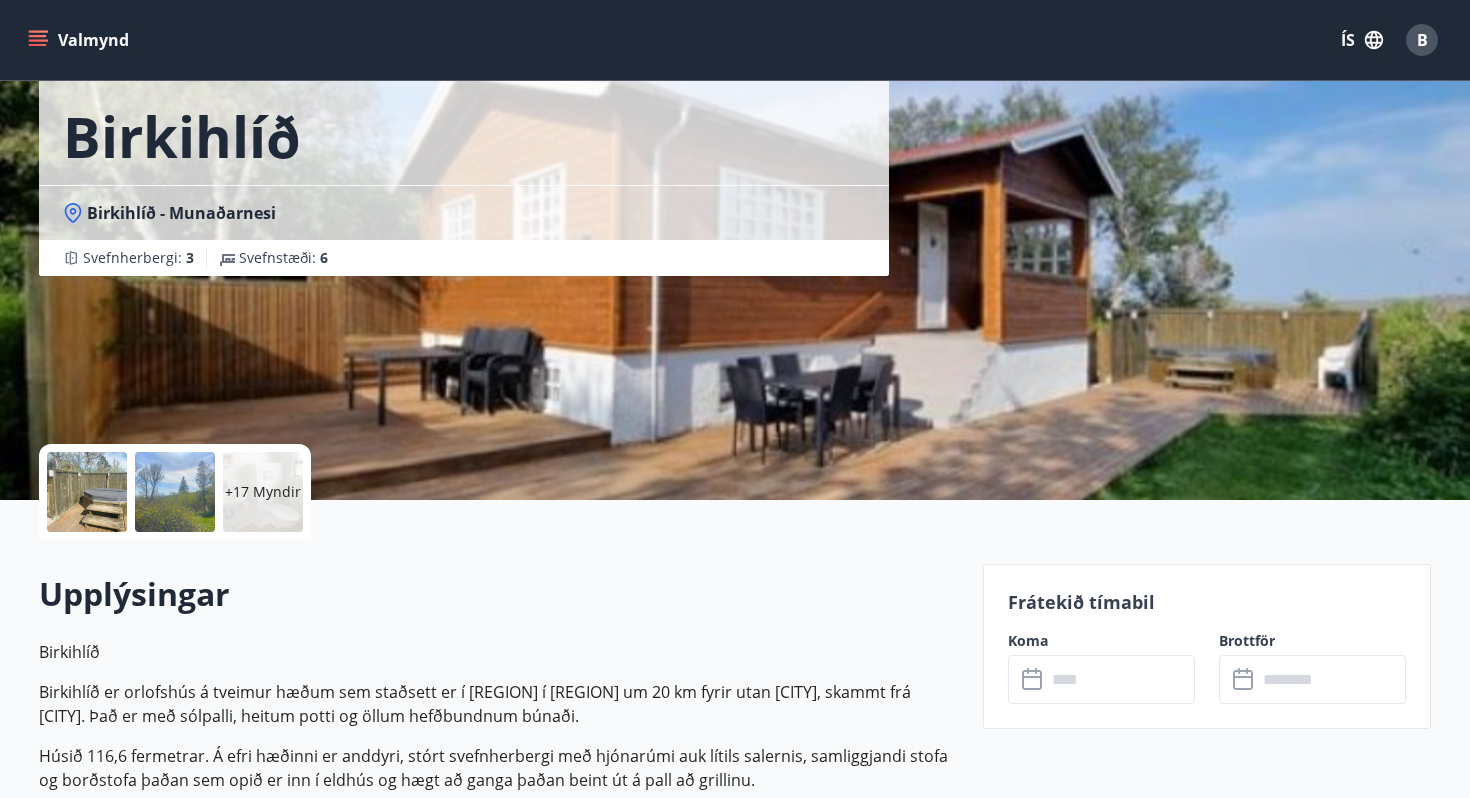 click at bounding box center [87, 492] 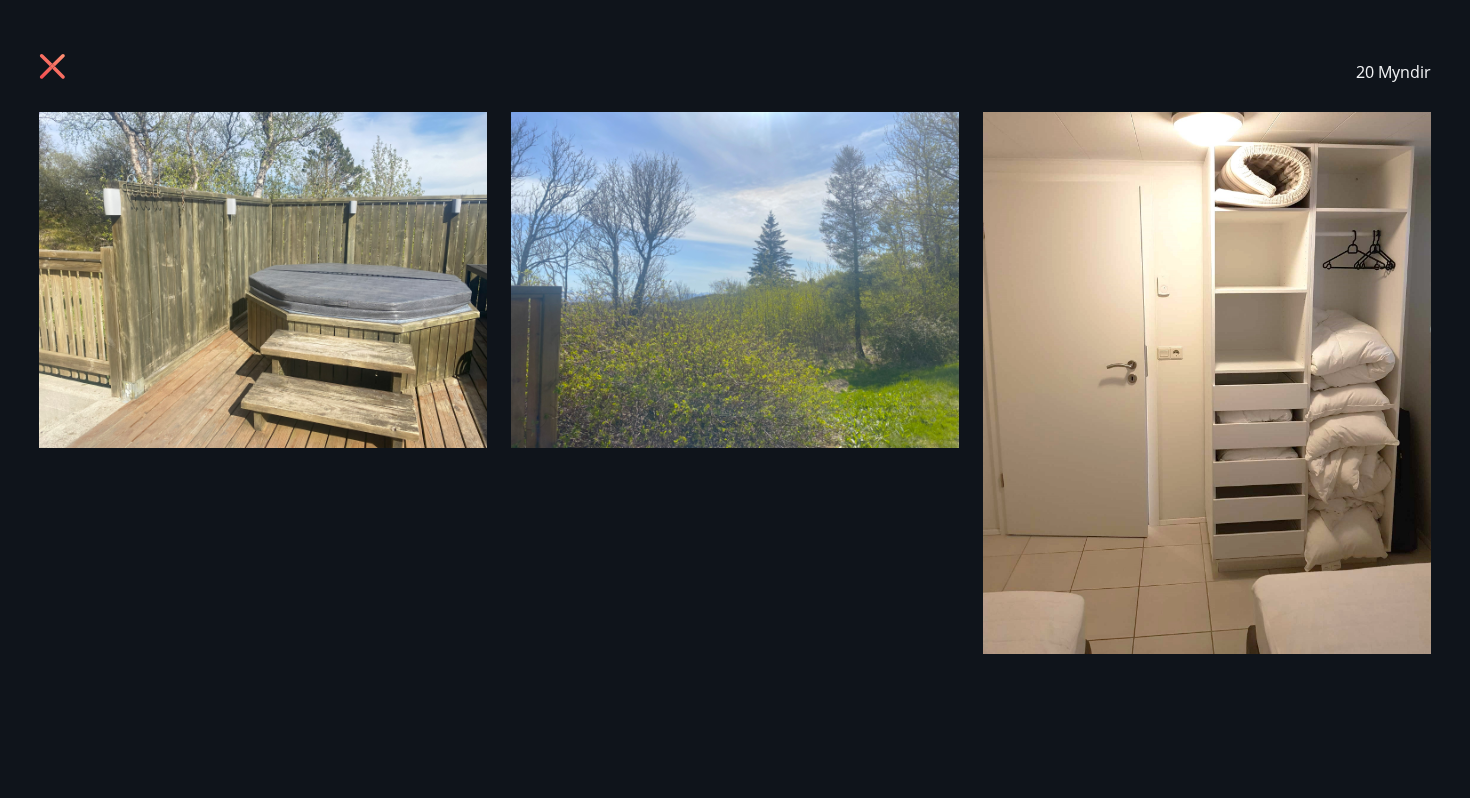 click 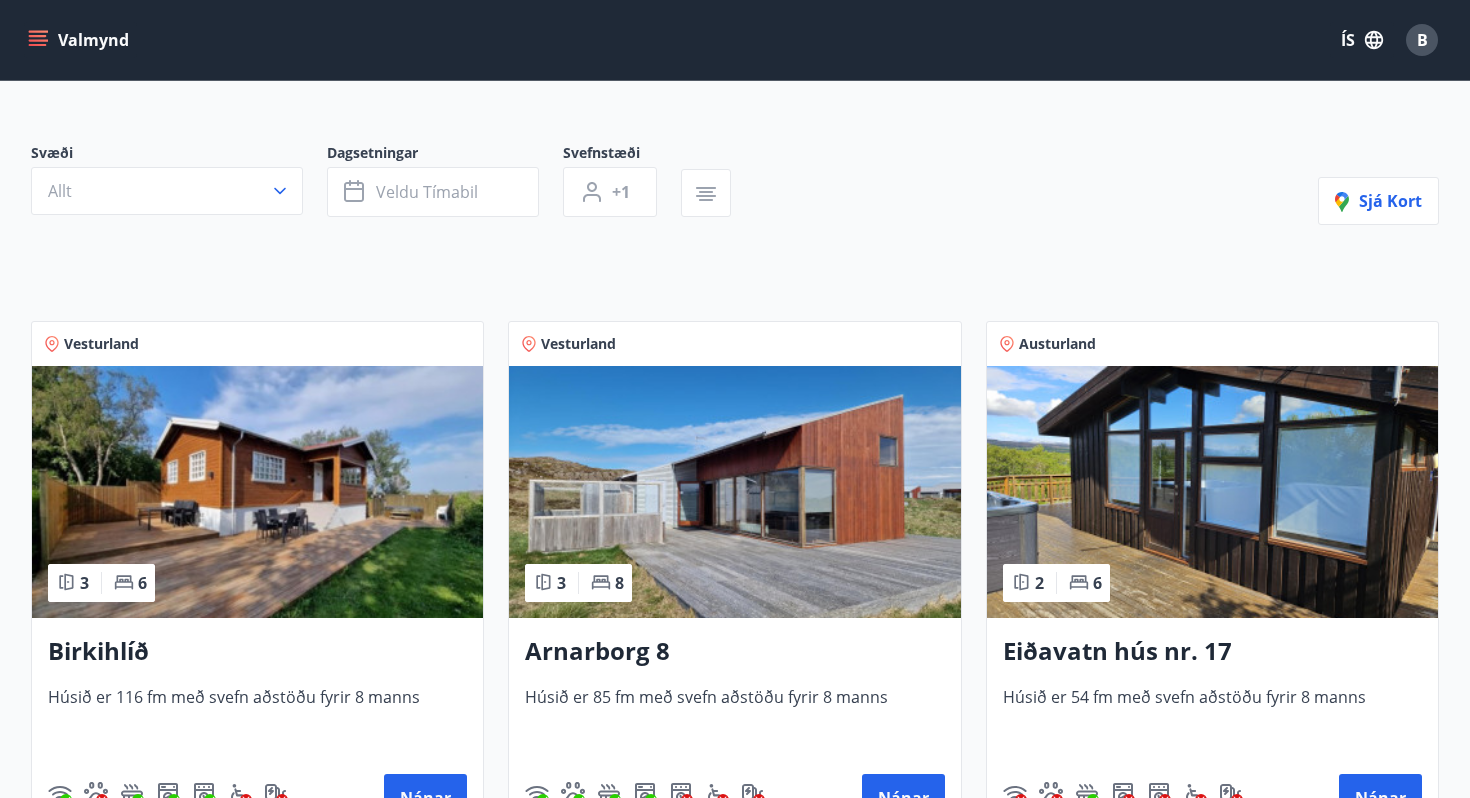 scroll, scrollTop: 0, scrollLeft: 0, axis: both 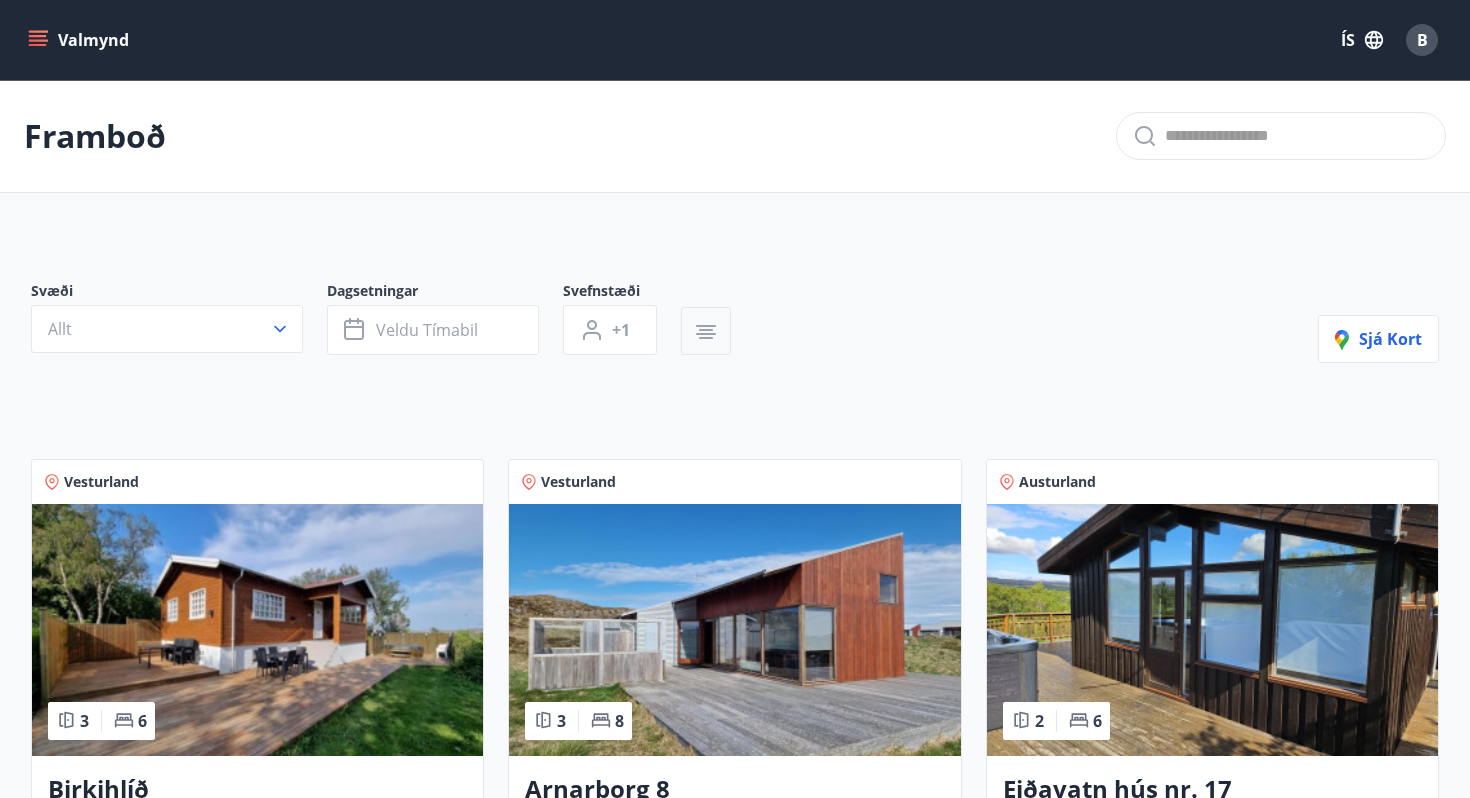 click at bounding box center [706, 331] 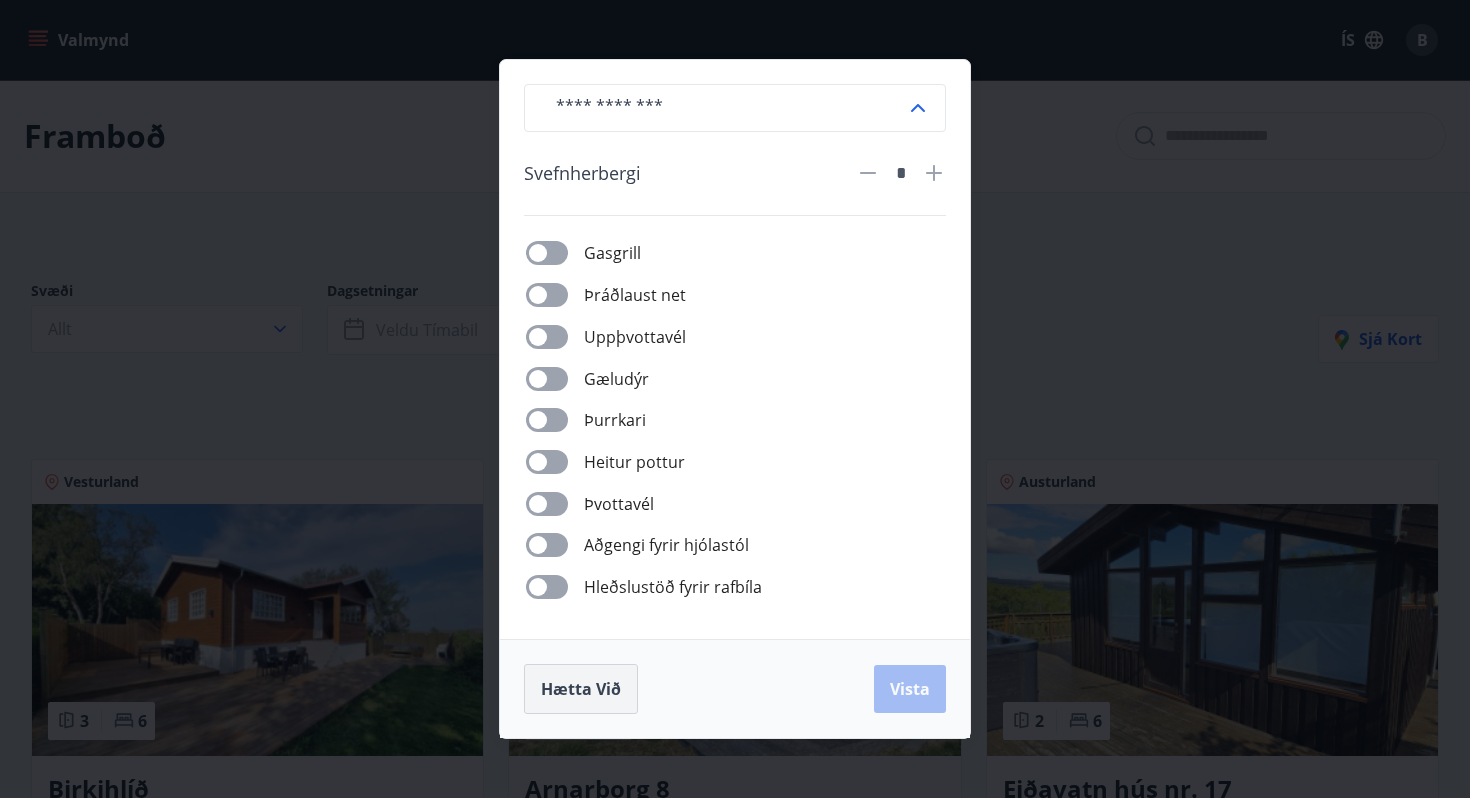 click on "Hætta við" at bounding box center [581, 689] 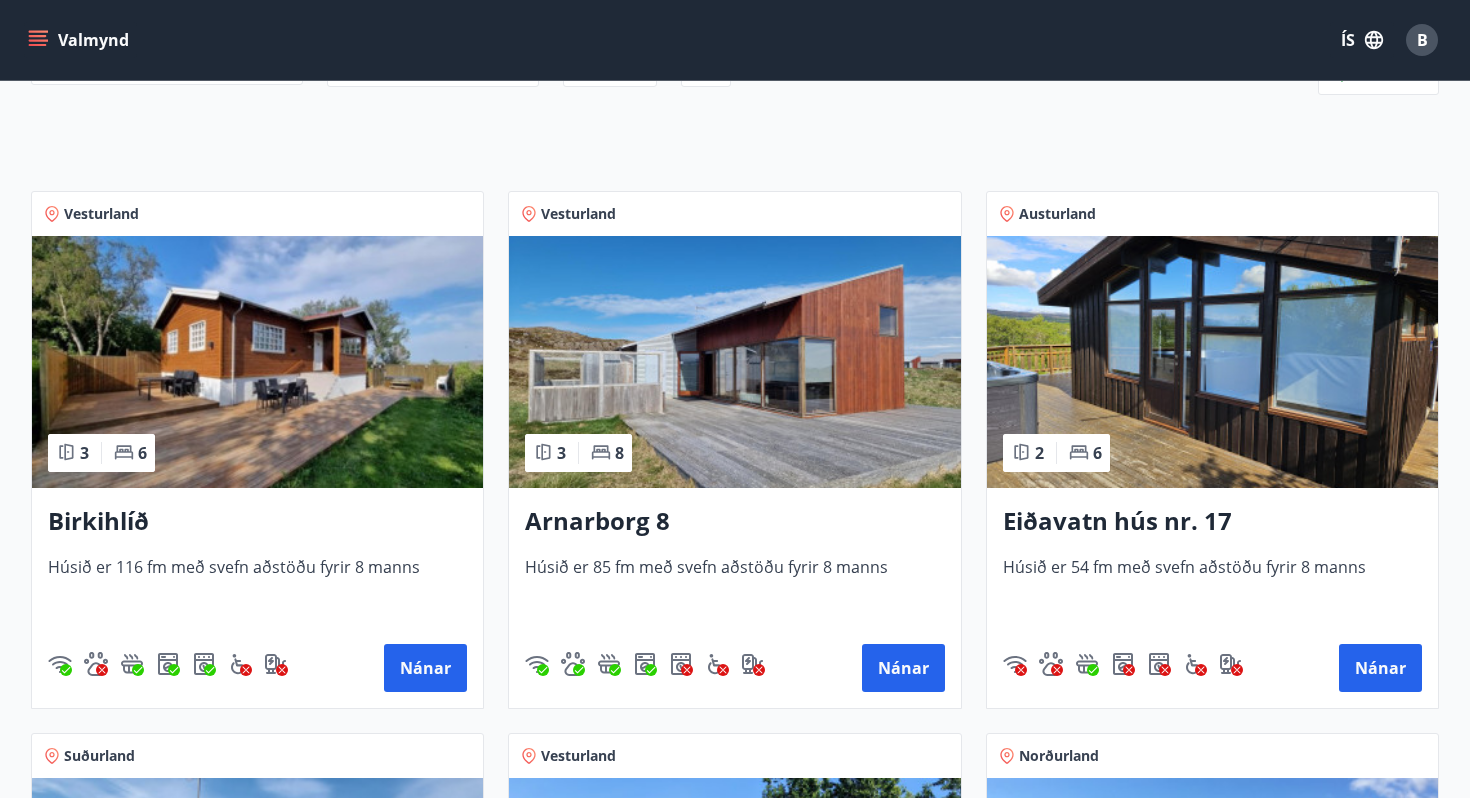 scroll, scrollTop: 0, scrollLeft: 0, axis: both 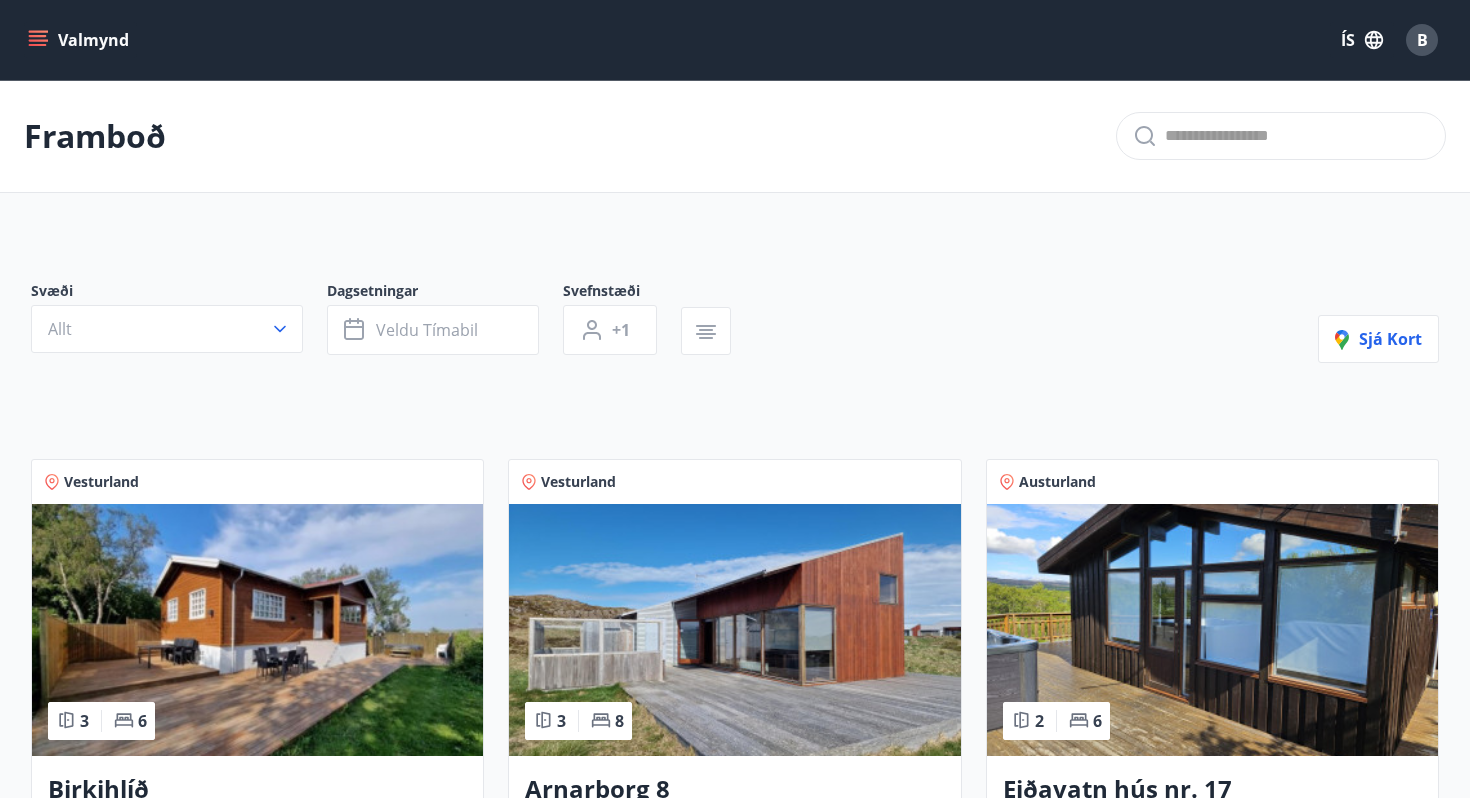 click 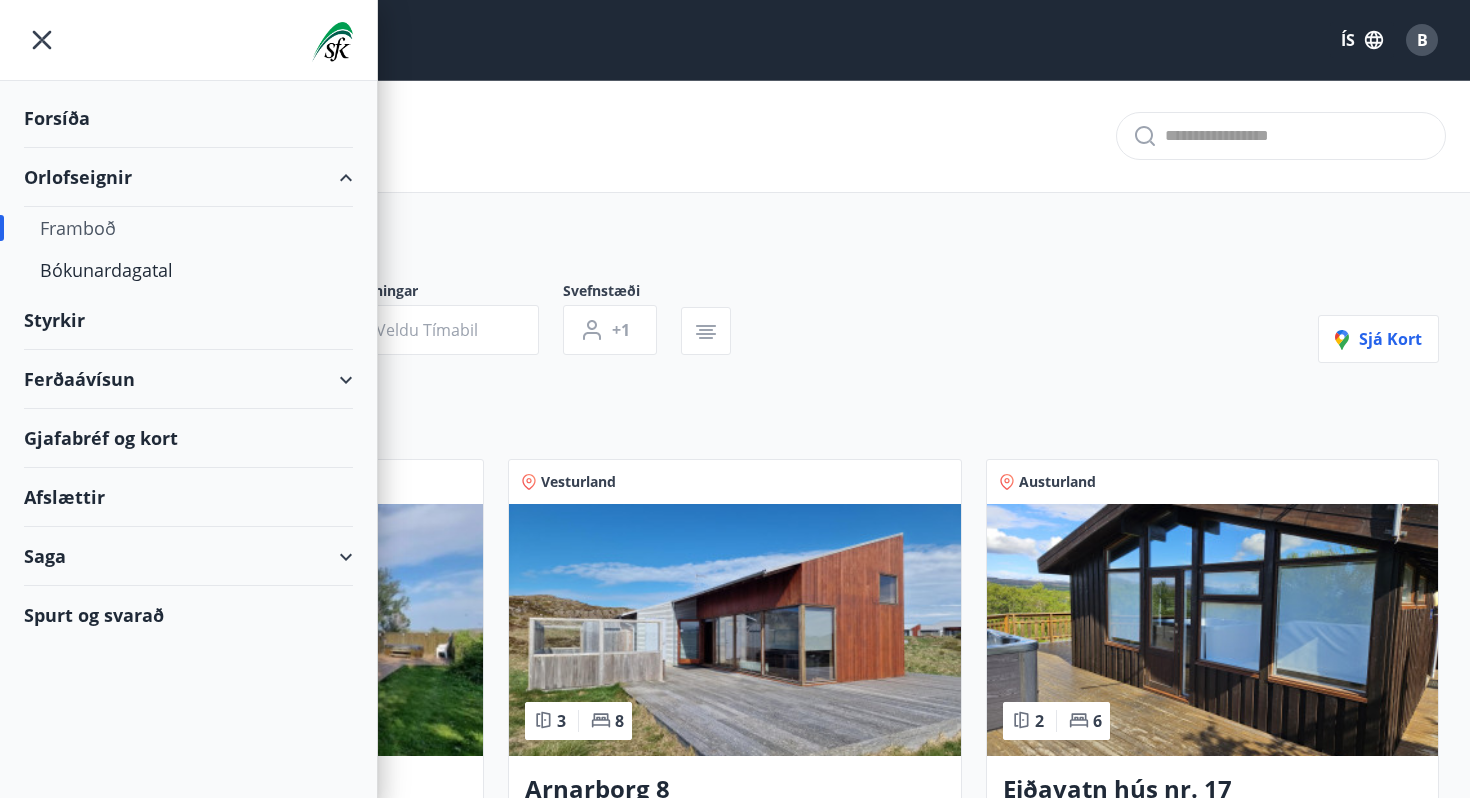 click on "Orlofseignir" at bounding box center (188, 177) 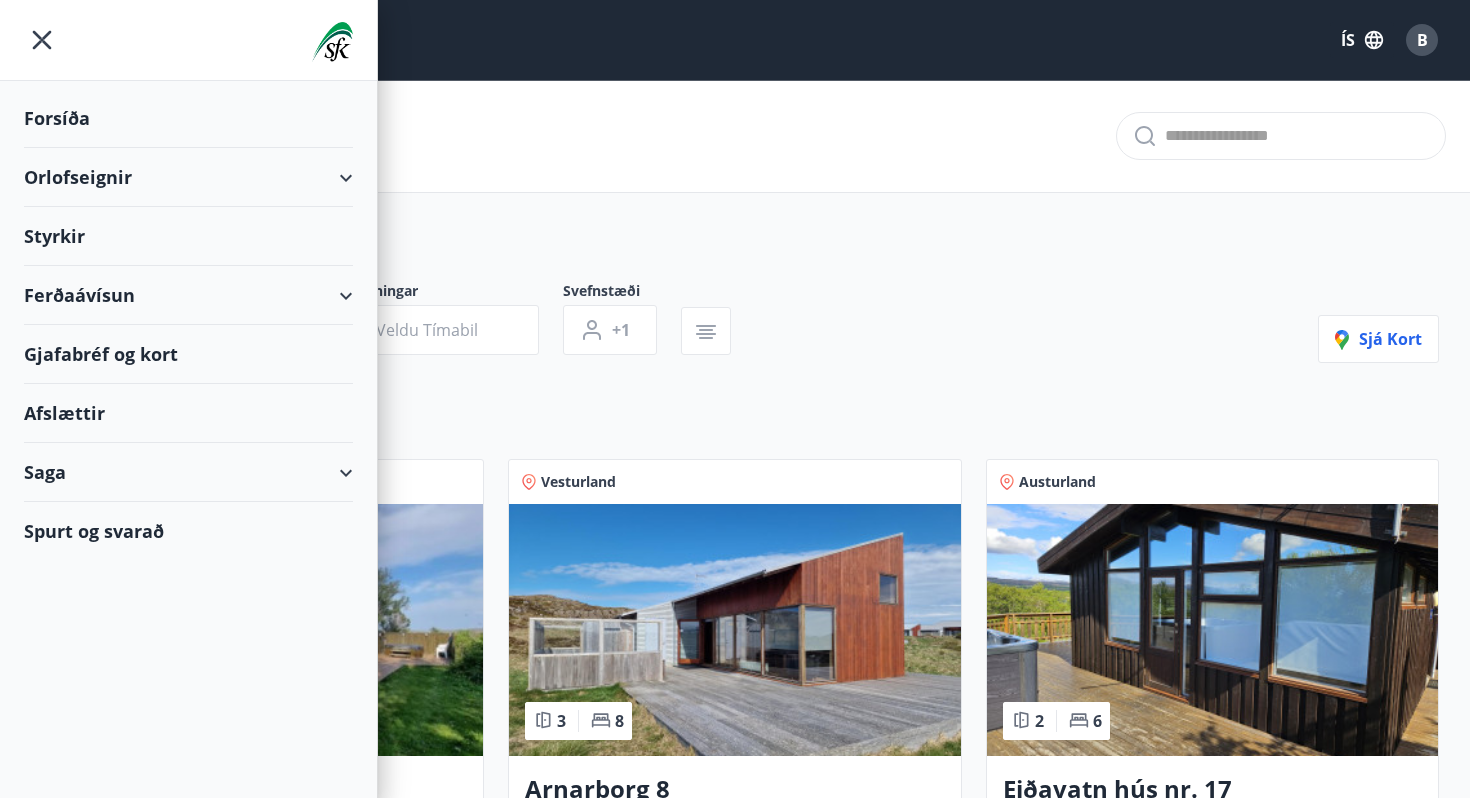 click on "Orlofseignir" at bounding box center (188, 177) 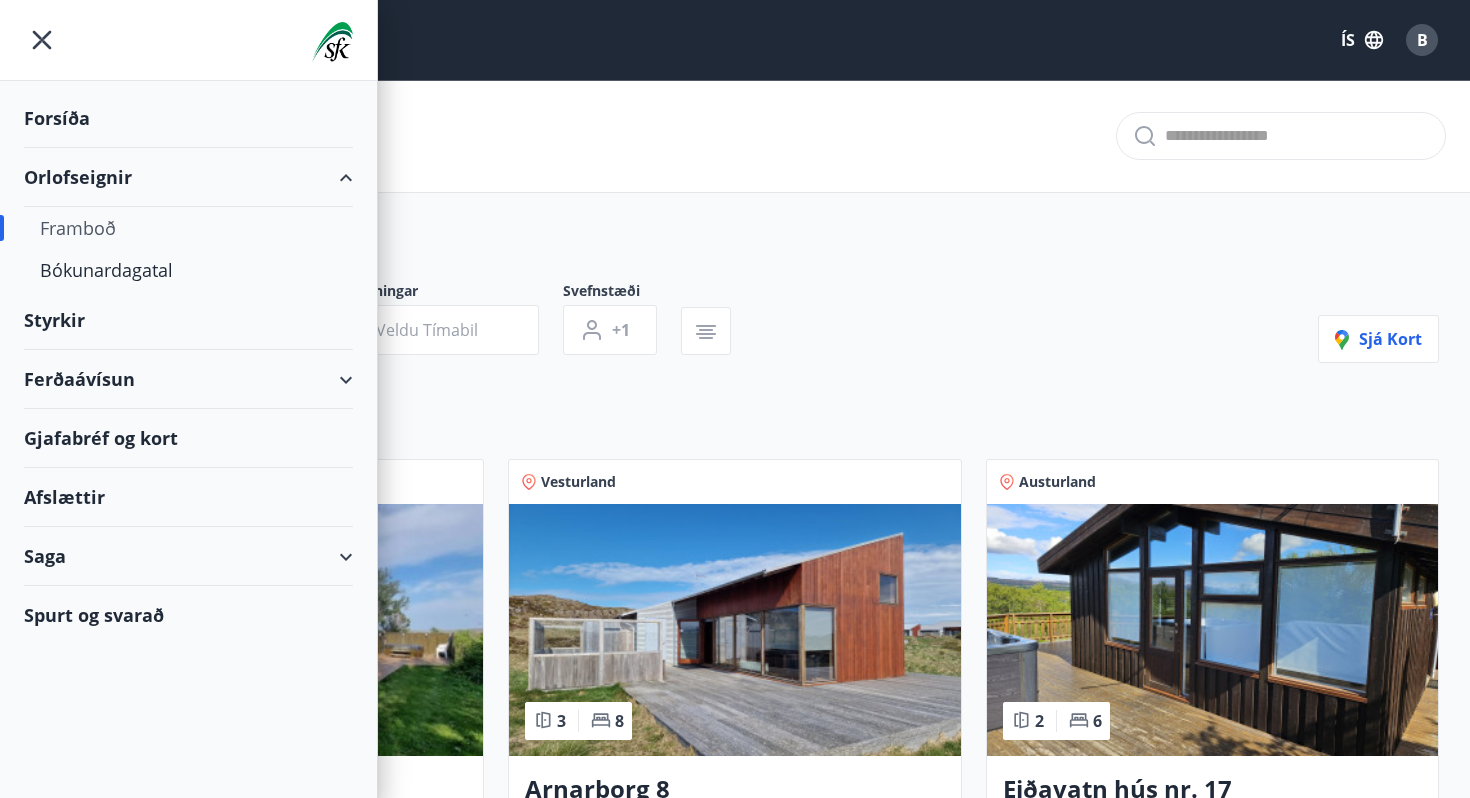 click on "Framboð" at bounding box center [188, 228] 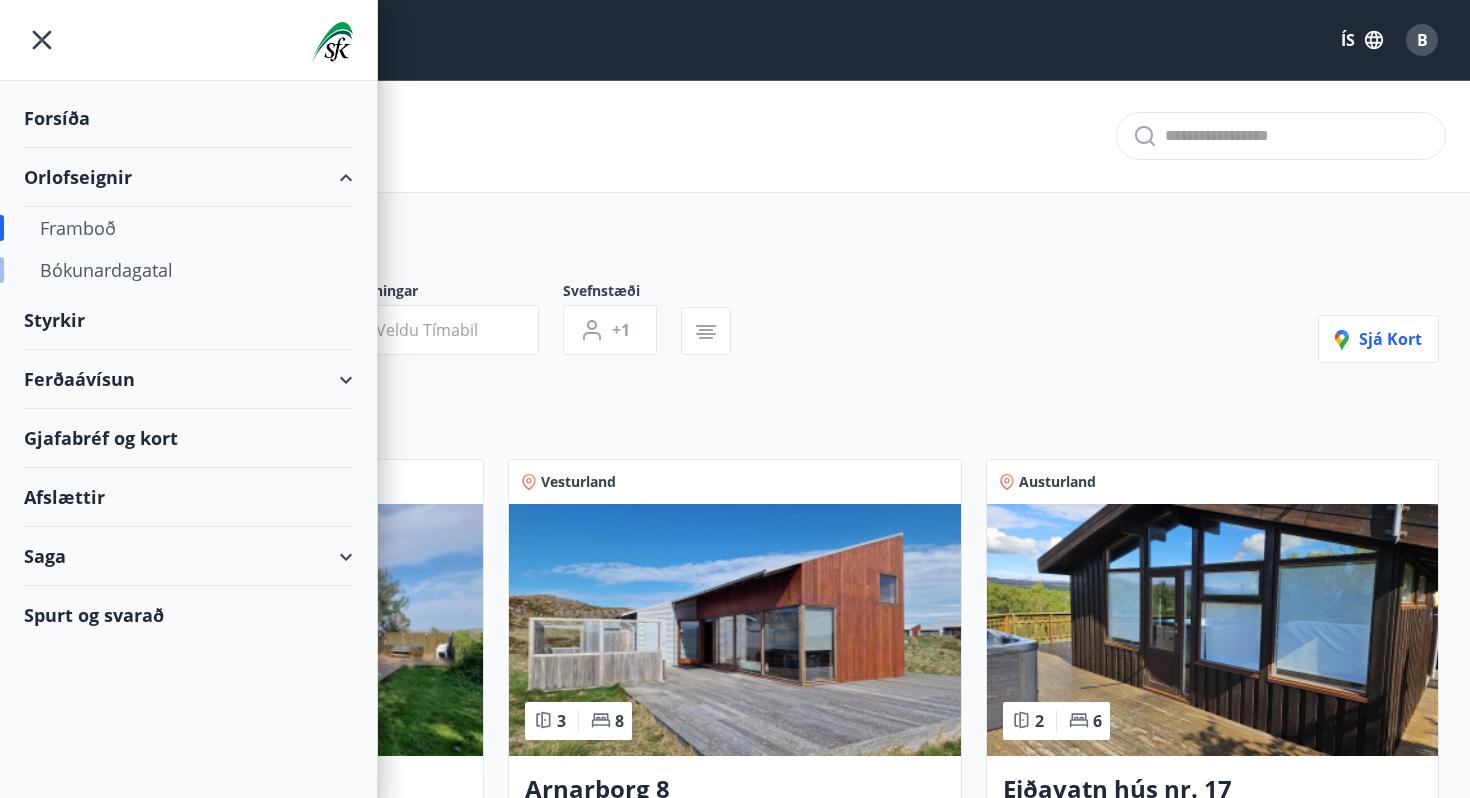 click on "Bókunardagatal" at bounding box center [188, 270] 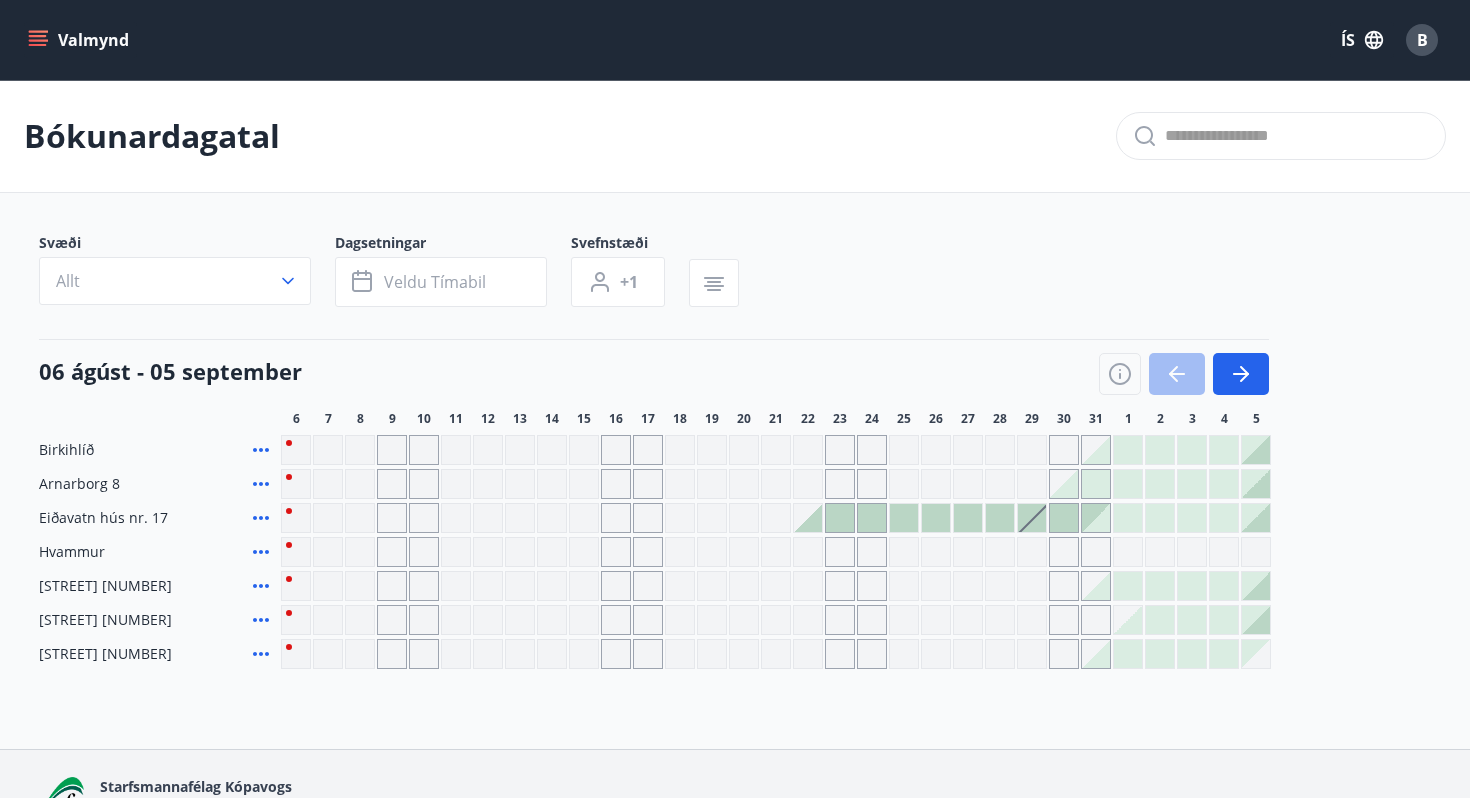 click on "Valmynd ÍS B" at bounding box center (735, 40) 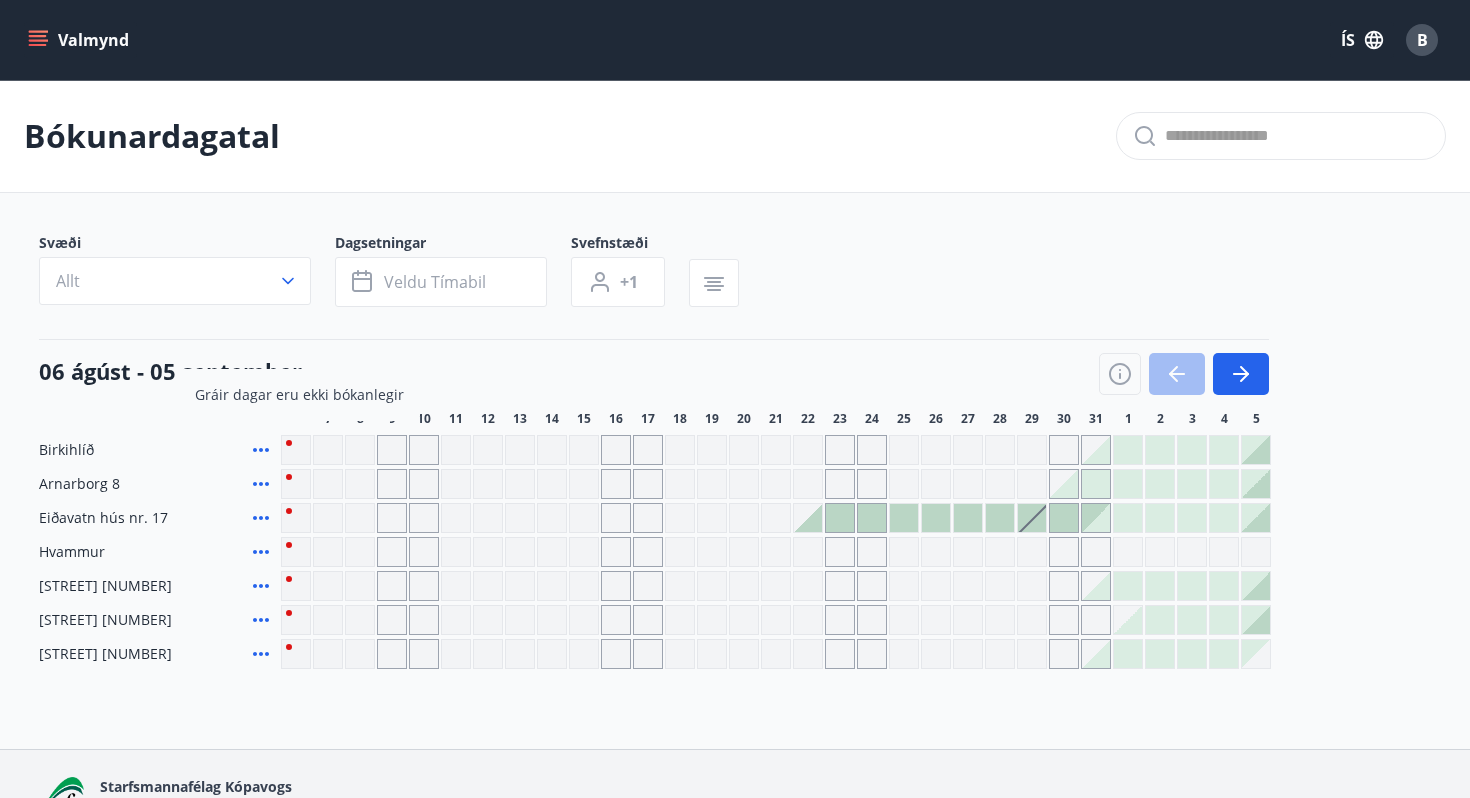 scroll, scrollTop: 119, scrollLeft: 0, axis: vertical 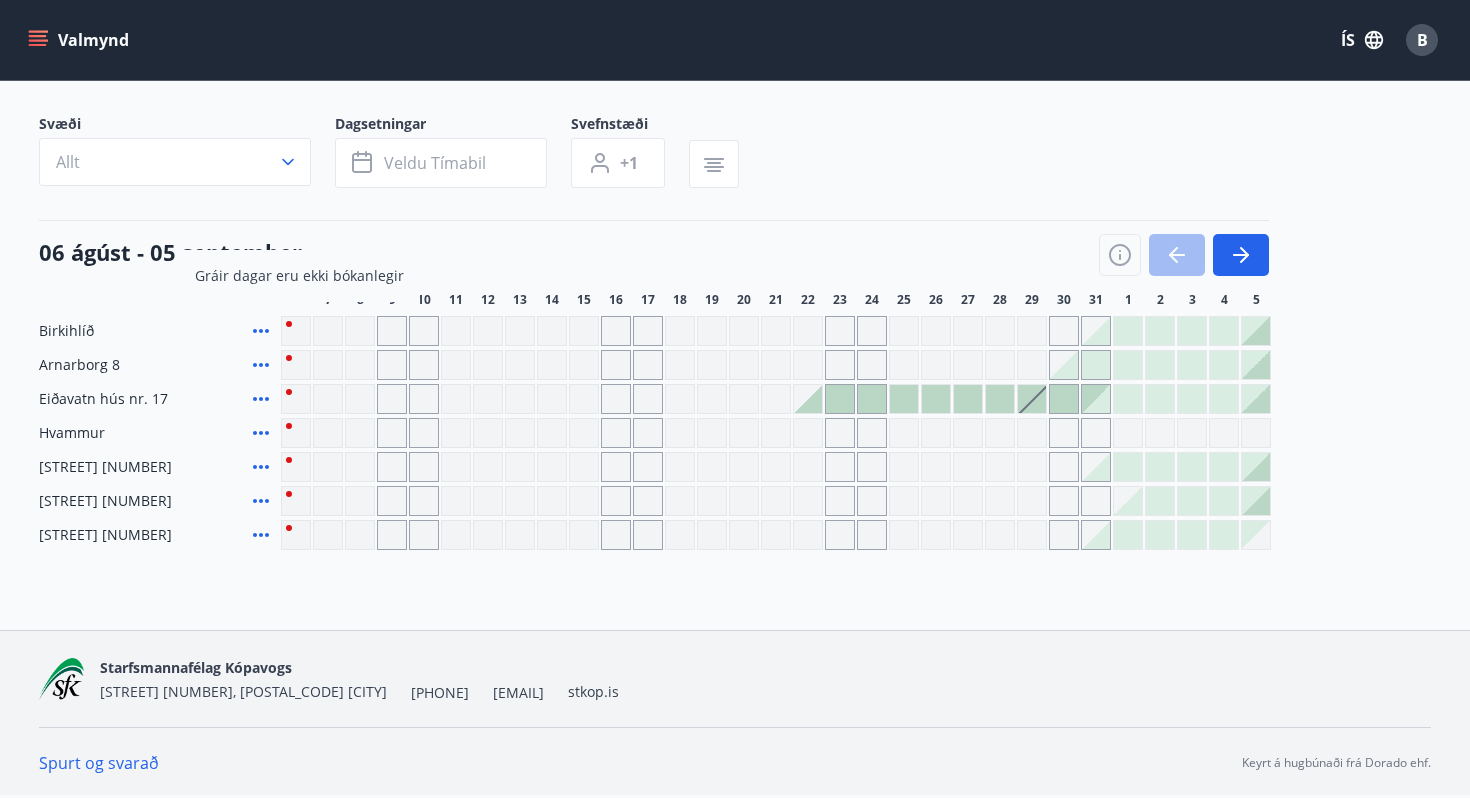 click at bounding box center [296, 331] 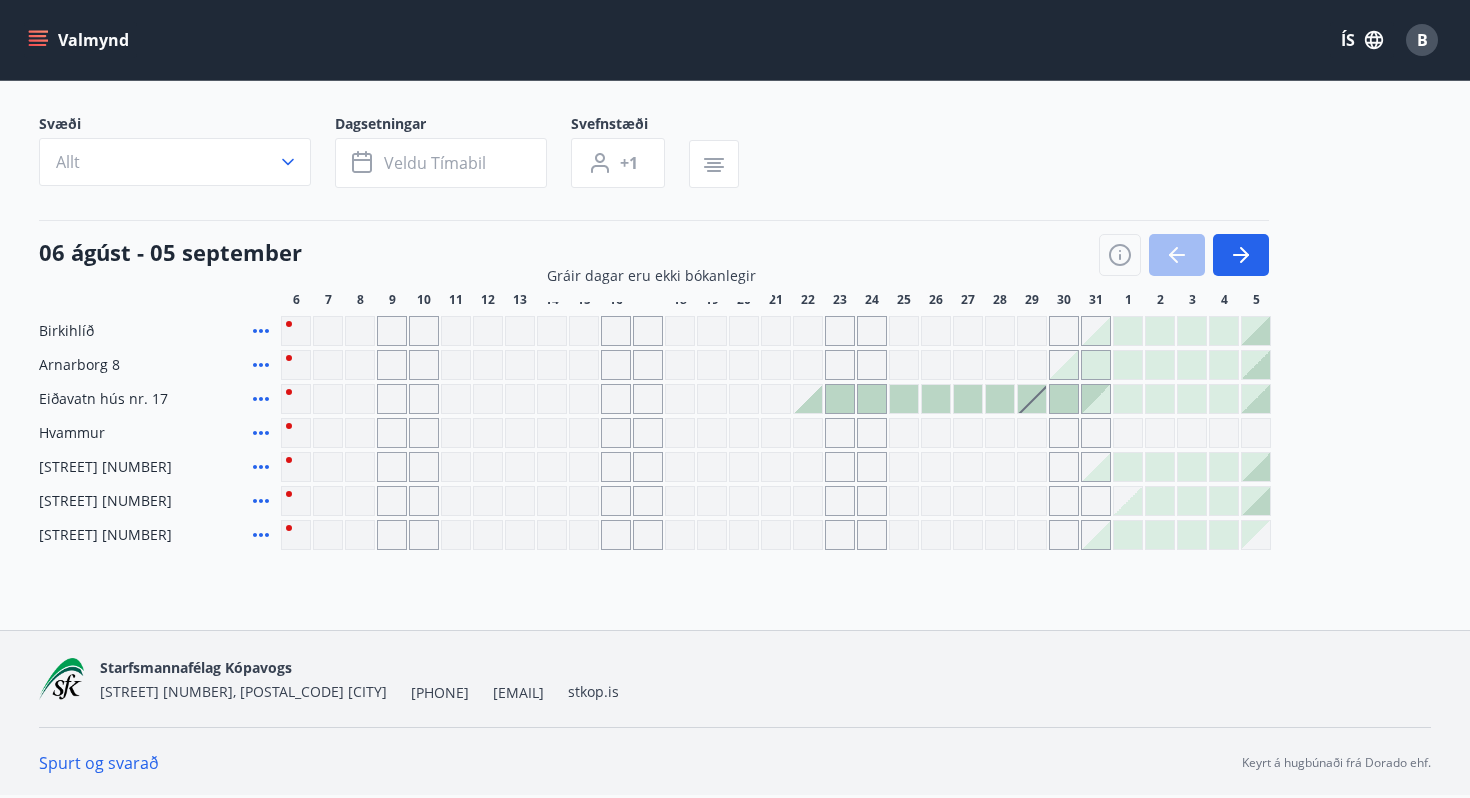 scroll, scrollTop: 0, scrollLeft: 0, axis: both 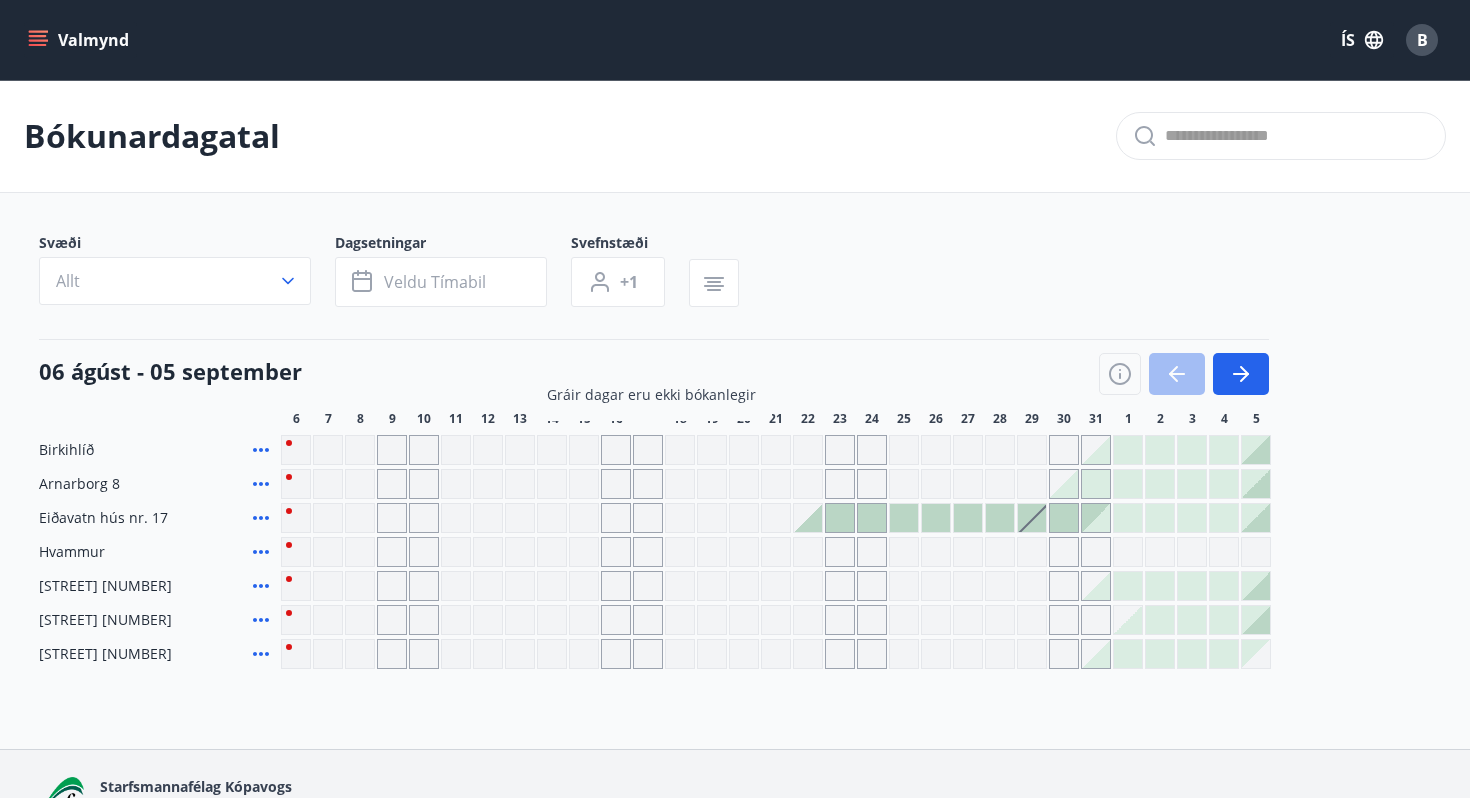 click 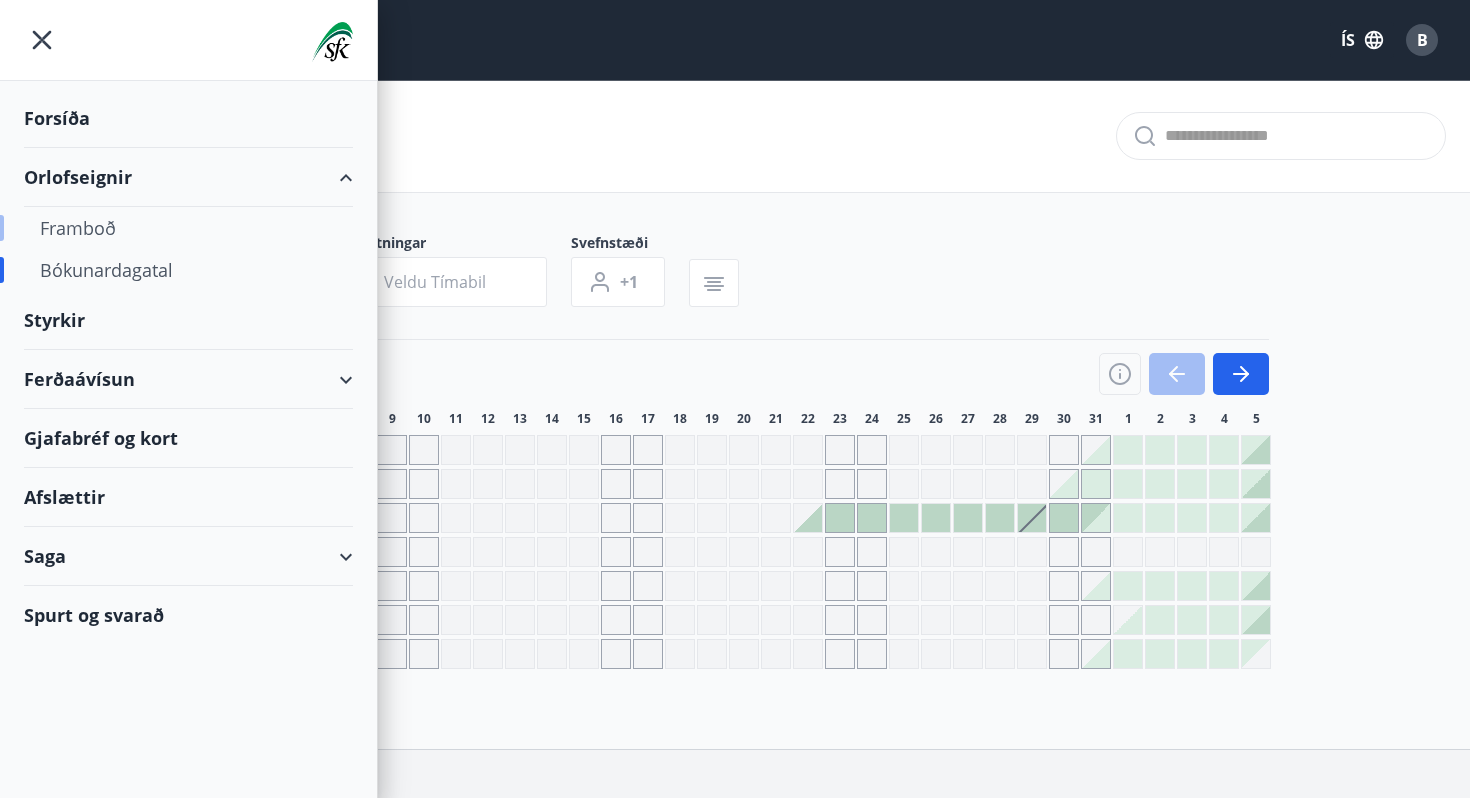 click on "Framboð" at bounding box center (188, 228) 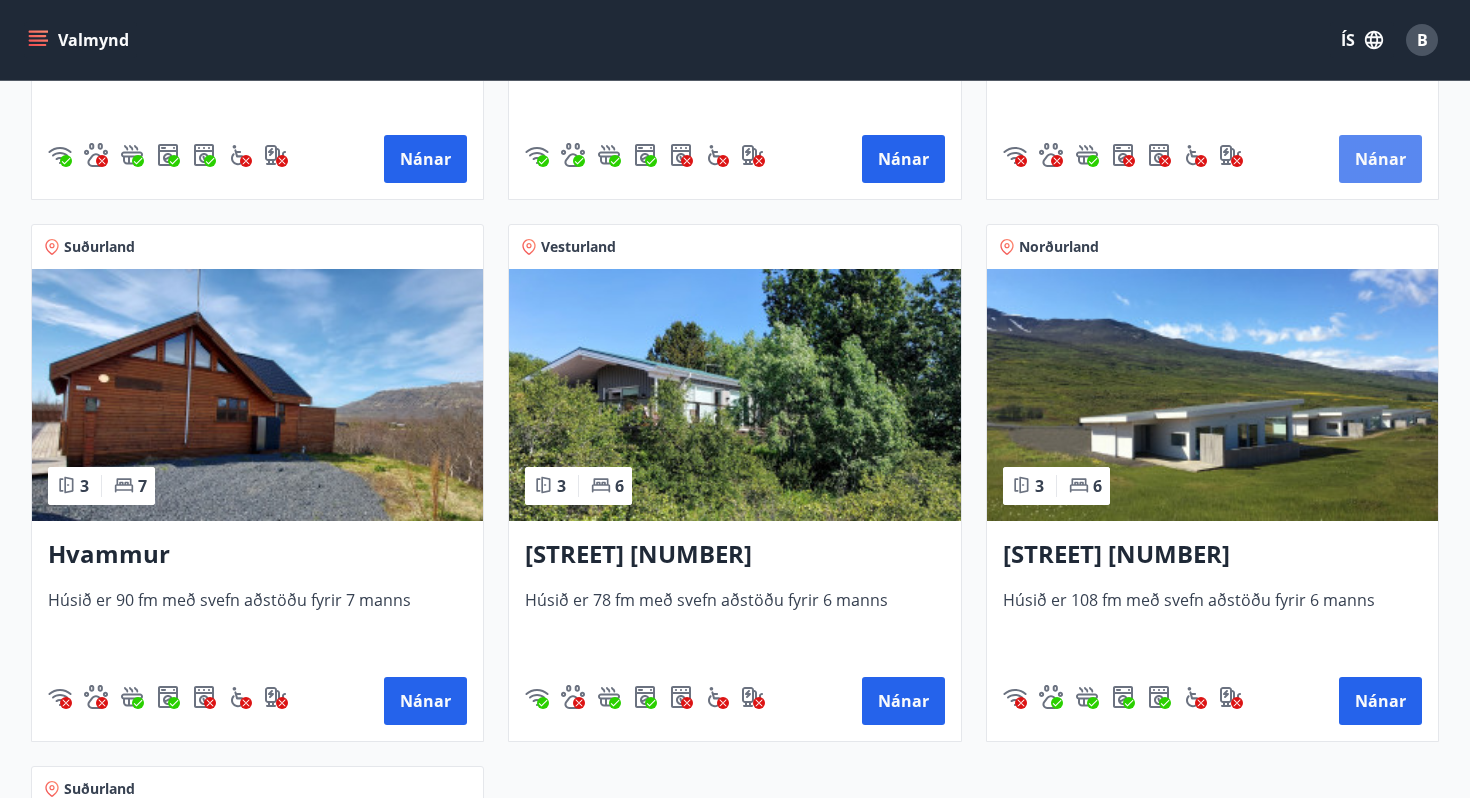 scroll, scrollTop: 0, scrollLeft: 0, axis: both 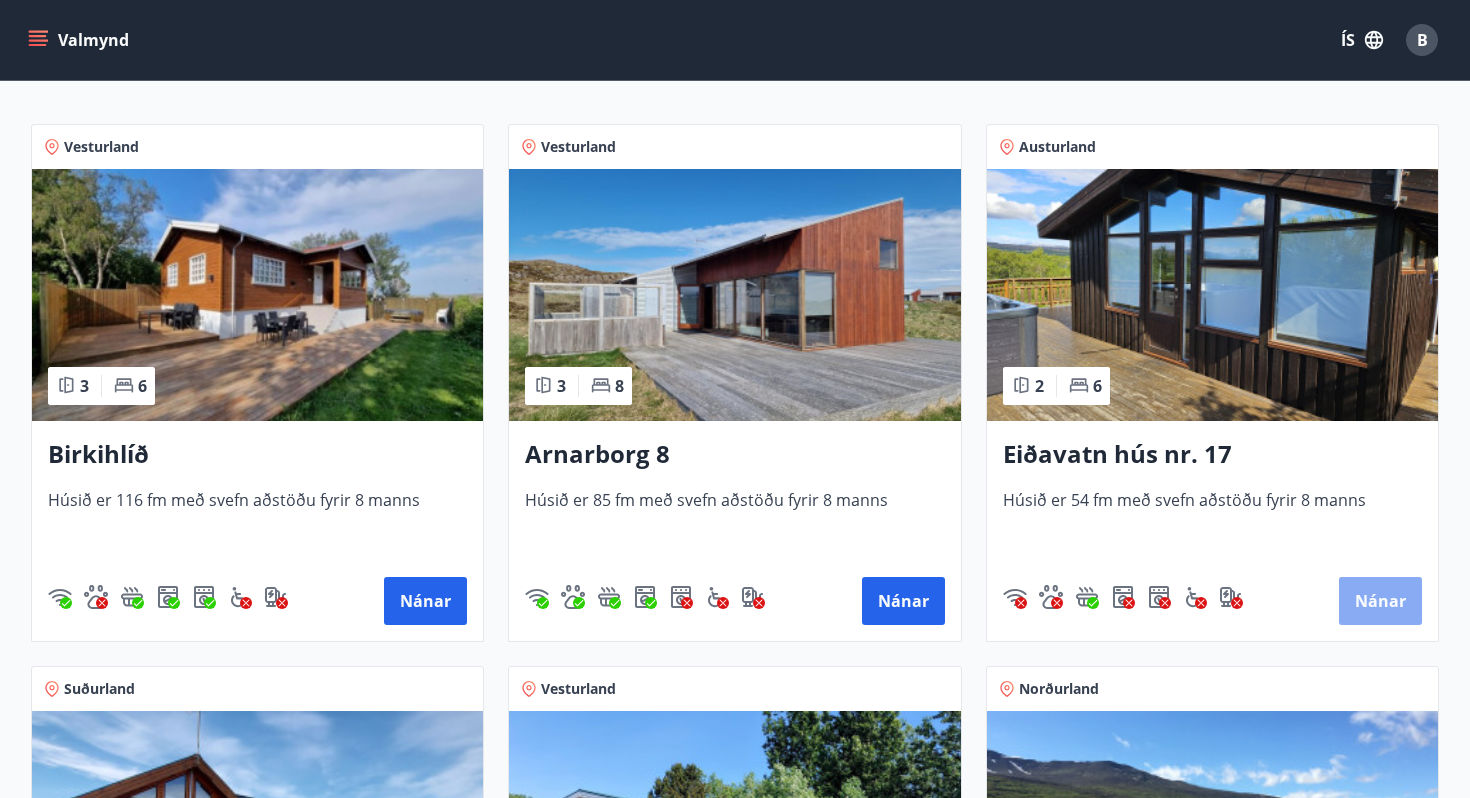 click on "Nánar" at bounding box center (1380, 601) 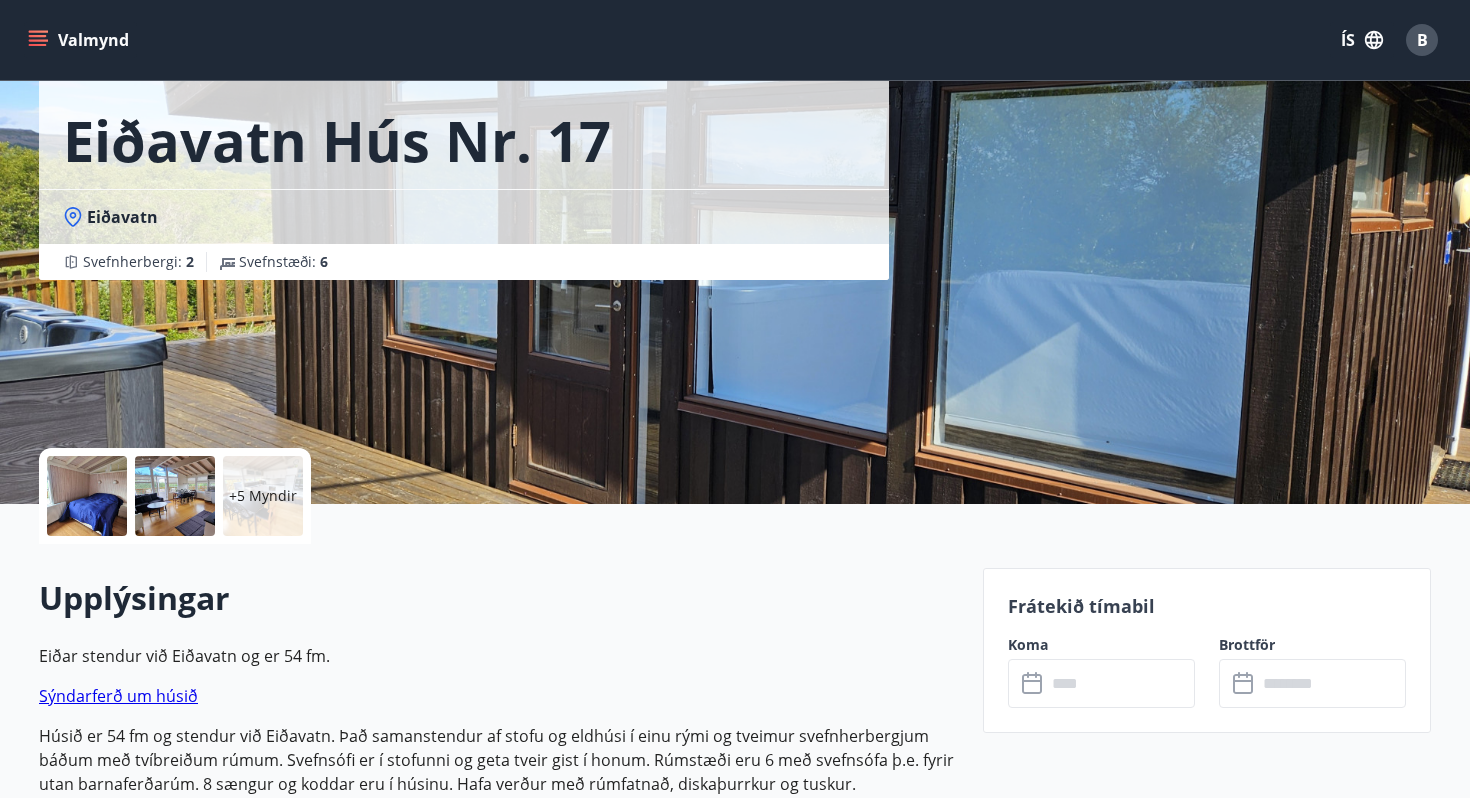 scroll, scrollTop: 283, scrollLeft: 0, axis: vertical 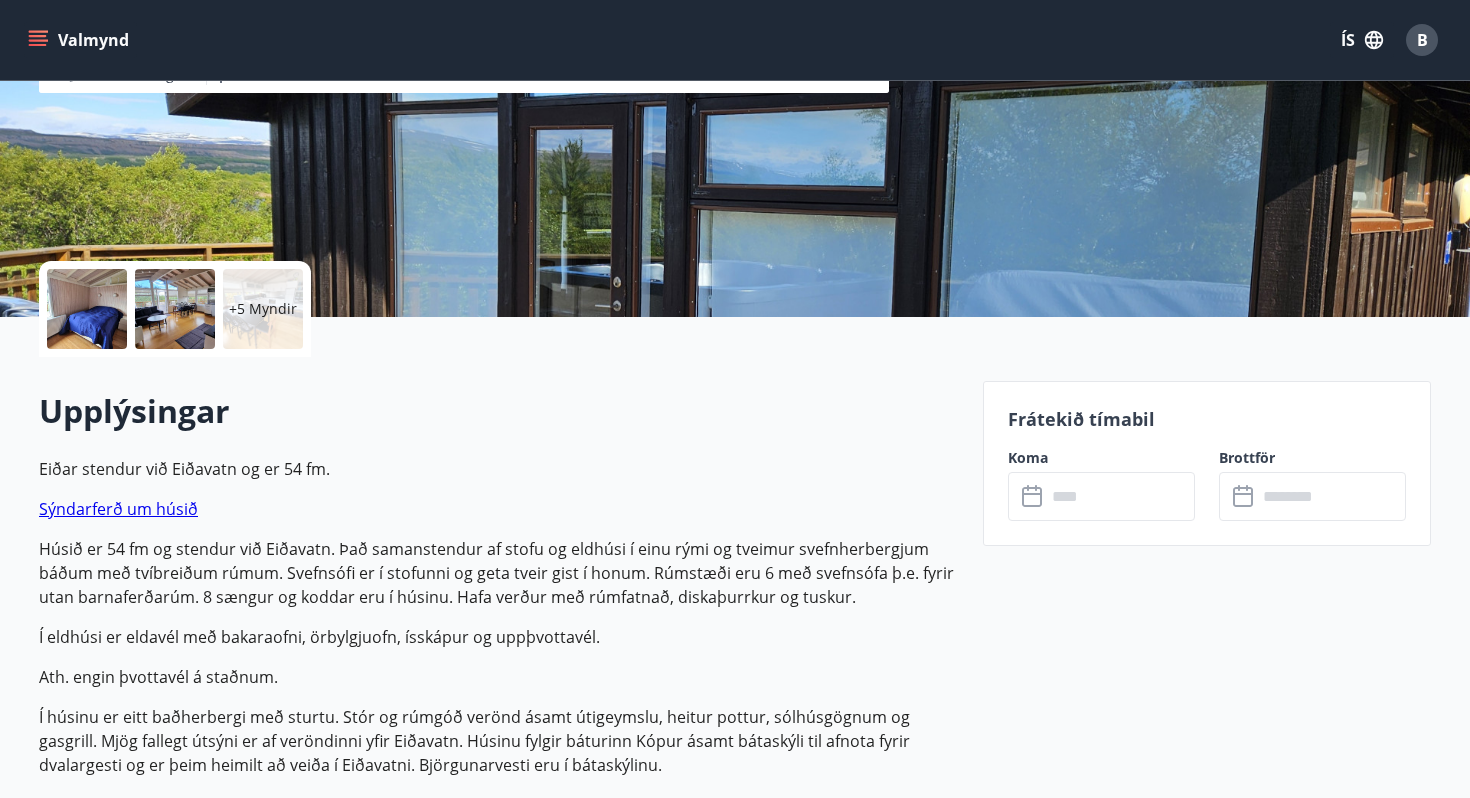 click at bounding box center [87, 309] 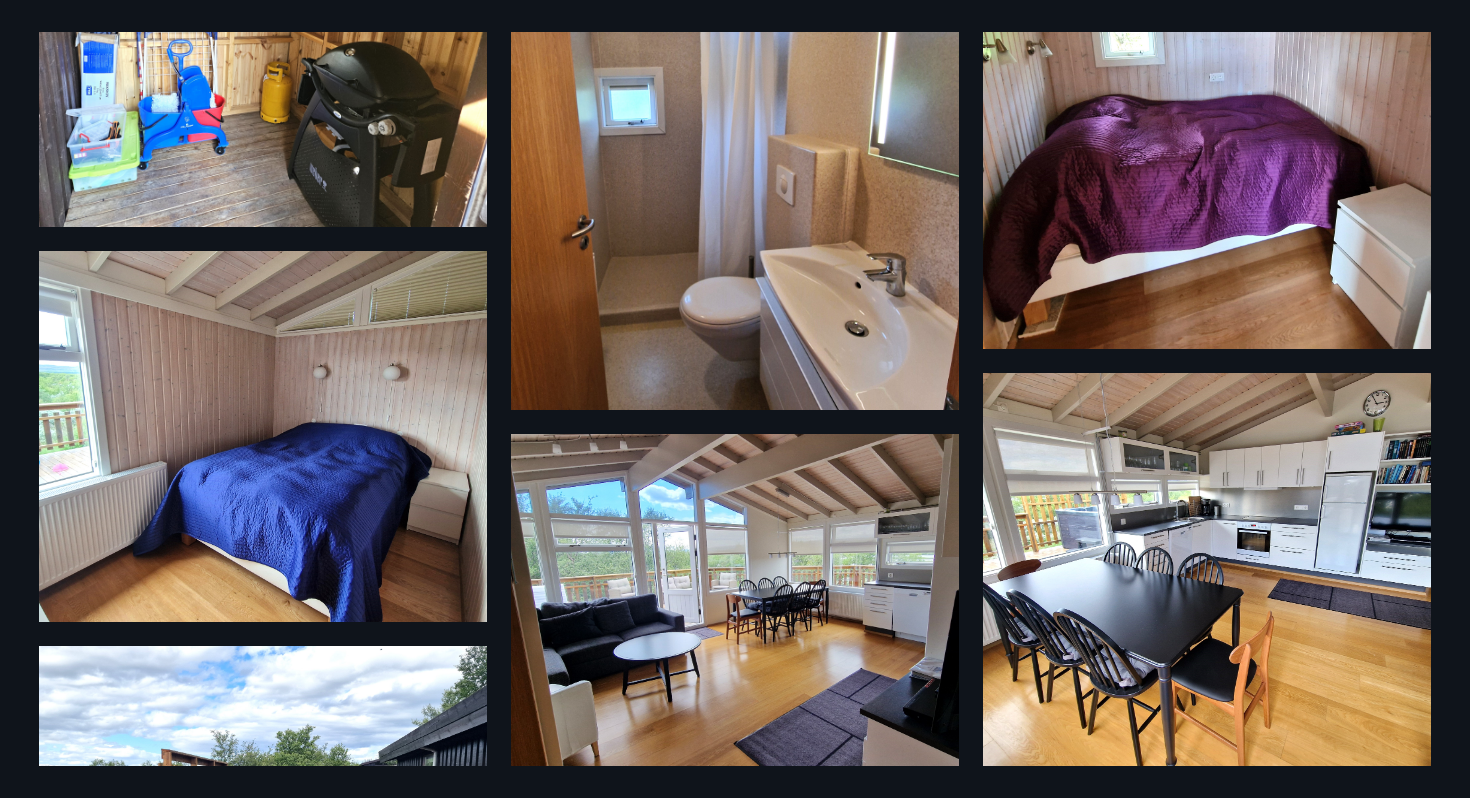 scroll, scrollTop: 0, scrollLeft: 0, axis: both 